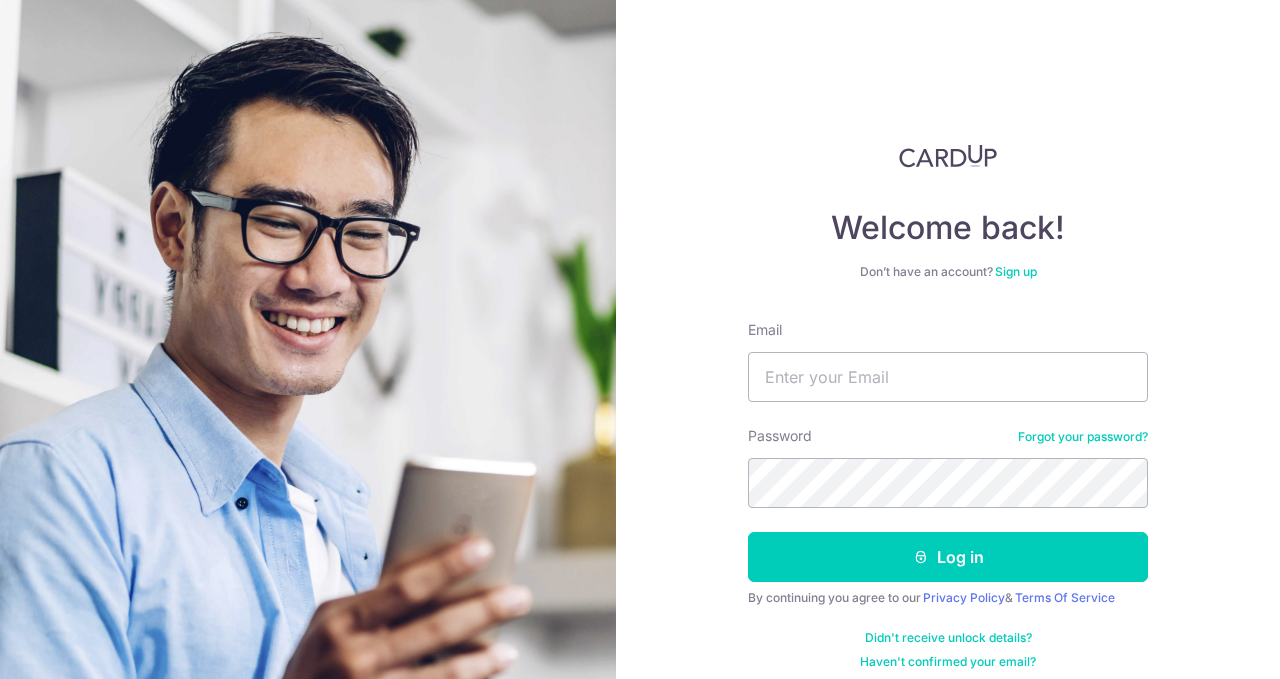 scroll, scrollTop: 0, scrollLeft: 0, axis: both 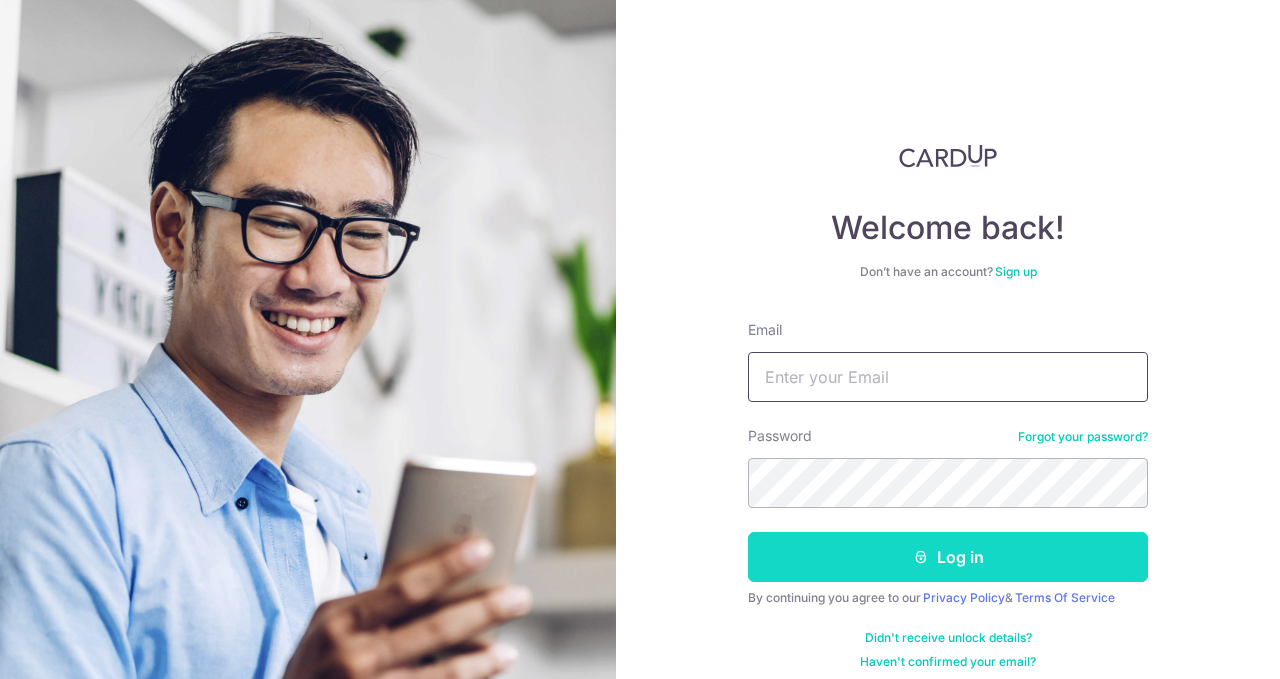 type on "justinachiaxj@gmail.com" 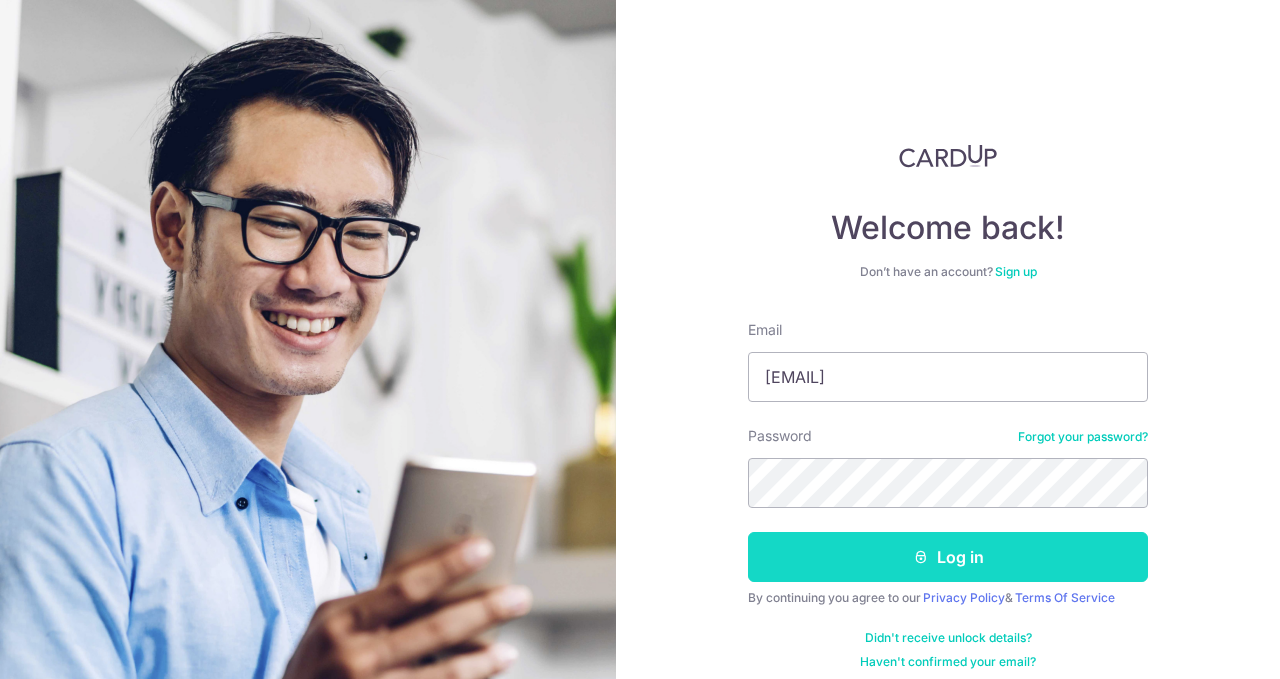 click on "Log in" at bounding box center (948, 557) 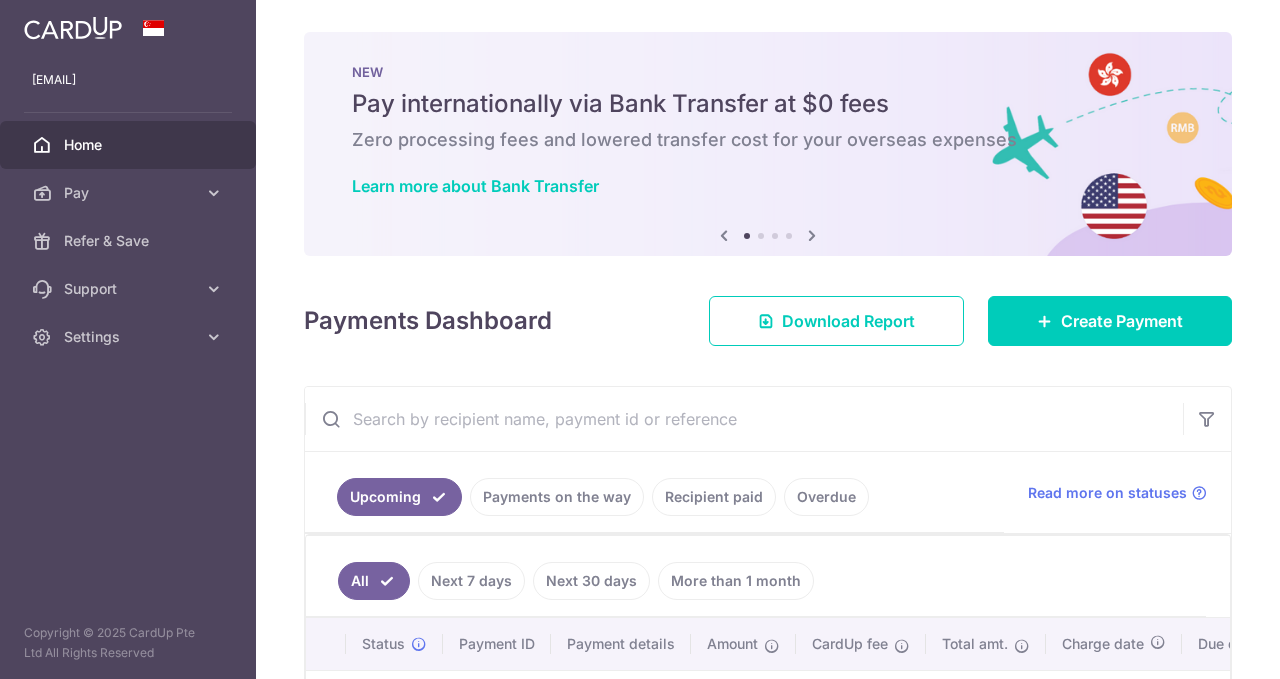 scroll, scrollTop: 0, scrollLeft: 0, axis: both 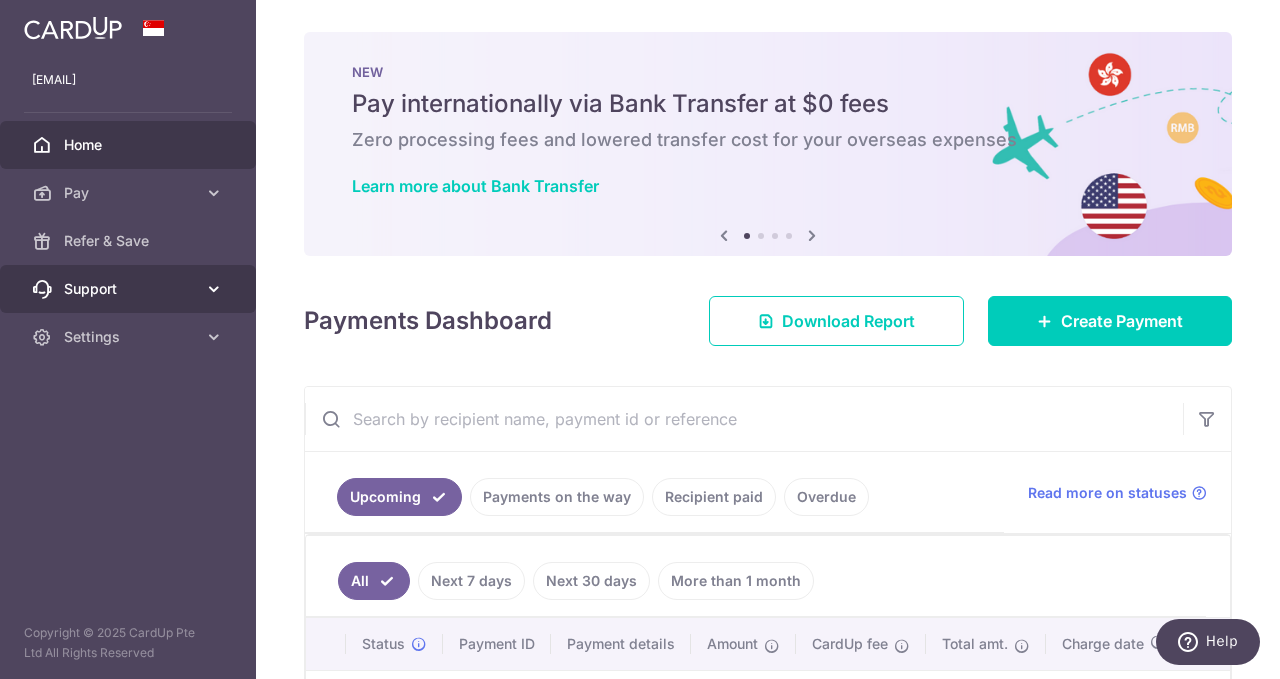 click on "Support" at bounding box center [130, 289] 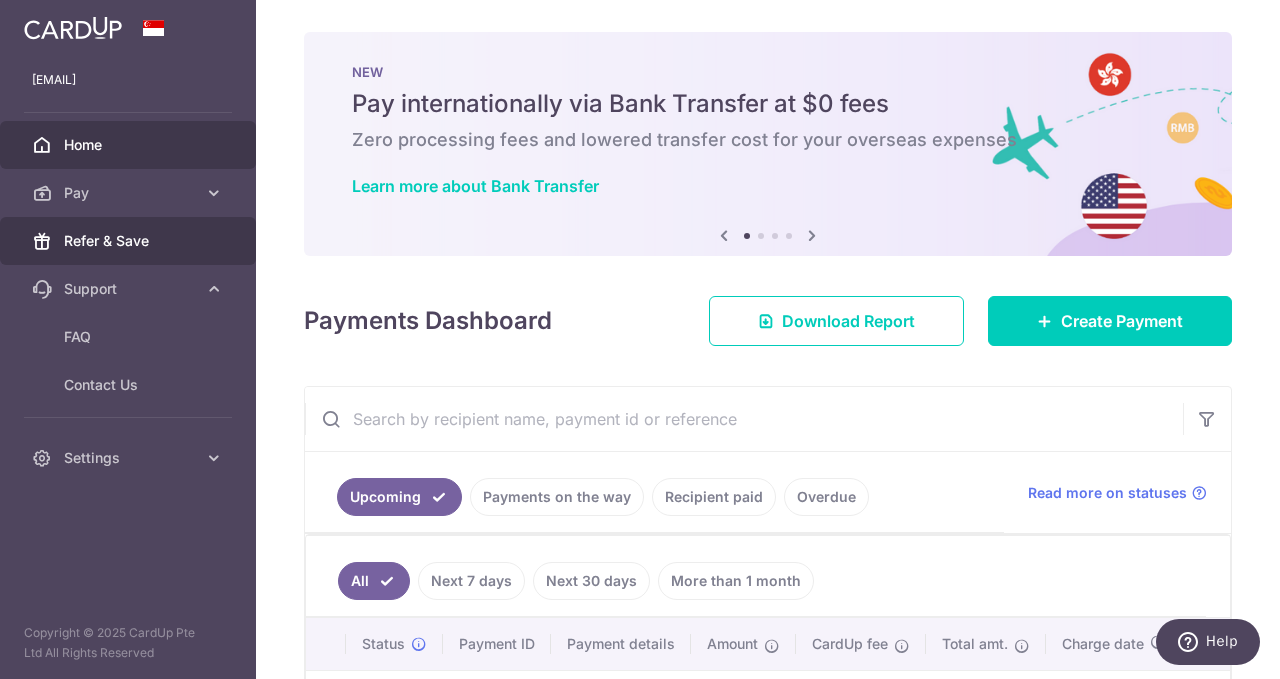 click on "Refer & Save" at bounding box center (130, 241) 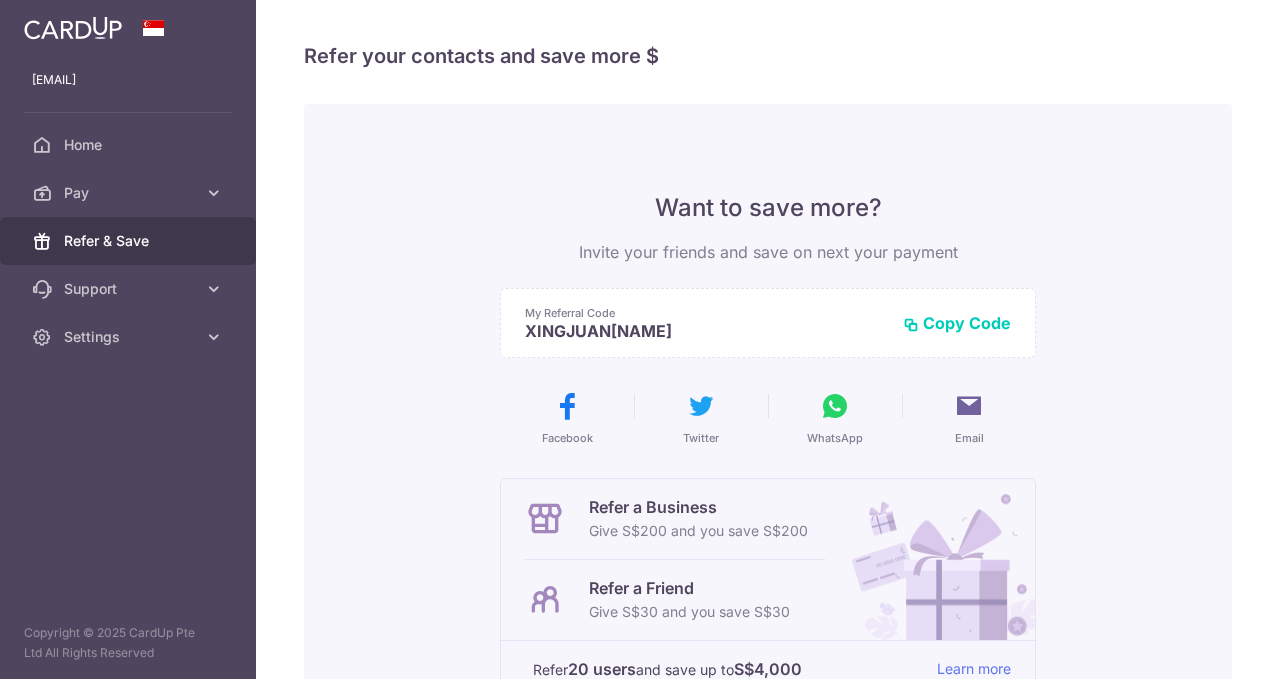 scroll, scrollTop: 0, scrollLeft: 0, axis: both 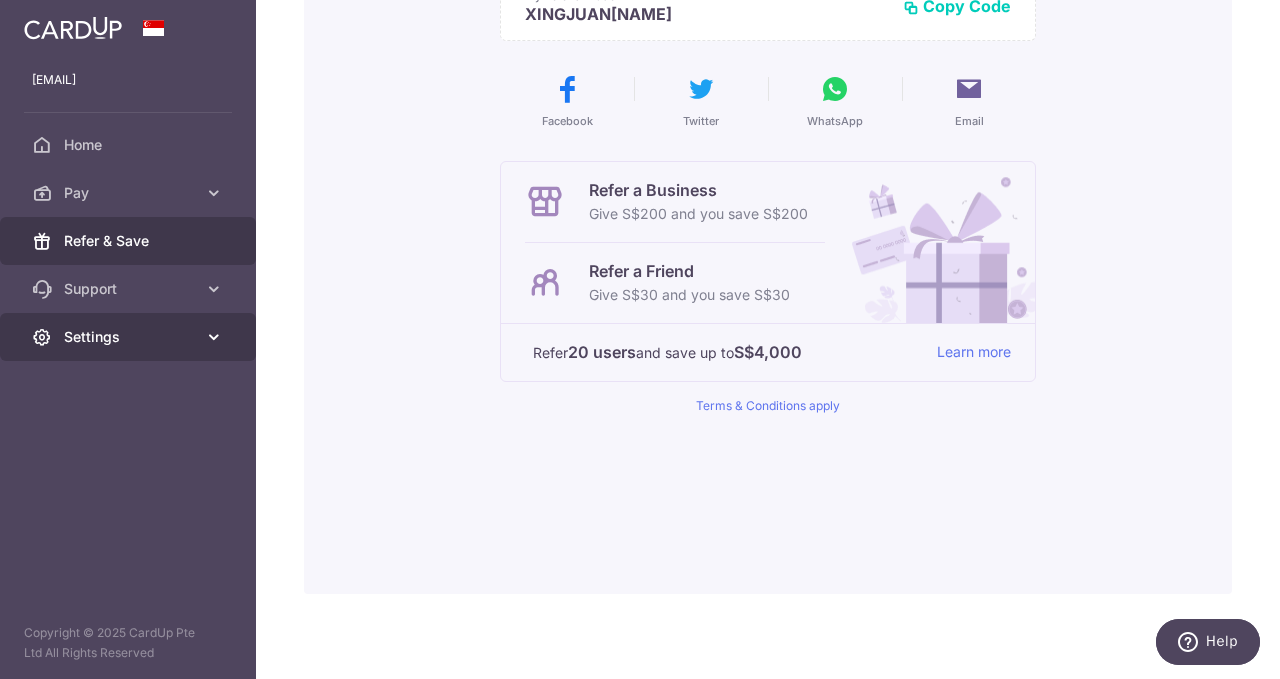 click on "Settings" at bounding box center [128, 337] 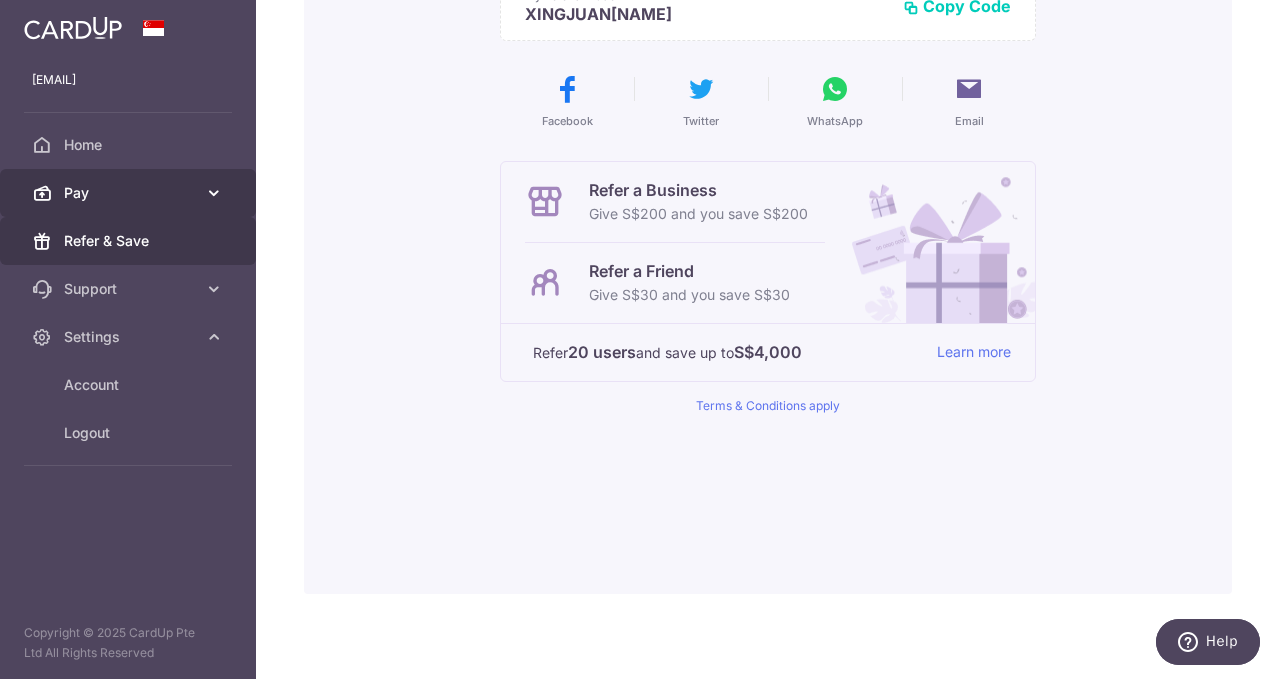 click on "Pay" at bounding box center [128, 193] 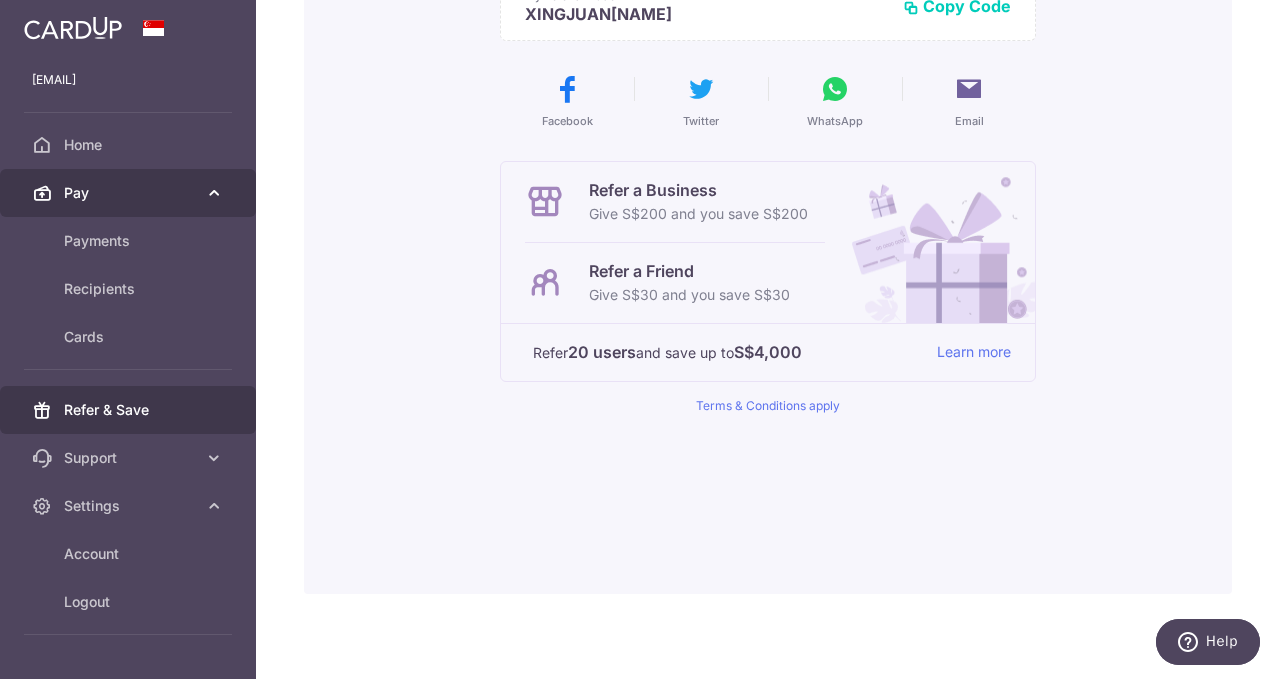click on "Pay" at bounding box center [128, 193] 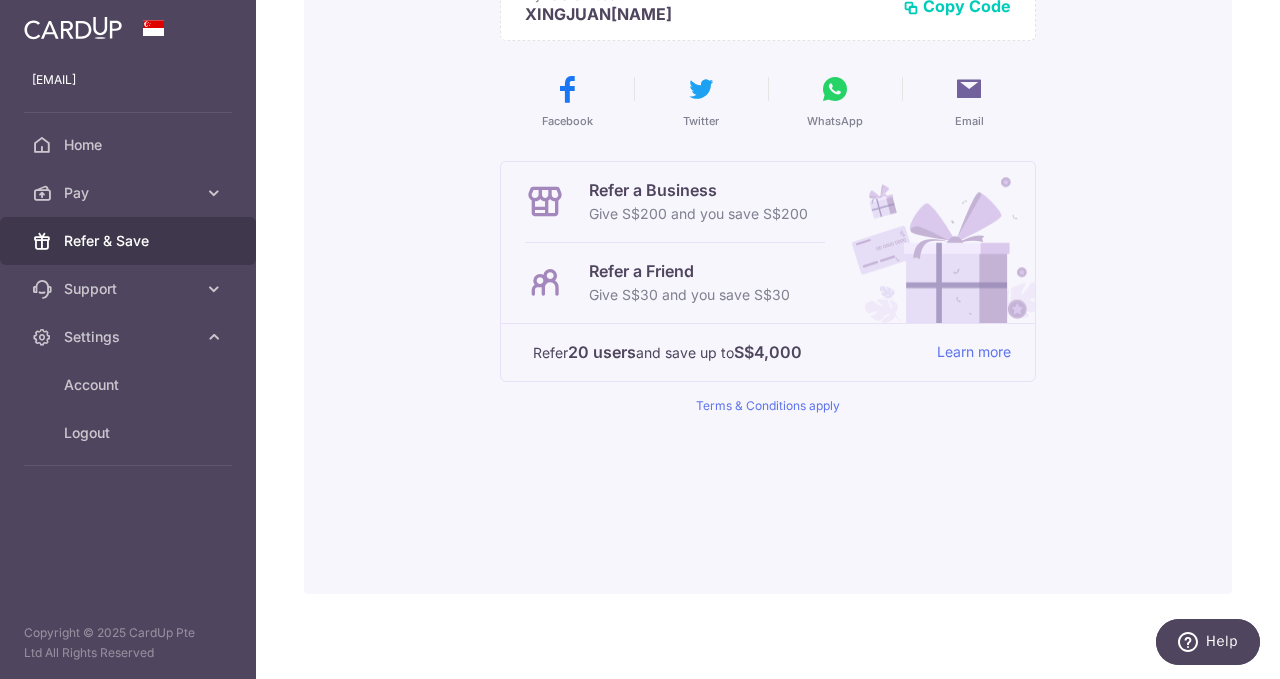 click at bounding box center (73, 28) 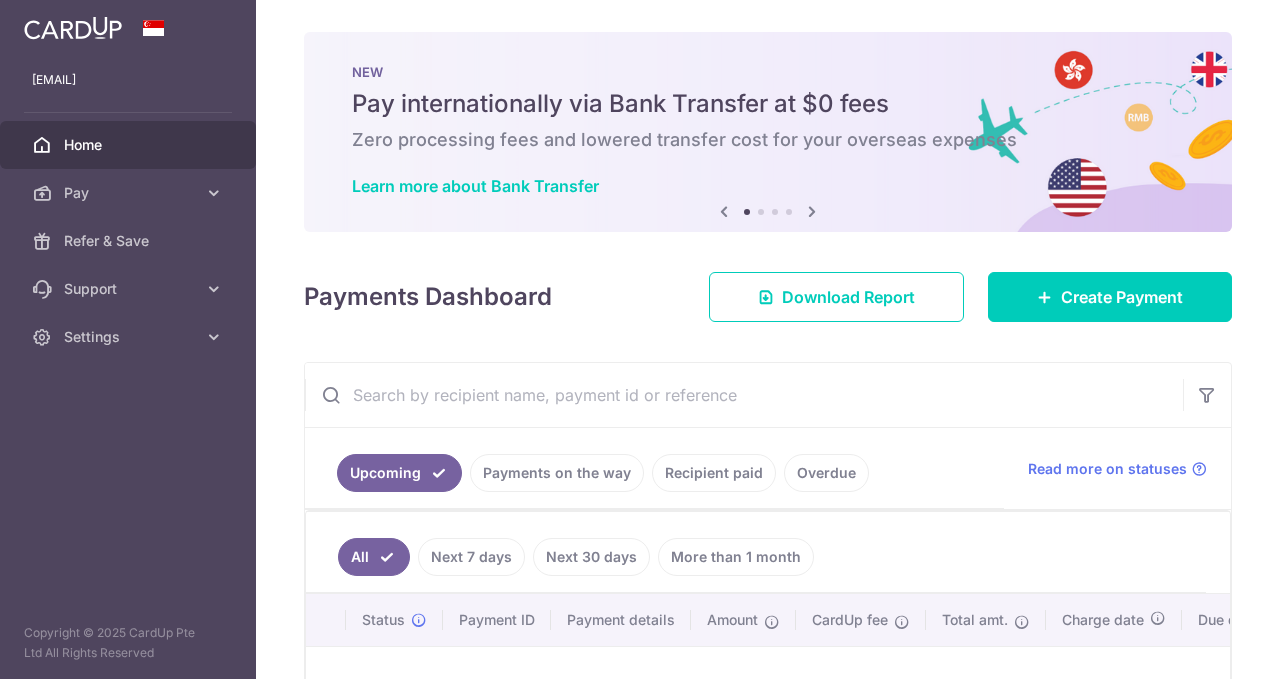 scroll, scrollTop: 0, scrollLeft: 0, axis: both 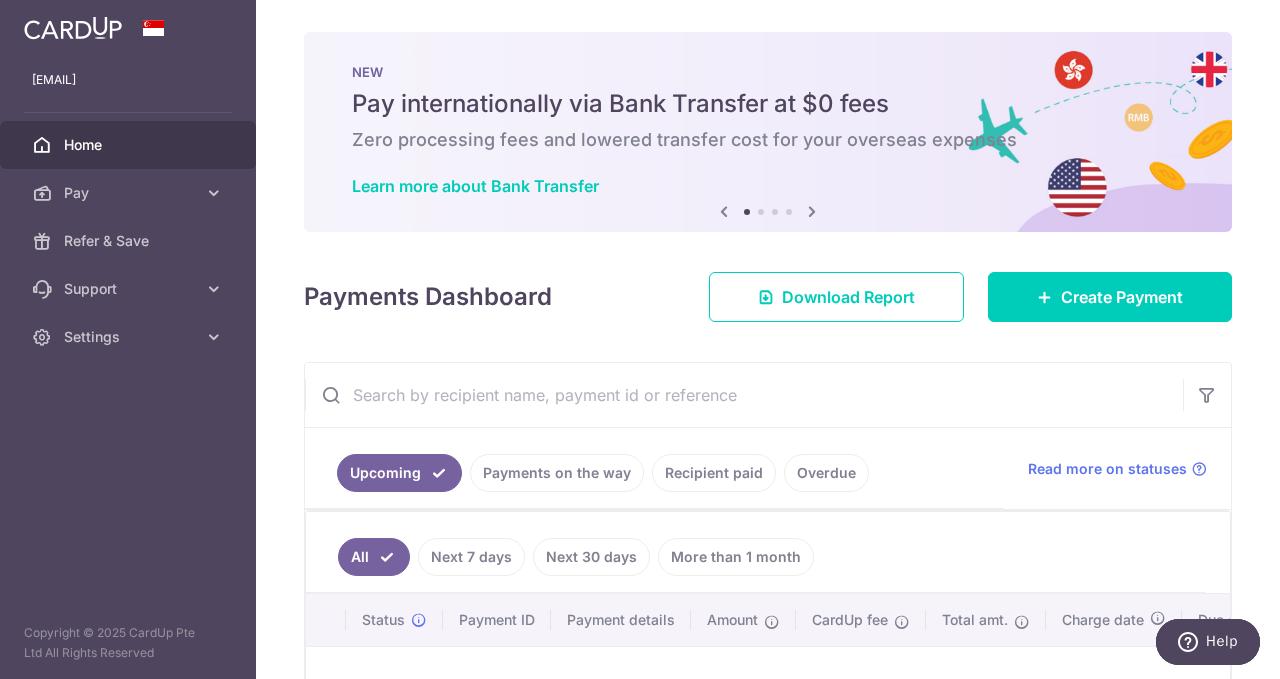 click at bounding box center [812, 211] 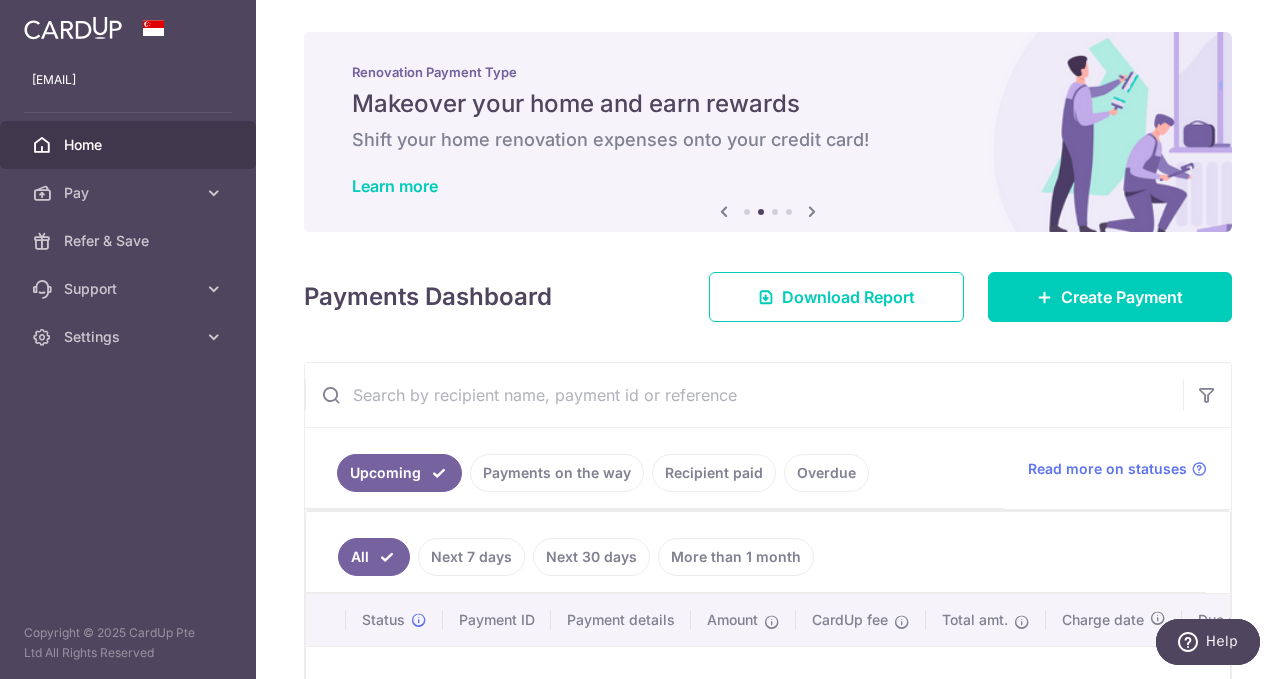 click at bounding box center (812, 211) 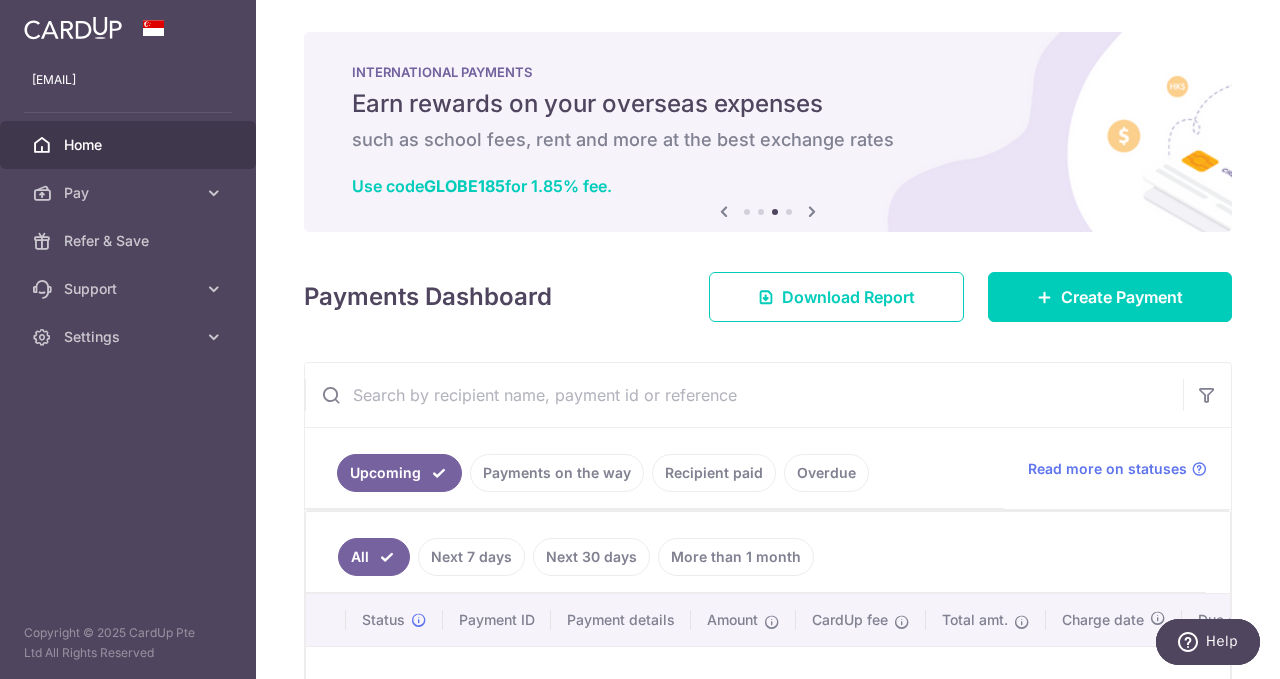 click at bounding box center [812, 211] 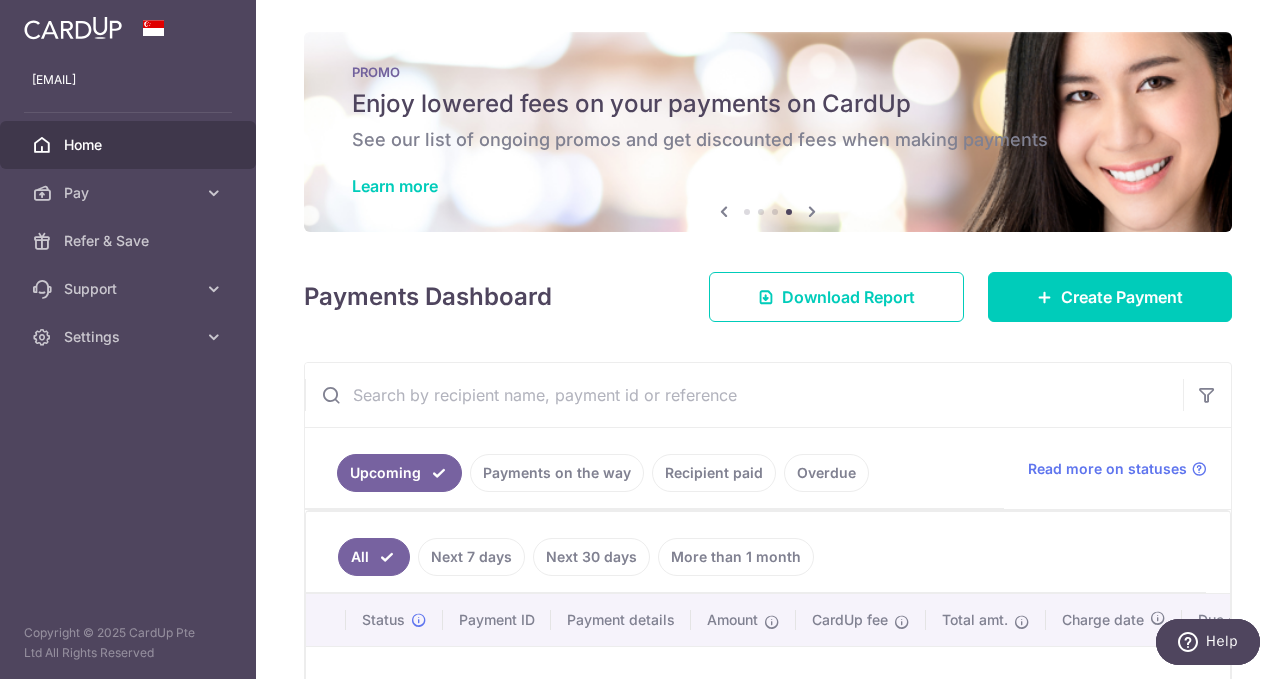 click on "PROMO
Enjoy lowered fees on your payments on CardUp
See our list of ongoing promos and get discounted fees when making payments
Learn more" at bounding box center (768, 132) 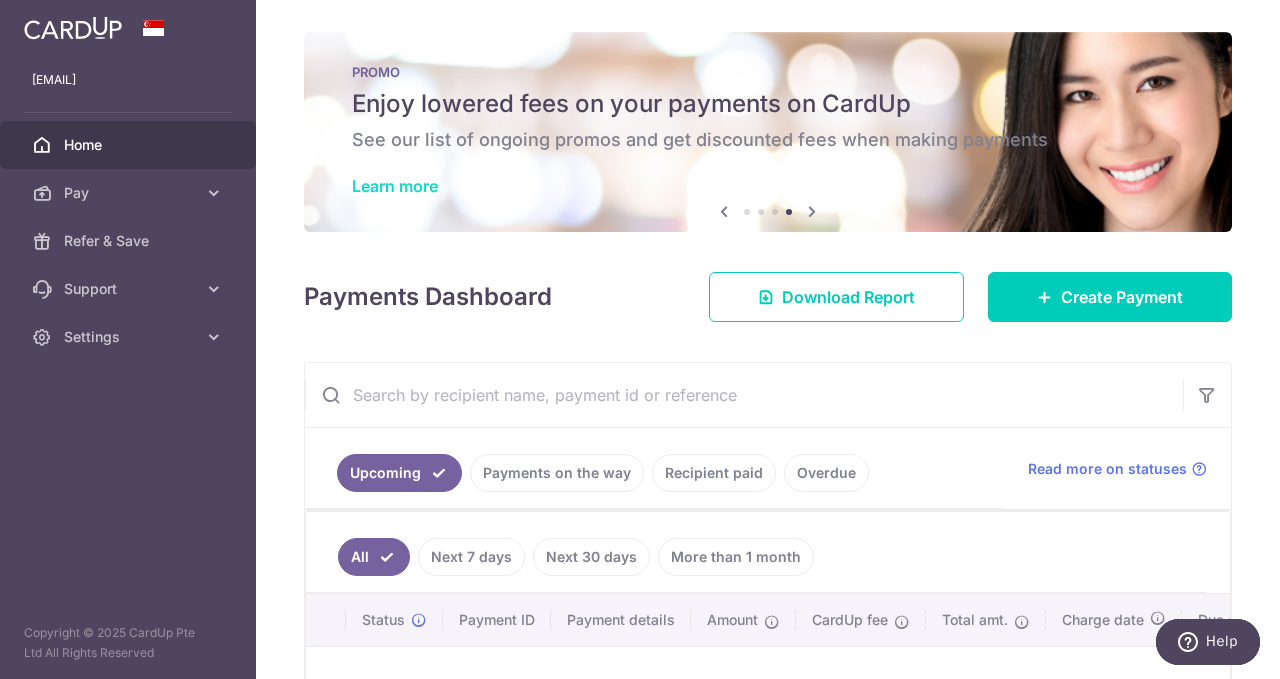 click on "Learn more" at bounding box center (395, 186) 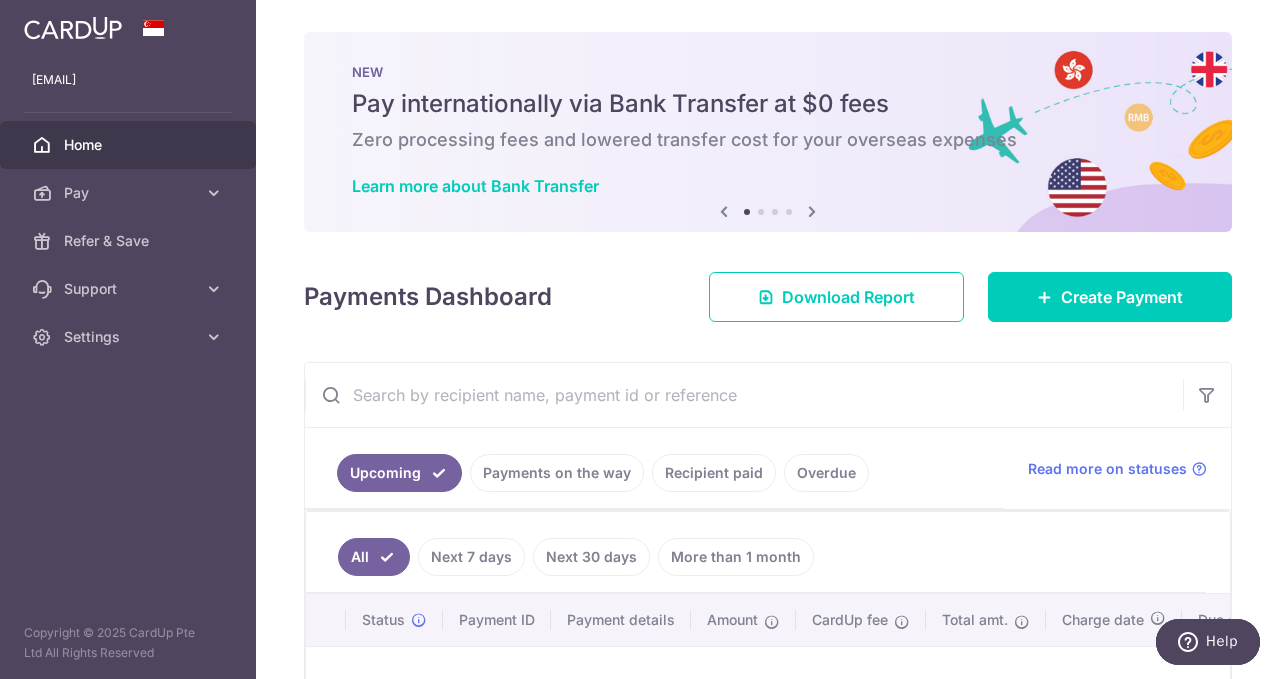 scroll, scrollTop: 211, scrollLeft: 0, axis: vertical 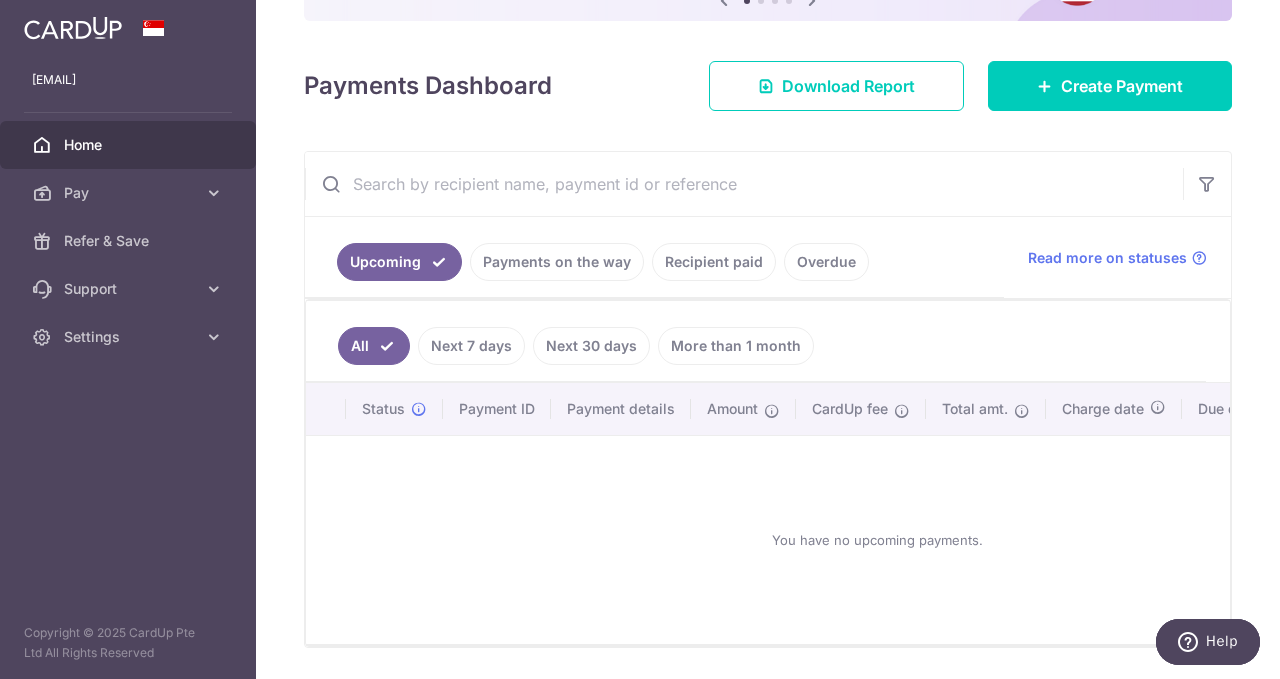click on "More than 1 month" at bounding box center [736, 346] 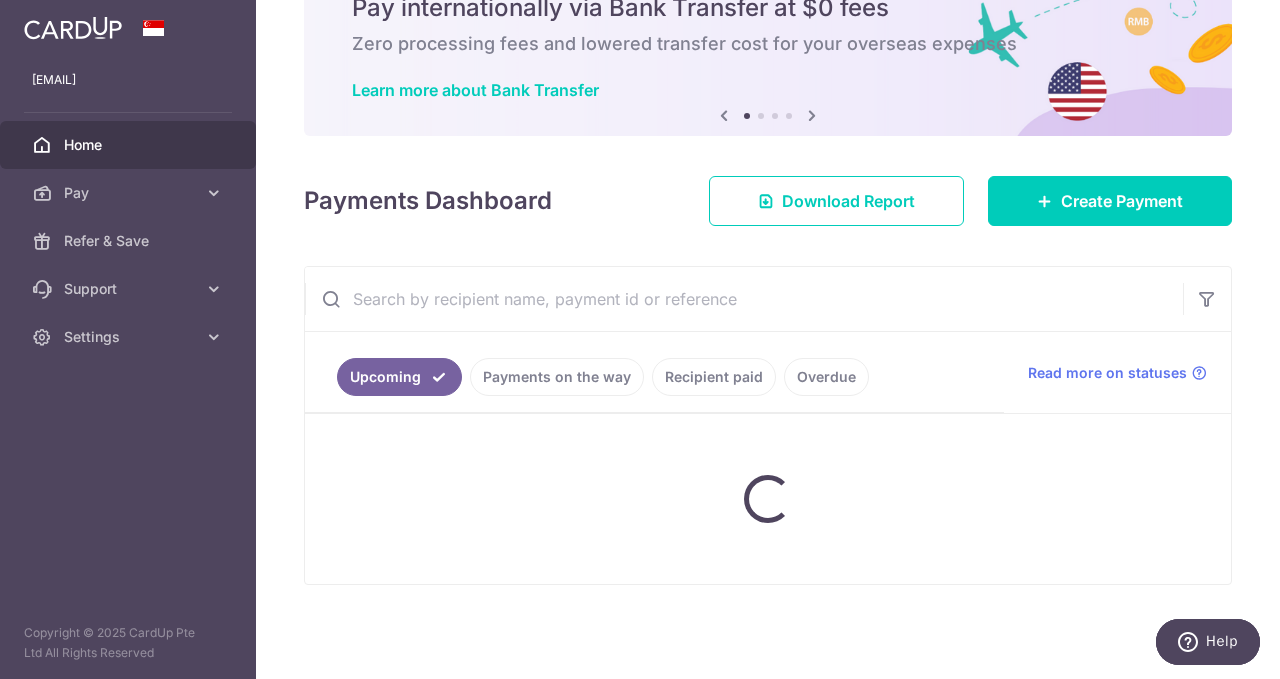 scroll, scrollTop: 211, scrollLeft: 0, axis: vertical 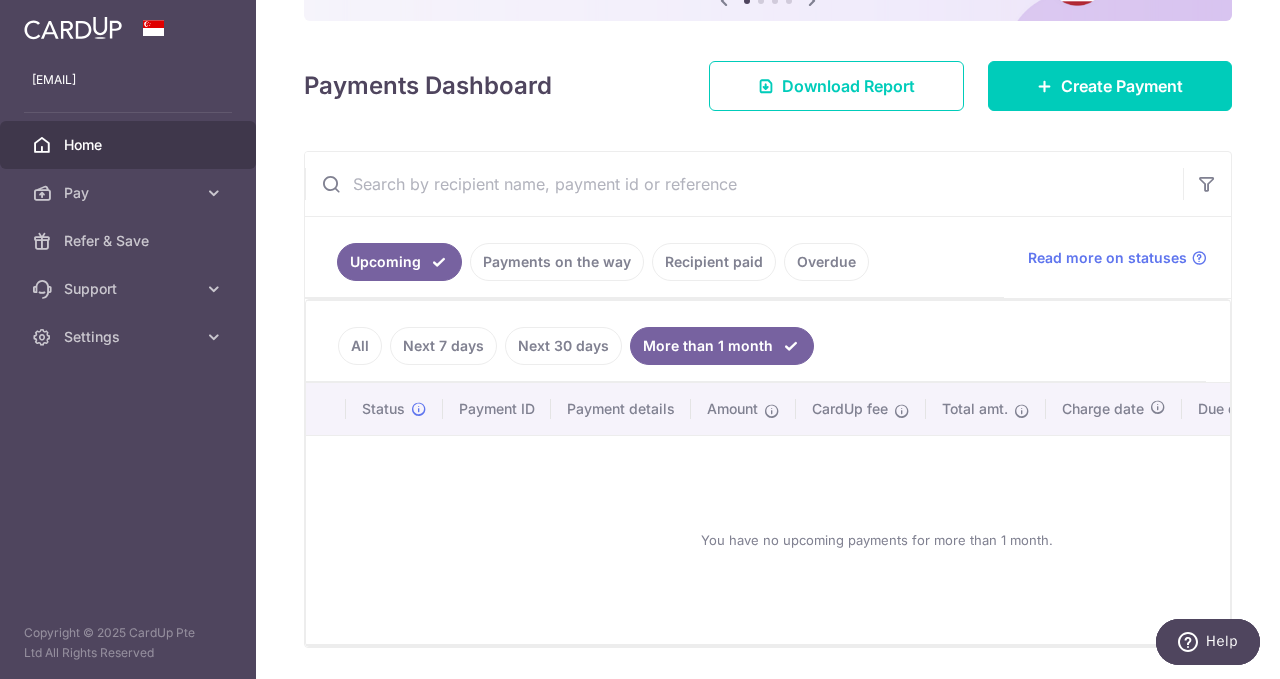 click on "Recipient paid" at bounding box center [714, 262] 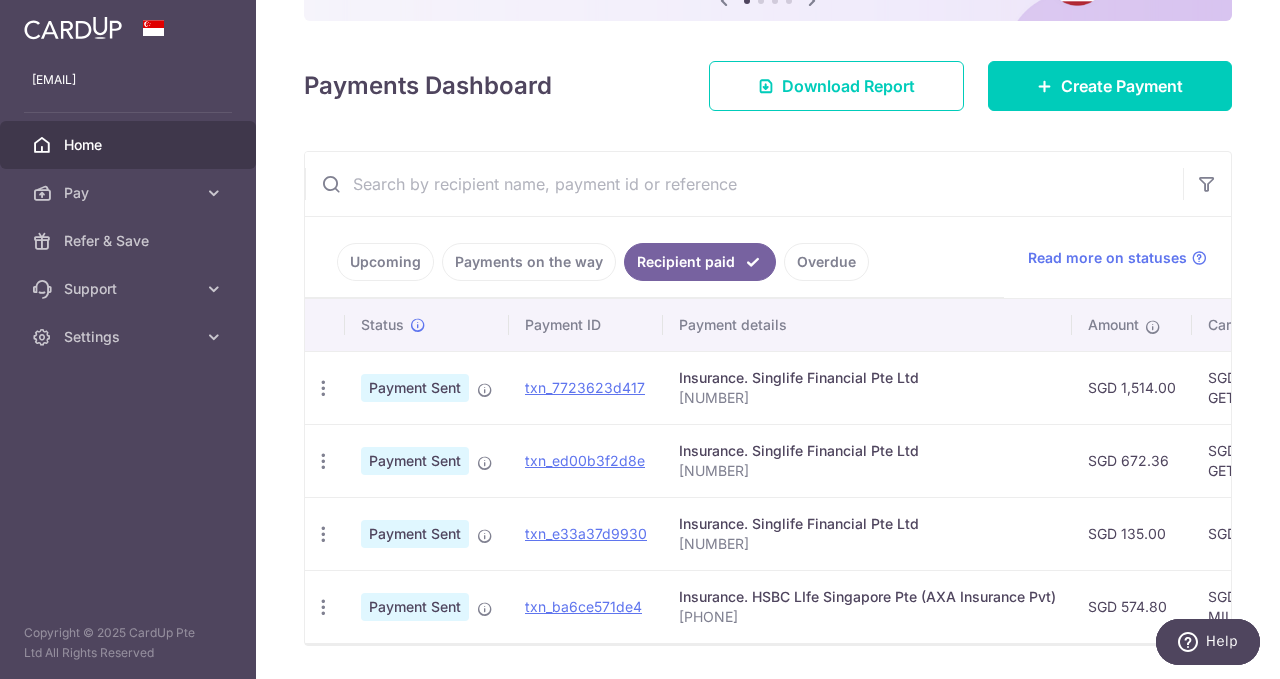 scroll, scrollTop: 272, scrollLeft: 0, axis: vertical 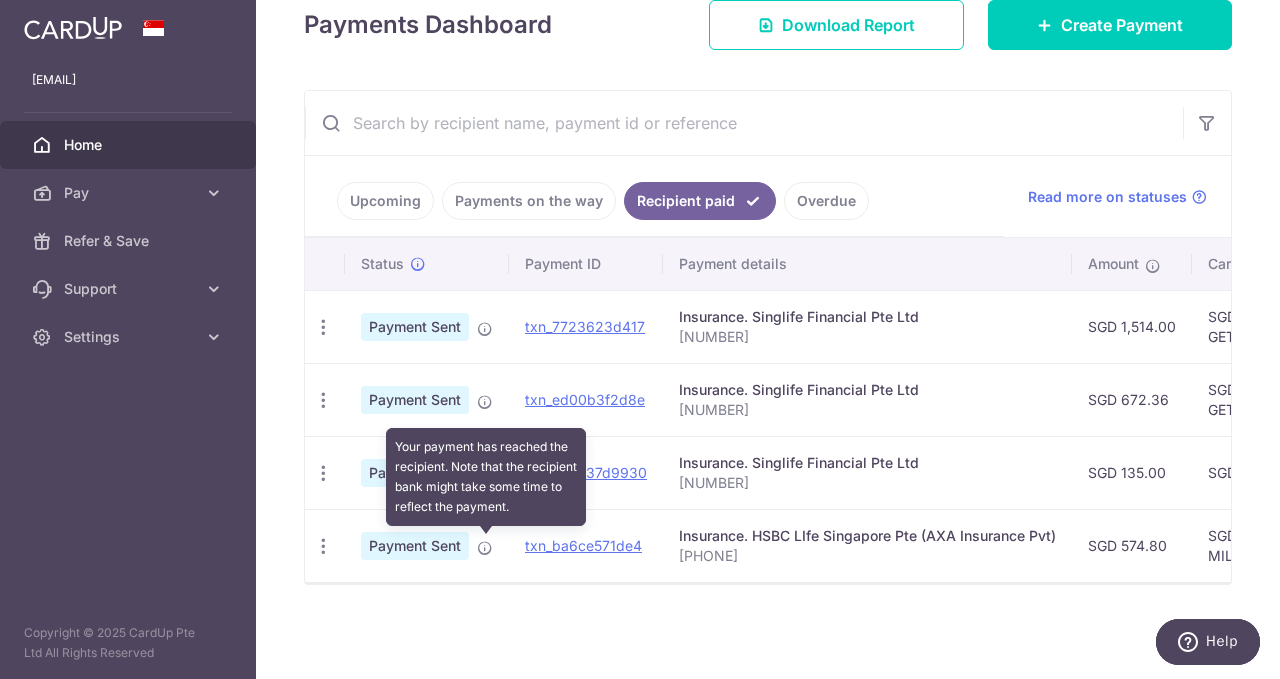 click at bounding box center (485, 548) 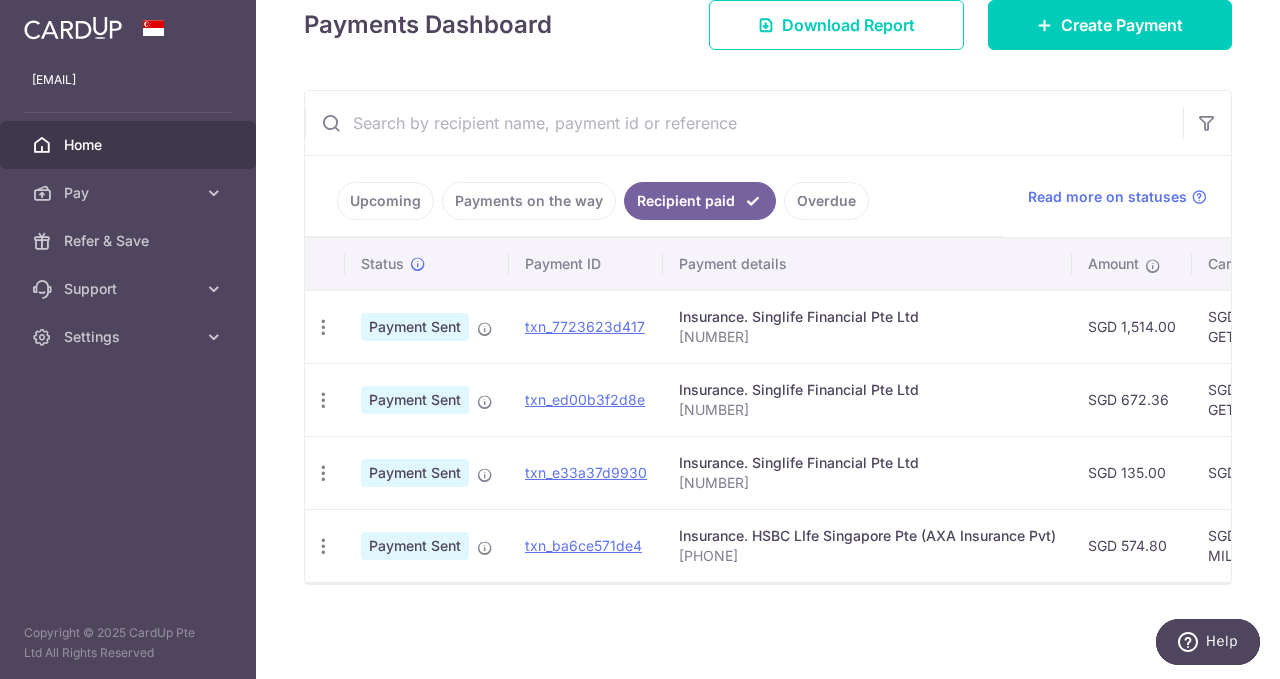 click on "Insurance. HSBC LIfe Singapore Pte (AXA Insurance Pvt)" at bounding box center (867, 536) 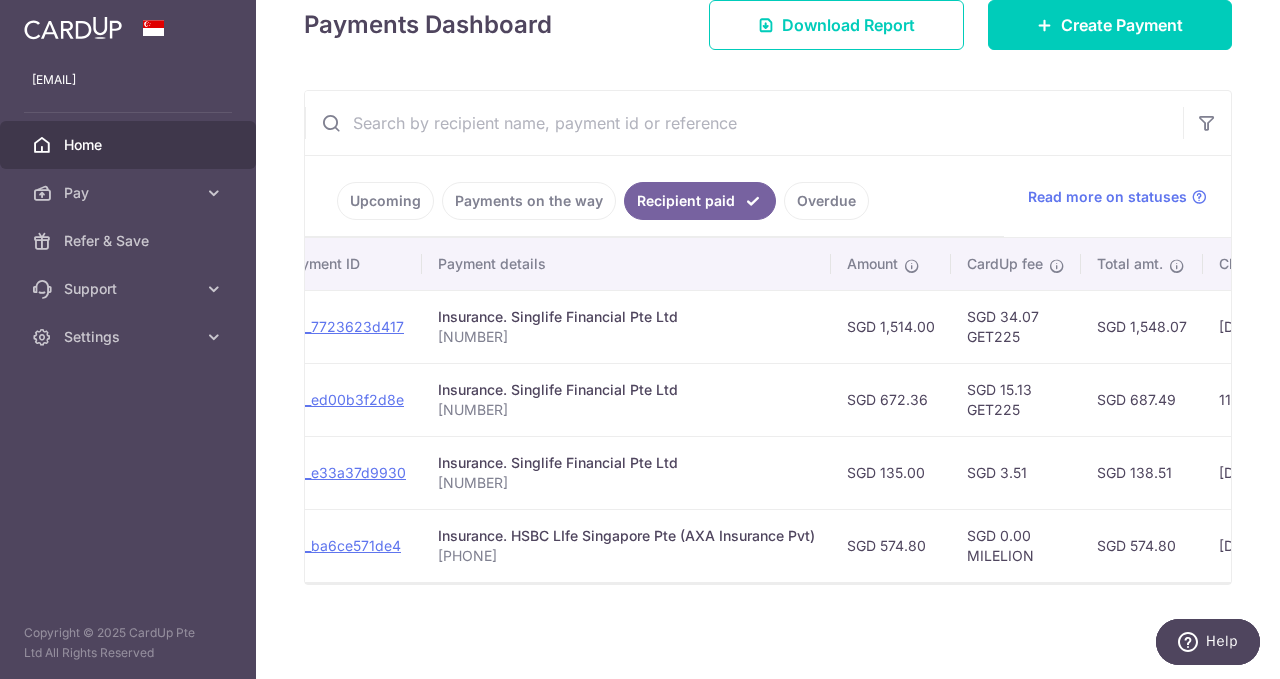 scroll, scrollTop: 0, scrollLeft: 0, axis: both 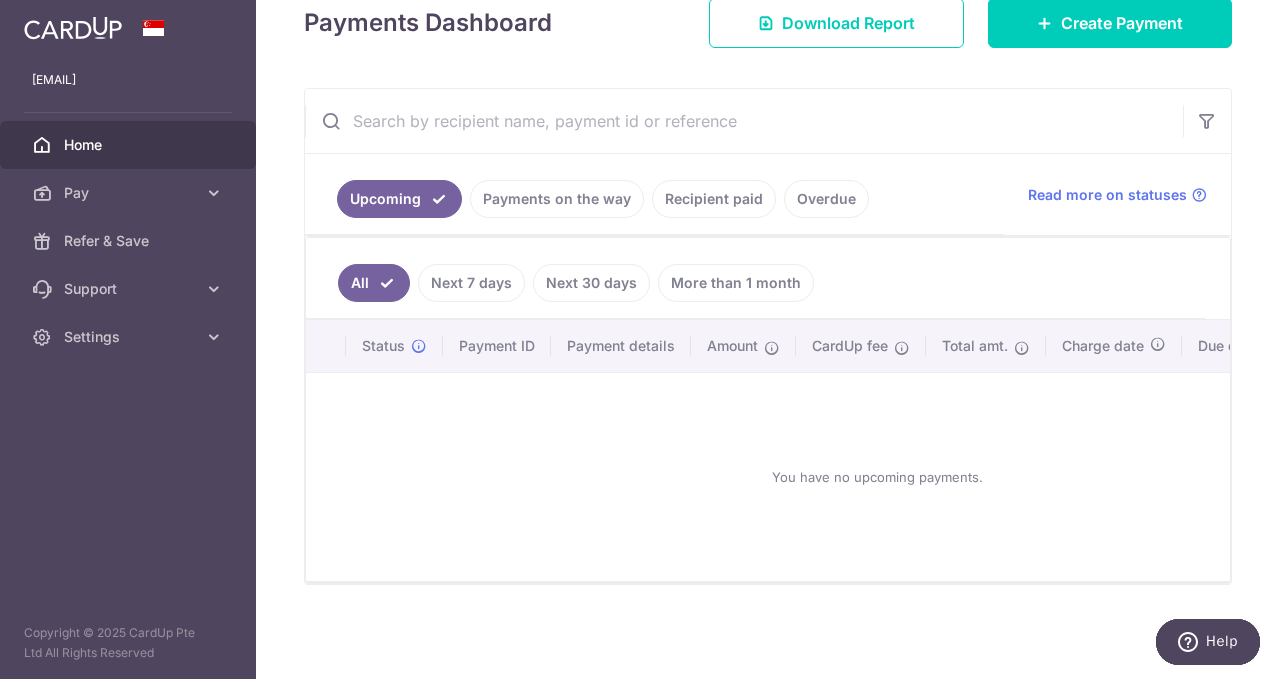 click on "Overdue" at bounding box center [826, 199] 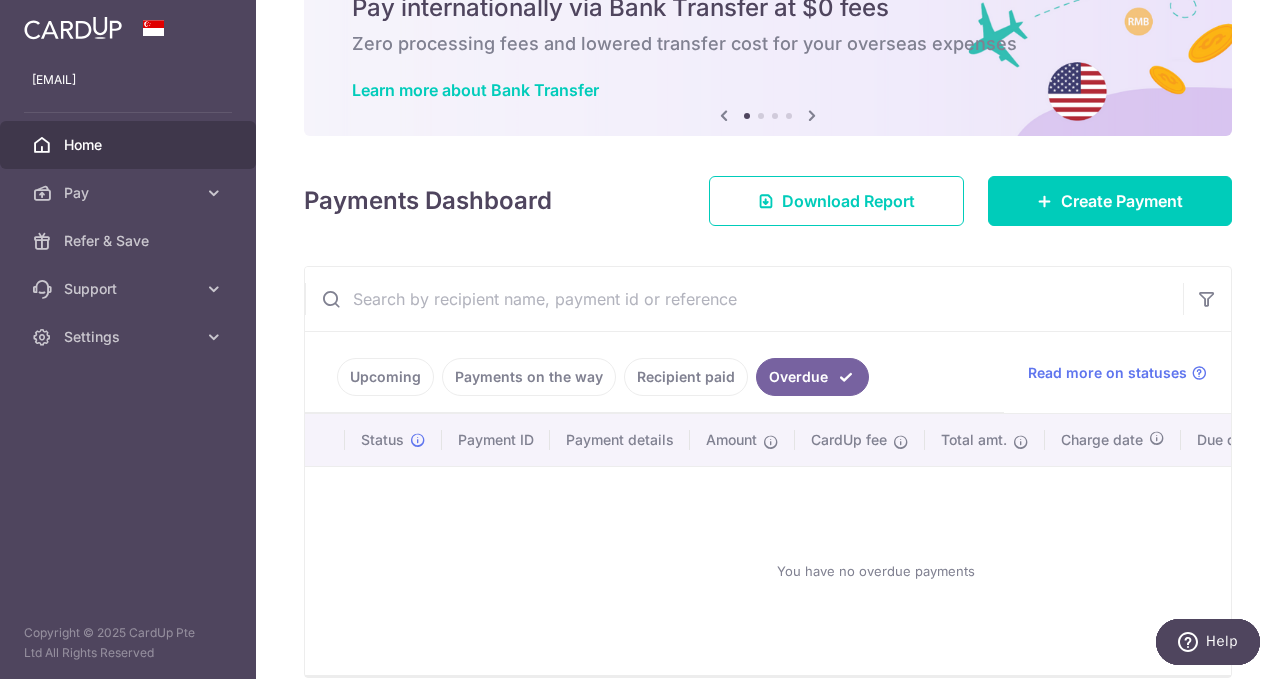 scroll, scrollTop: 189, scrollLeft: 0, axis: vertical 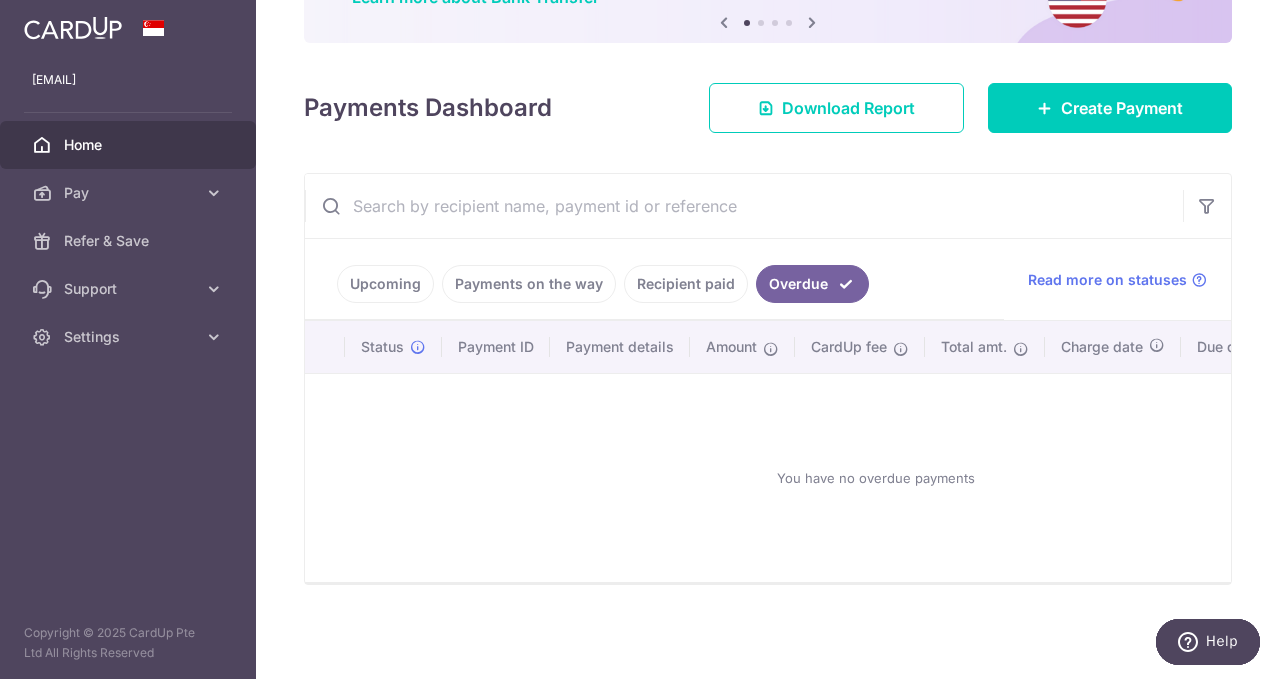 click on "Recipient paid" at bounding box center [686, 284] 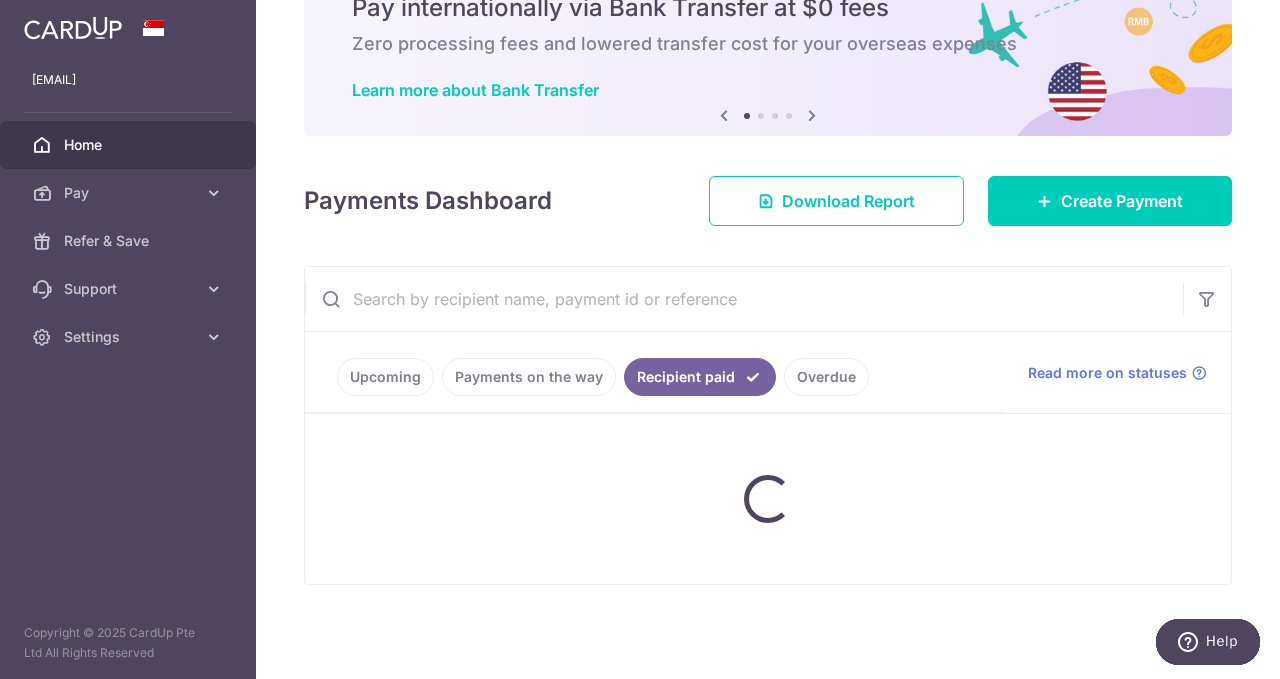 scroll, scrollTop: 272, scrollLeft: 0, axis: vertical 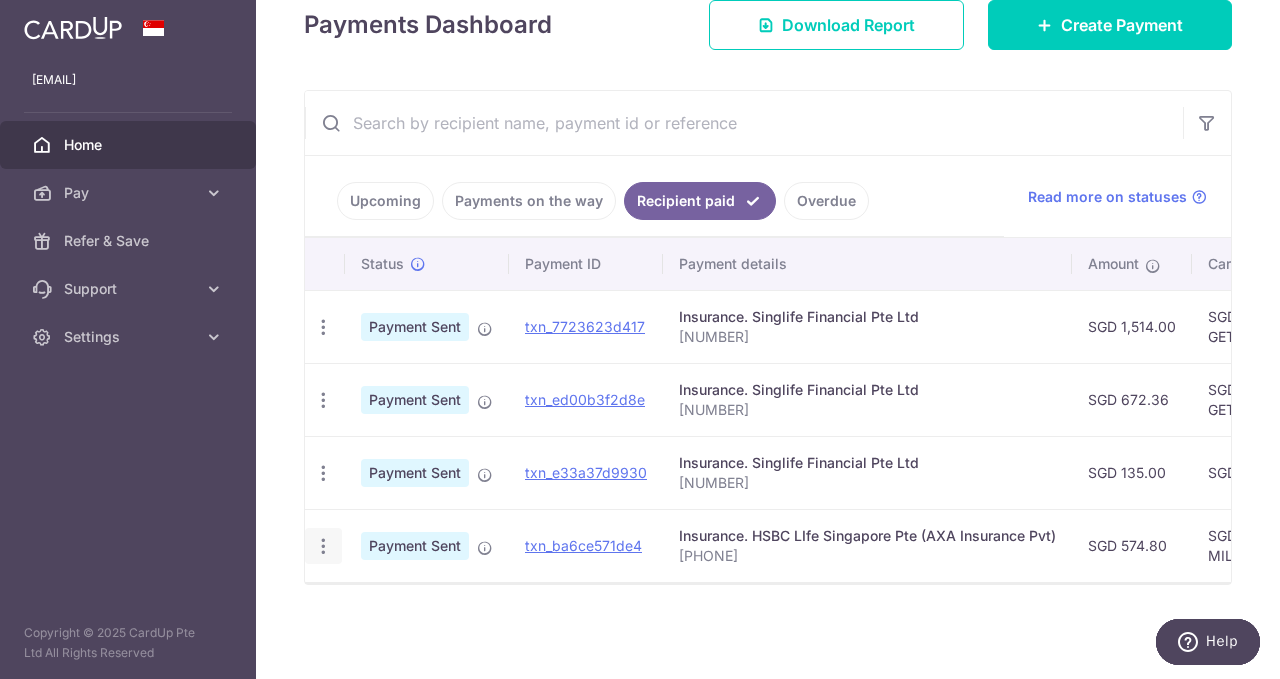 click at bounding box center (323, 327) 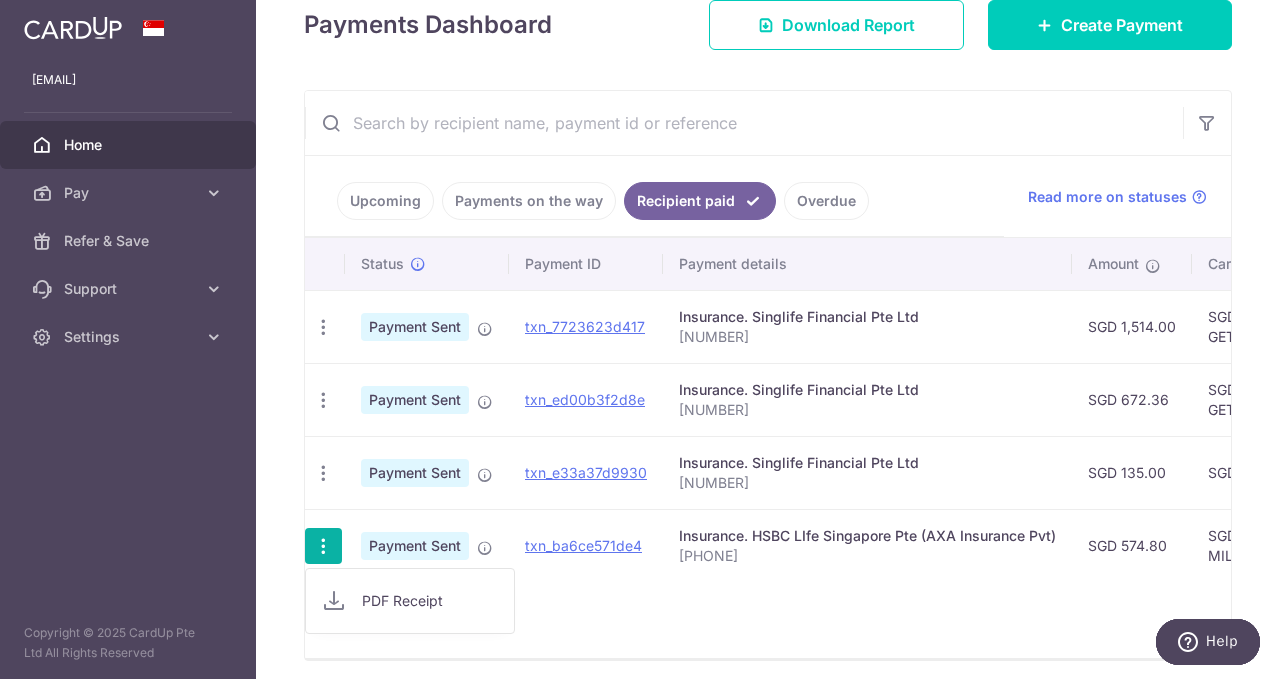 click at bounding box center [323, 546] 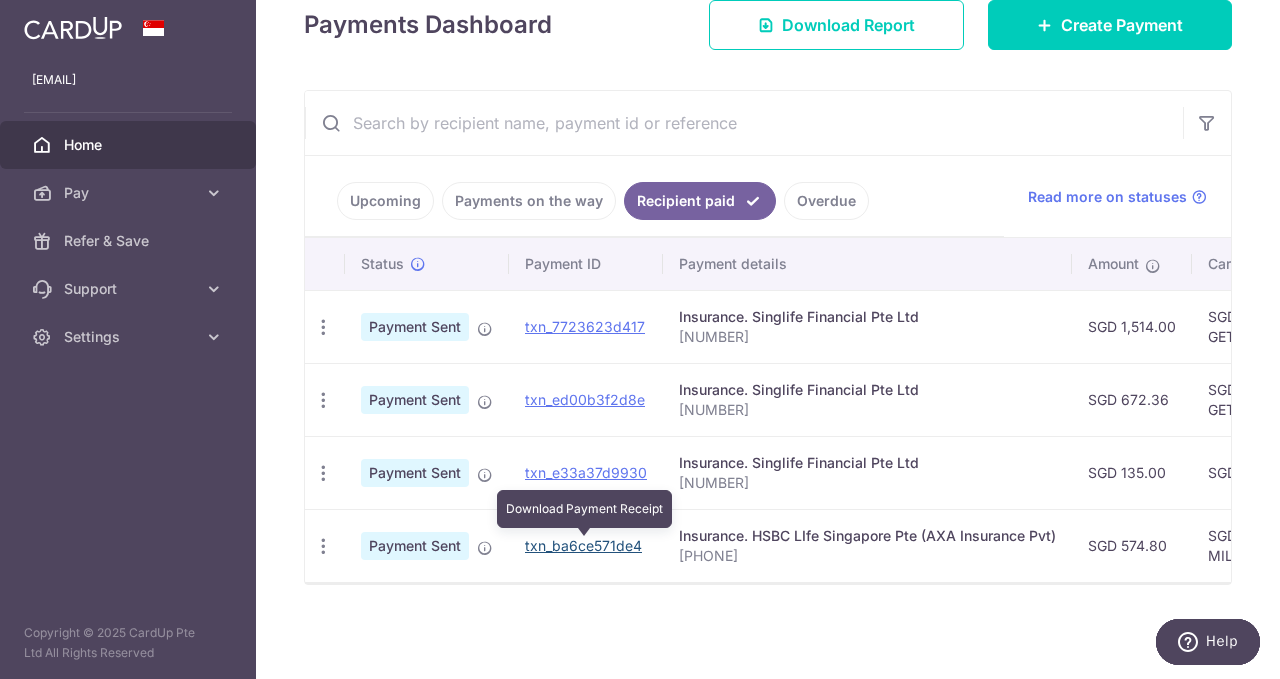 click on "txn_ba6ce571de4" at bounding box center [583, 545] 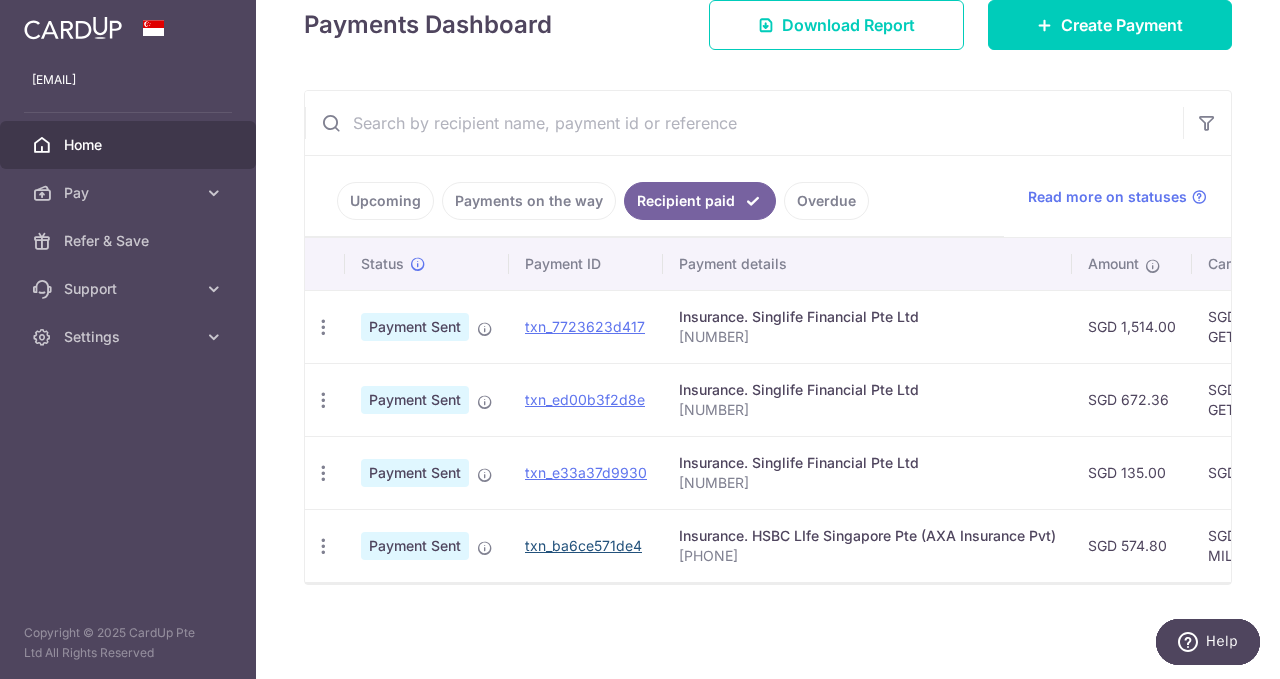 scroll, scrollTop: 0, scrollLeft: 0, axis: both 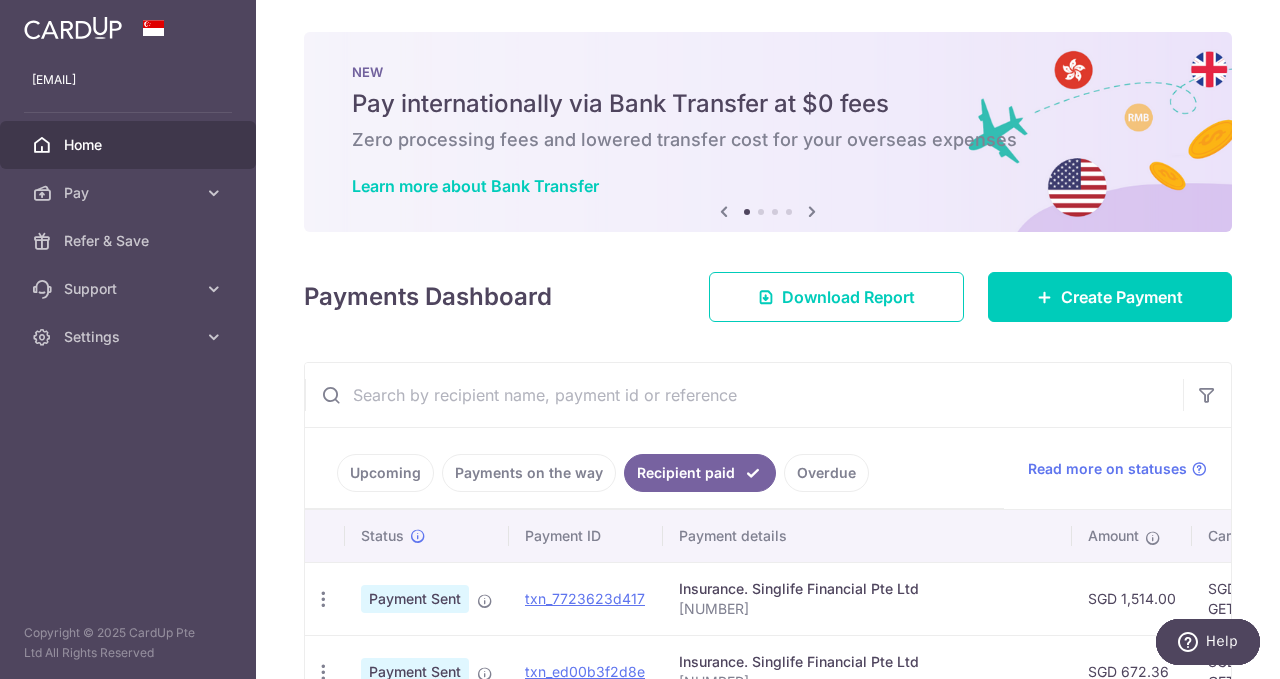 click on "Payments Dashboard
Download Report
Create Payment" at bounding box center [768, 293] 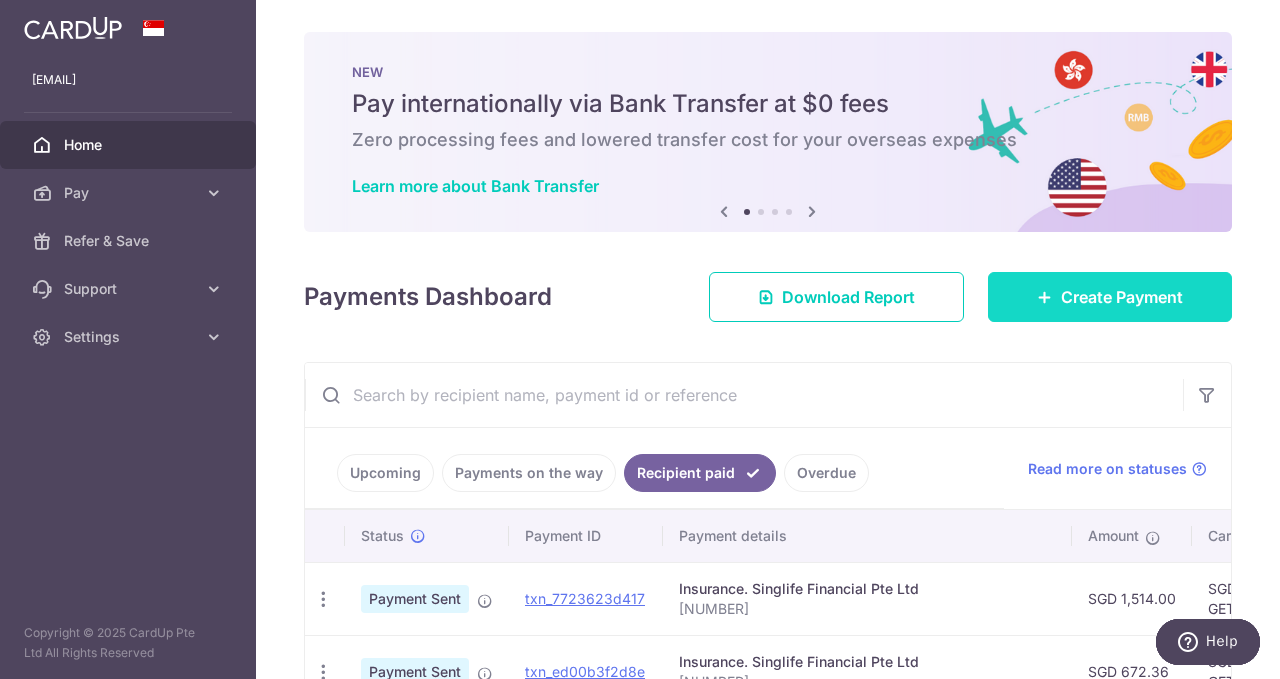 click on "Create Payment" at bounding box center [1122, 297] 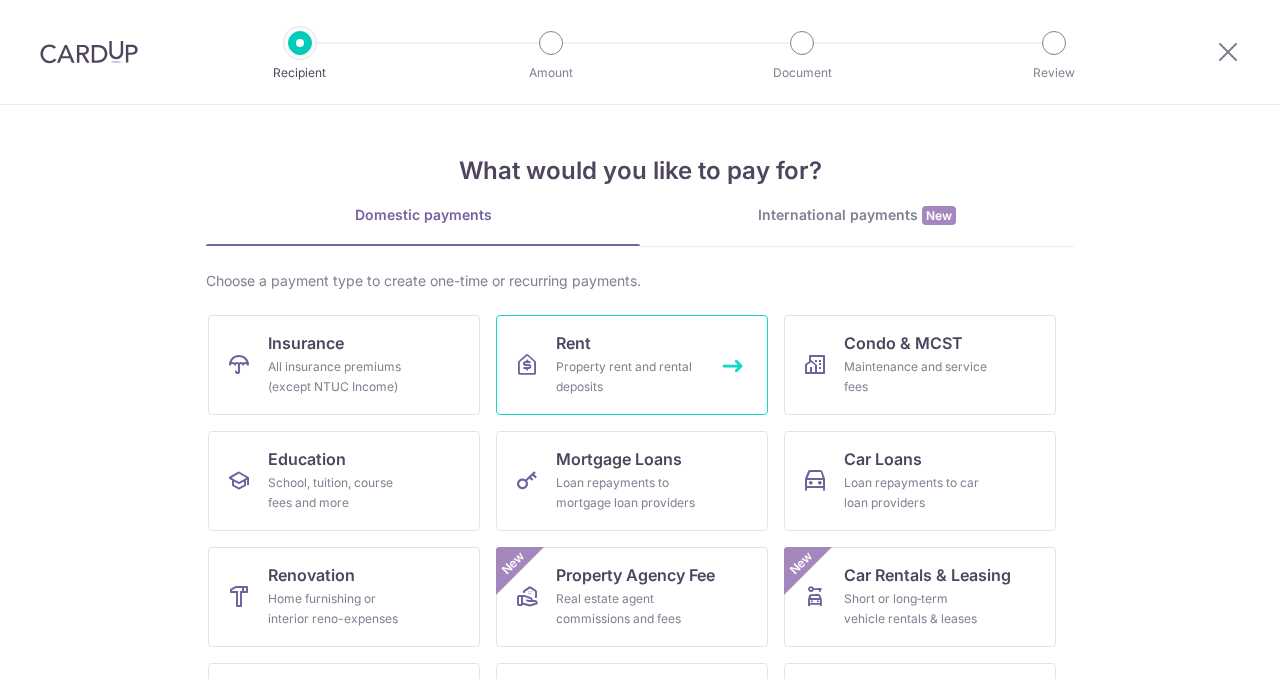 scroll, scrollTop: 0, scrollLeft: 0, axis: both 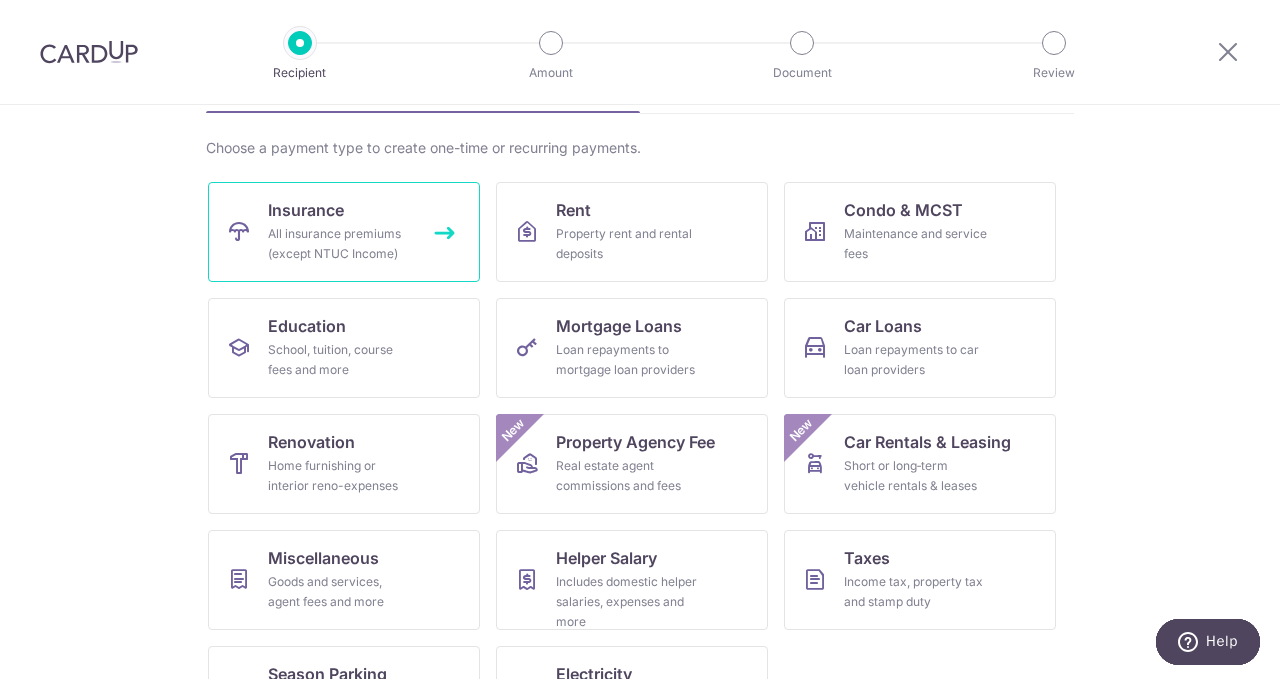 click on "Insurance All insurance premiums (except NTUC Income)" at bounding box center [344, 232] 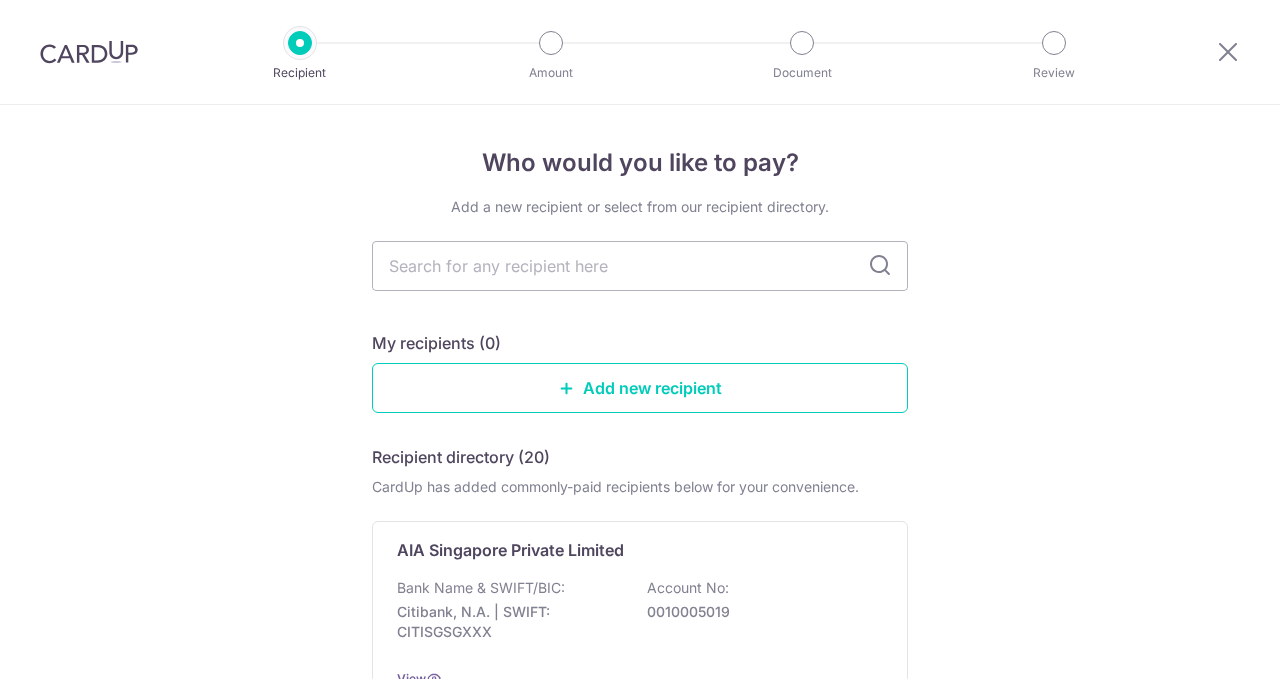 scroll, scrollTop: 0, scrollLeft: 0, axis: both 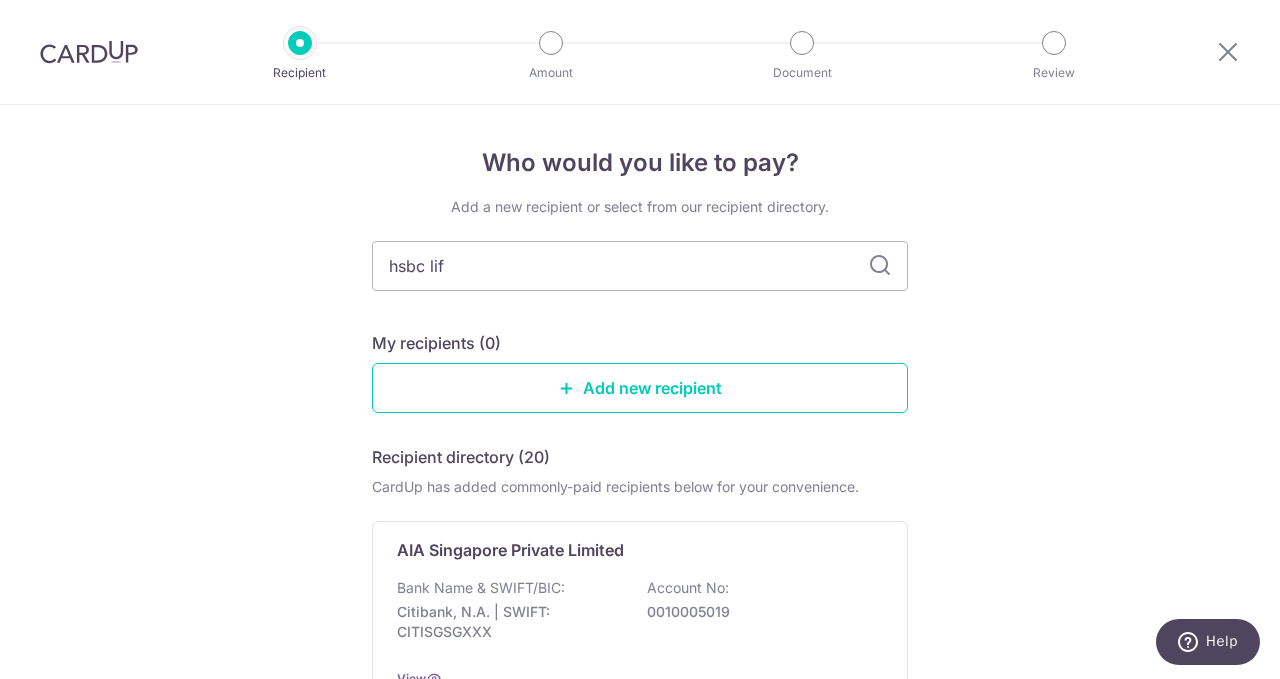 type on "hsbc life" 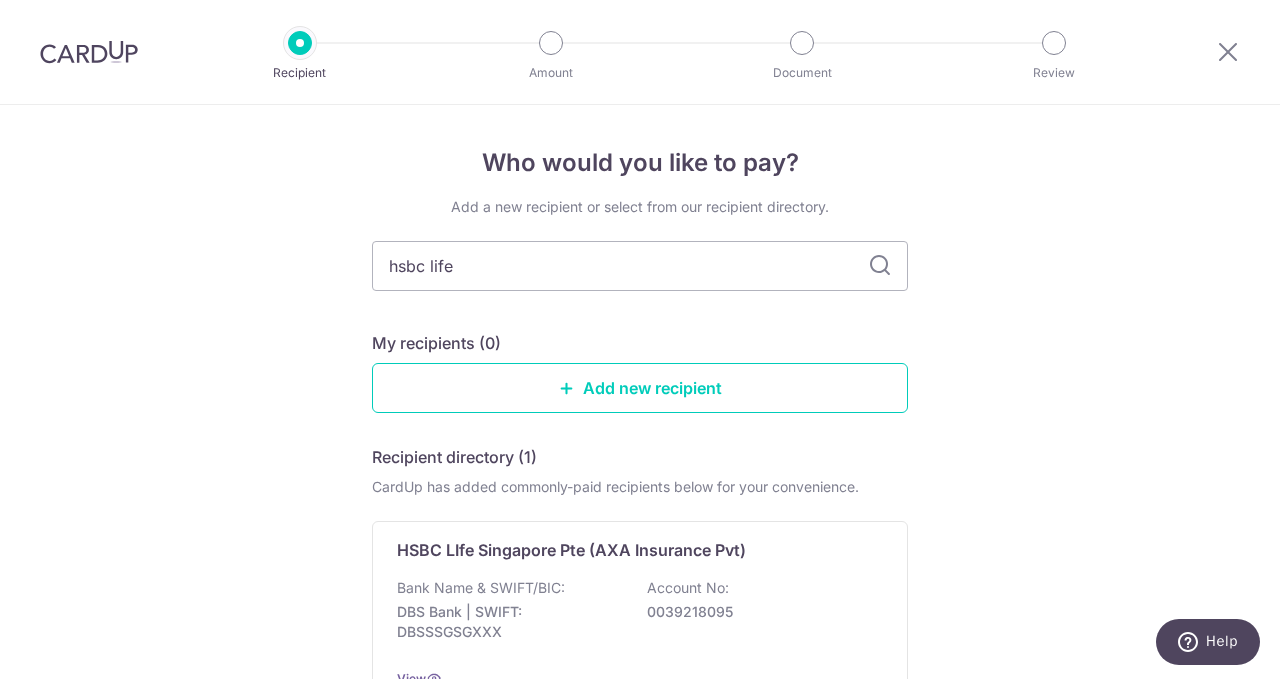 click at bounding box center [880, 266] 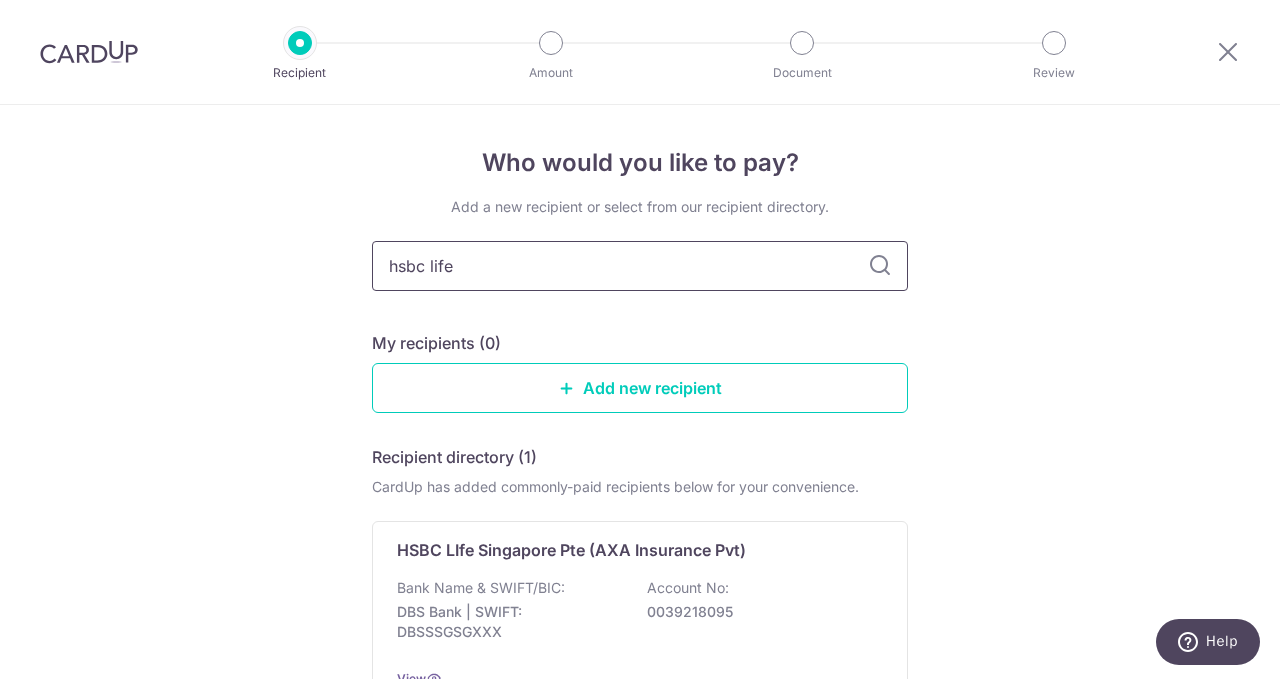 click on "hsbc life" at bounding box center (640, 266) 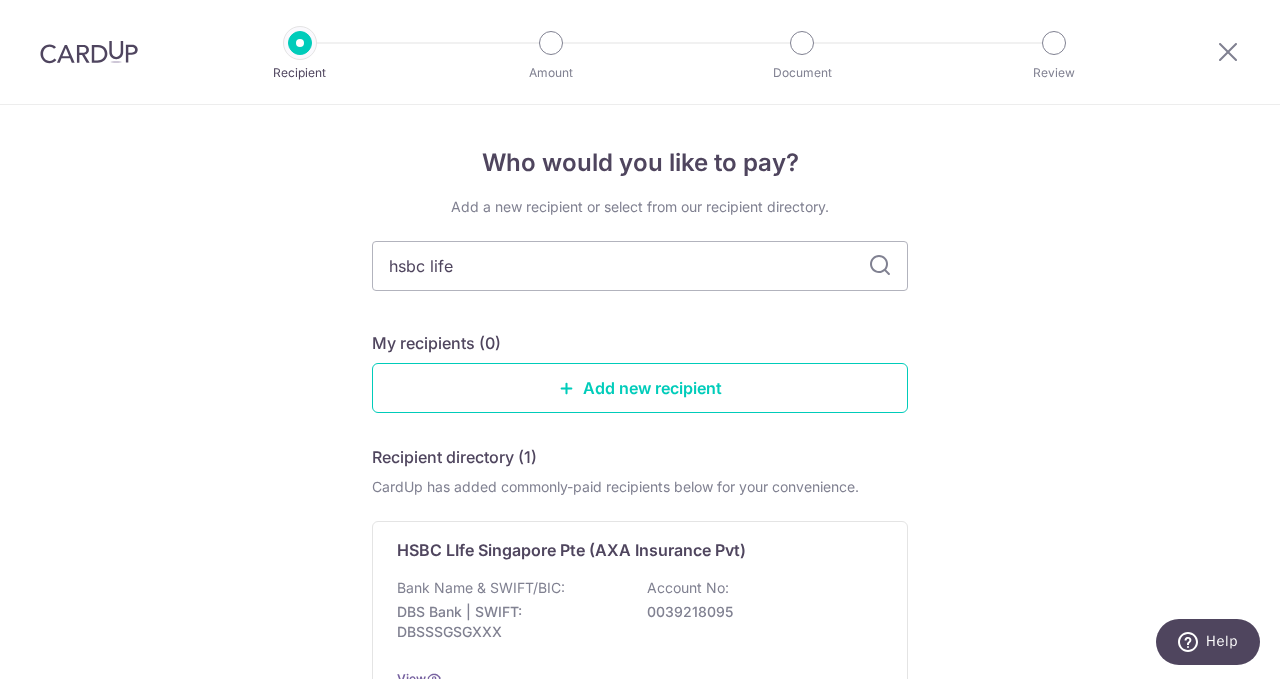 click at bounding box center [880, 266] 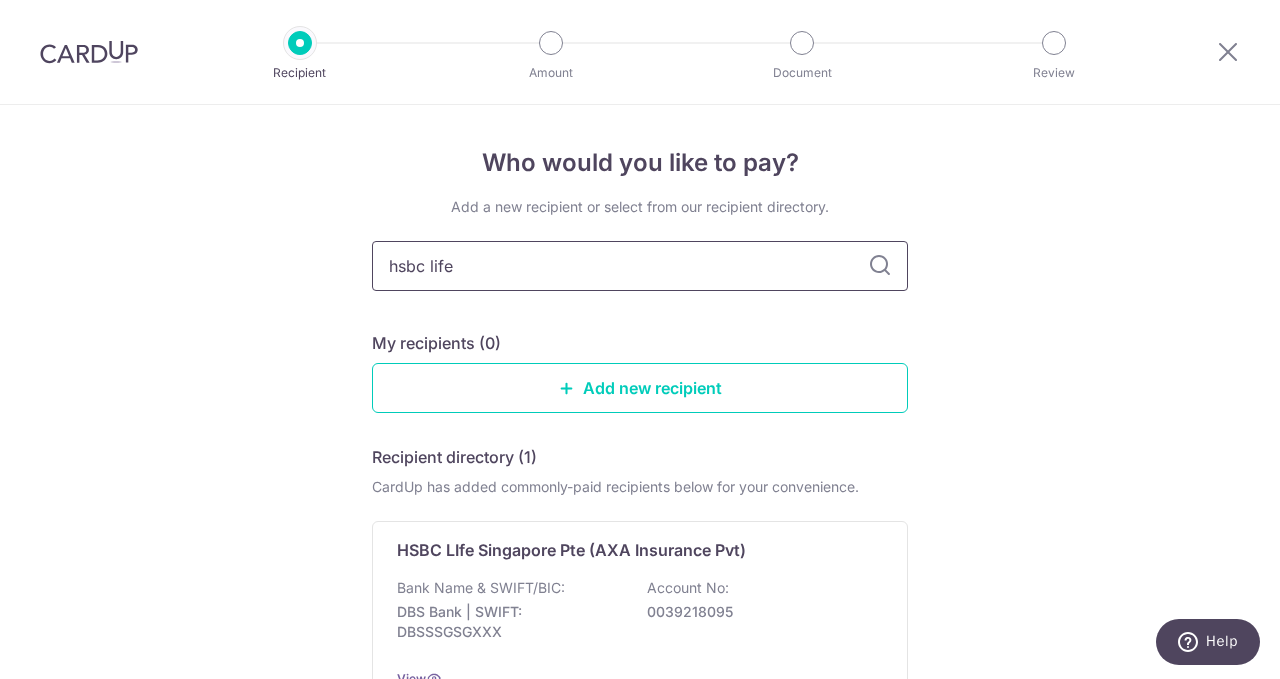 click on "hsbc life" at bounding box center [640, 266] 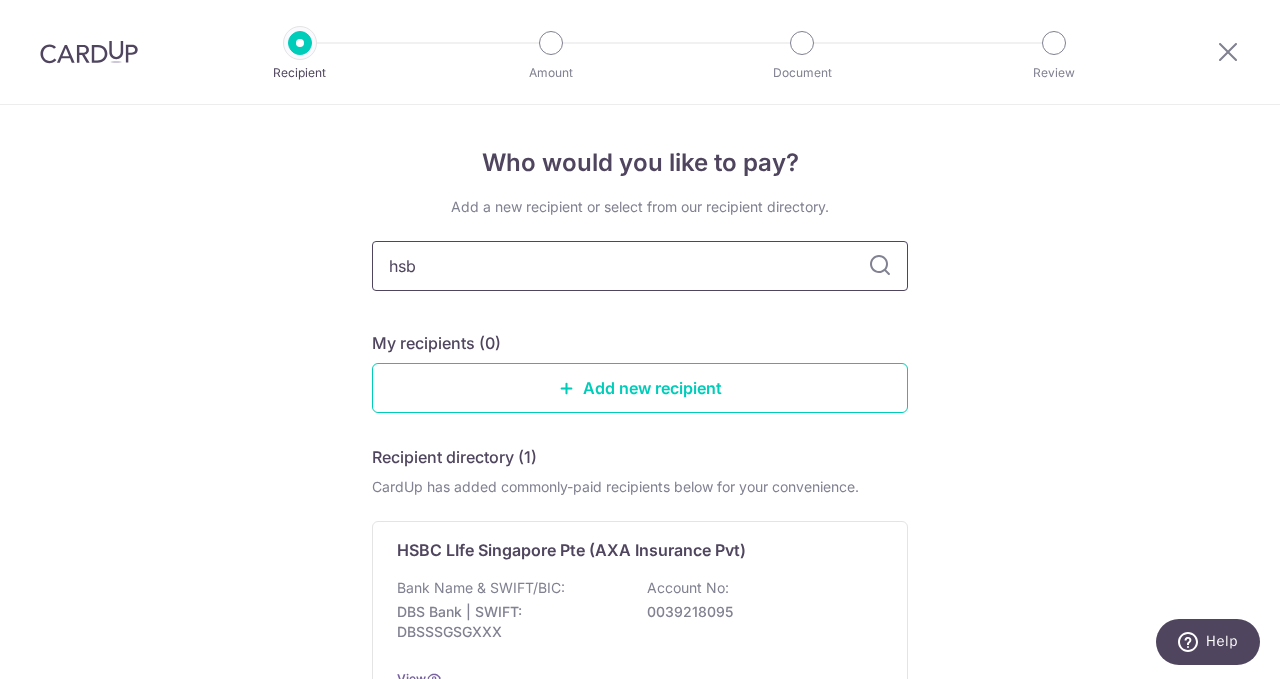 type on "hsbc" 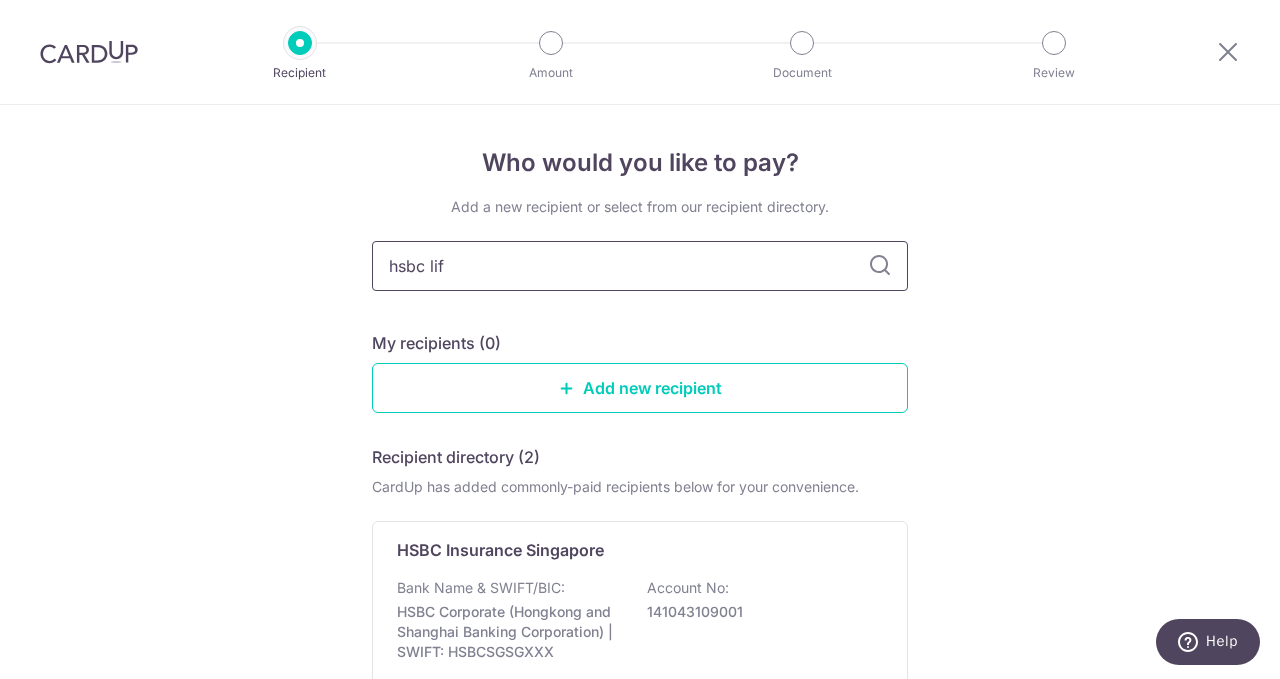 type on "hsbc life" 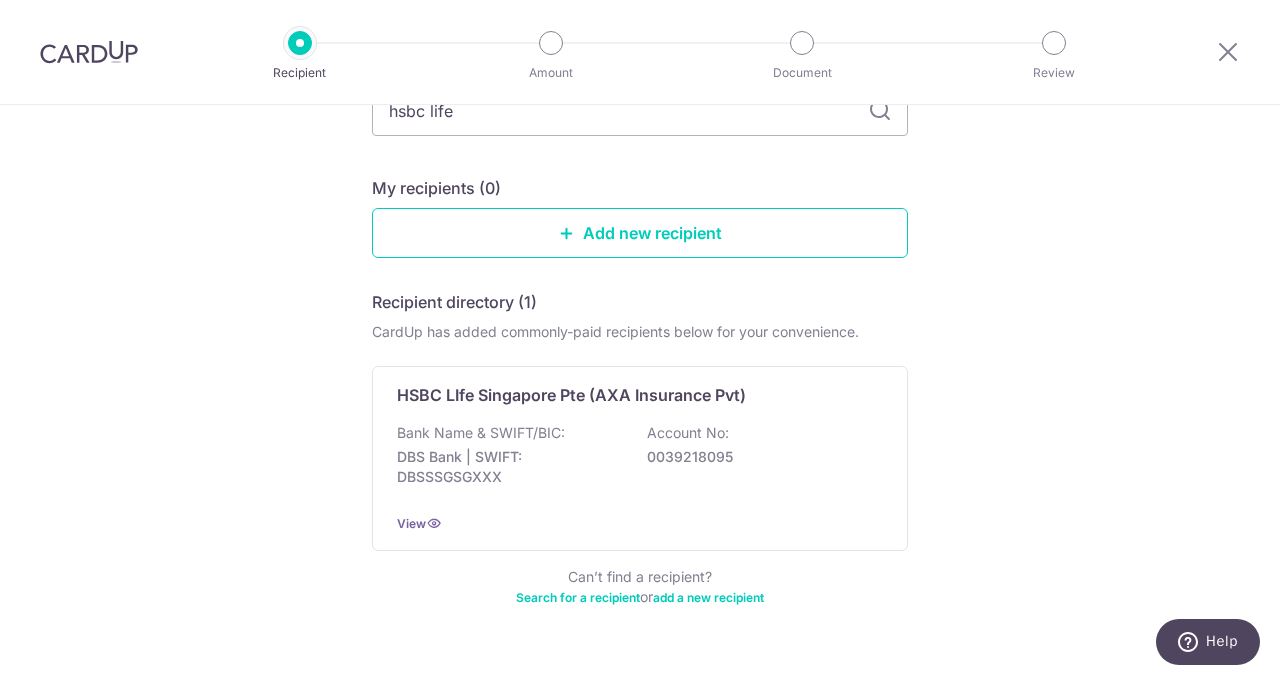 scroll, scrollTop: 201, scrollLeft: 0, axis: vertical 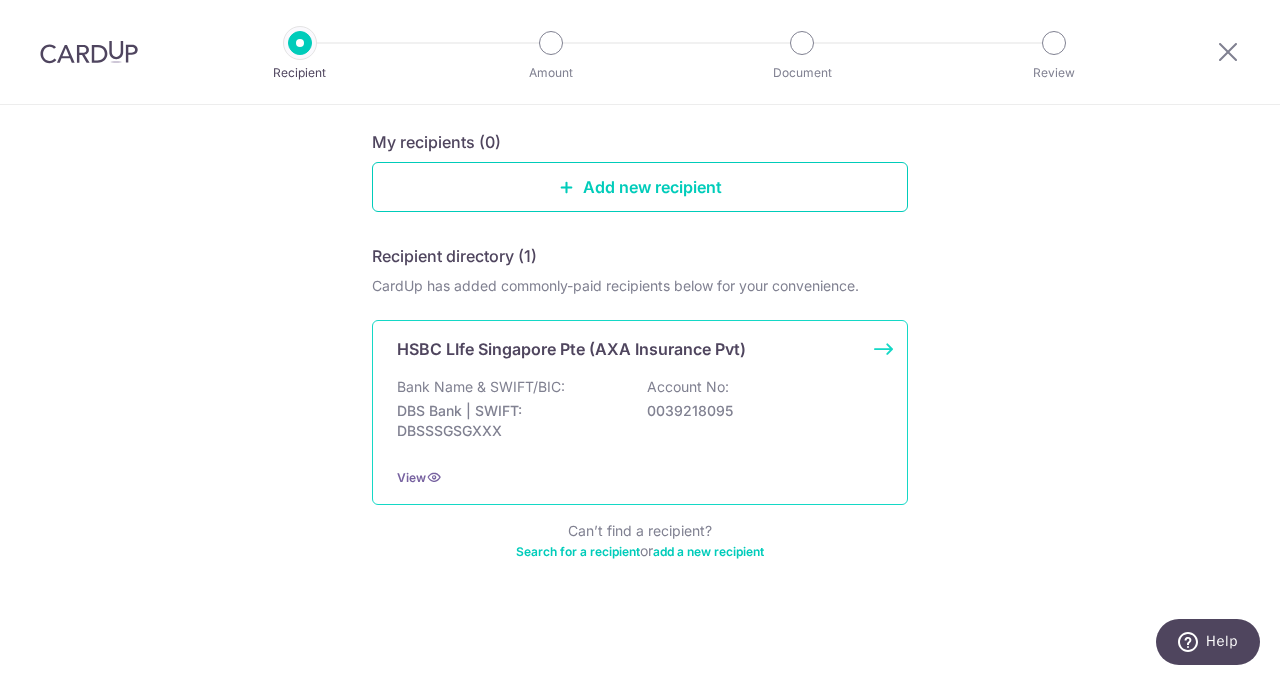 click on "HSBC LIfe Singapore Pte (AXA Insurance Pvt)" at bounding box center (571, 349) 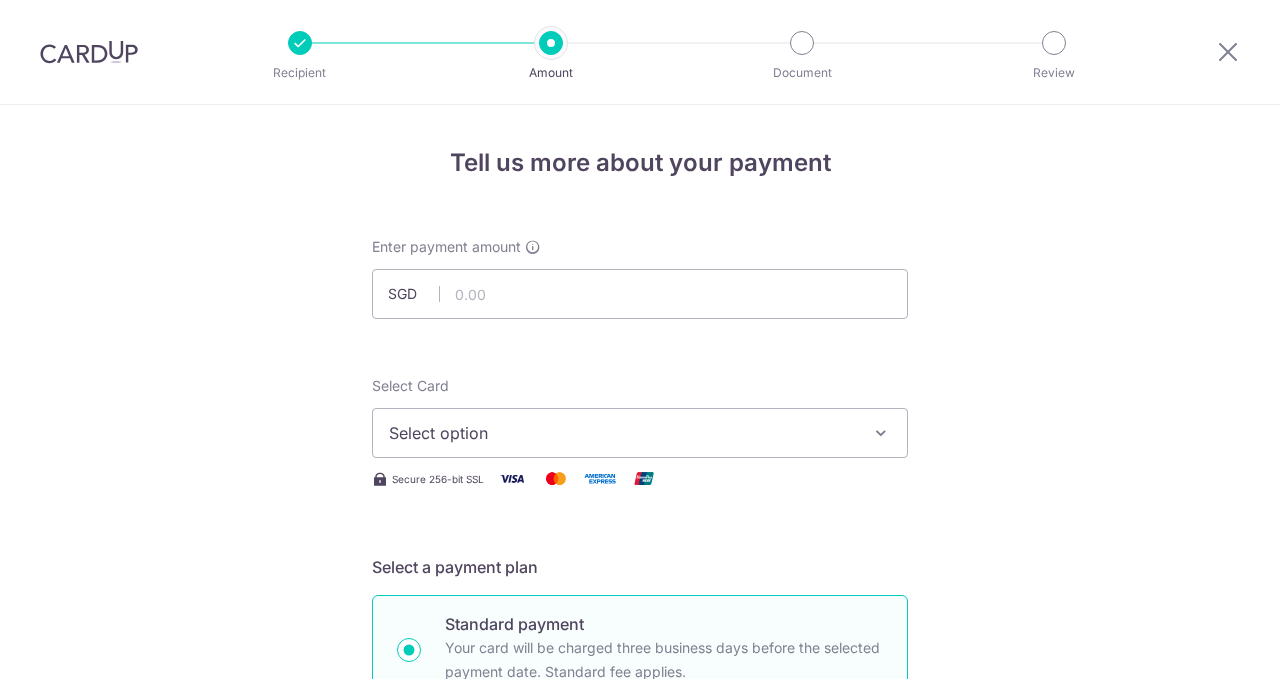 scroll, scrollTop: 0, scrollLeft: 0, axis: both 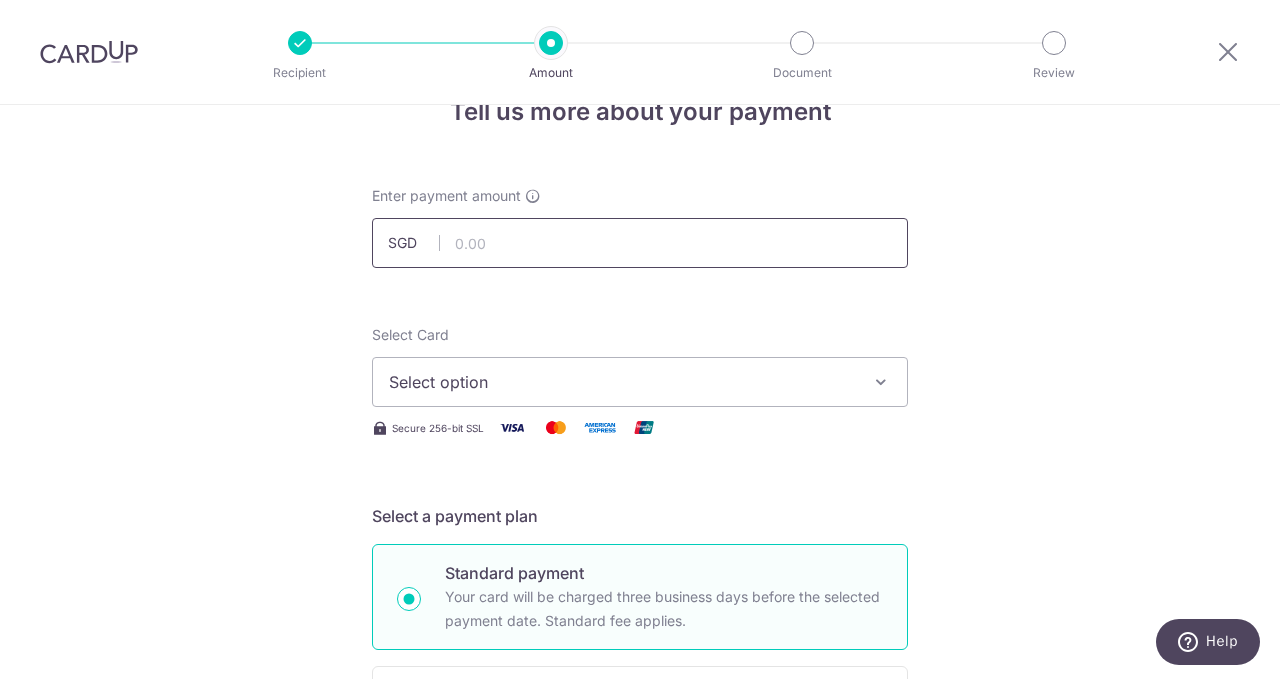 click at bounding box center (640, 243) 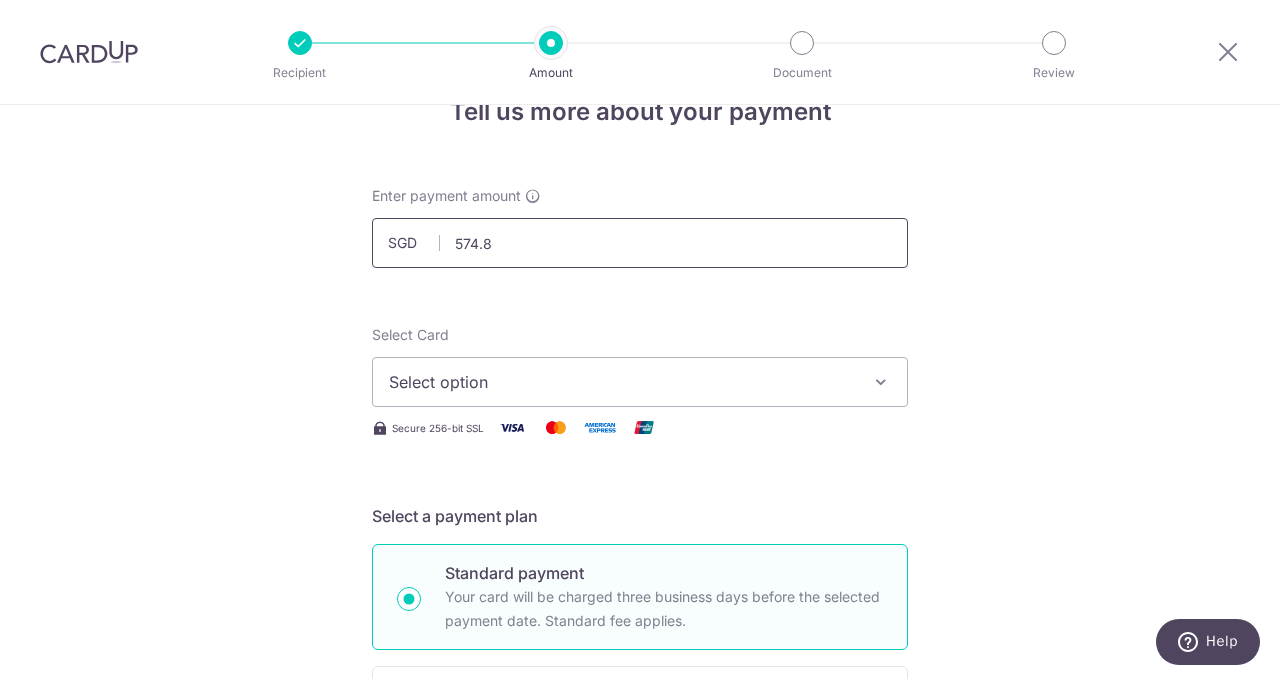 type on "574.80" 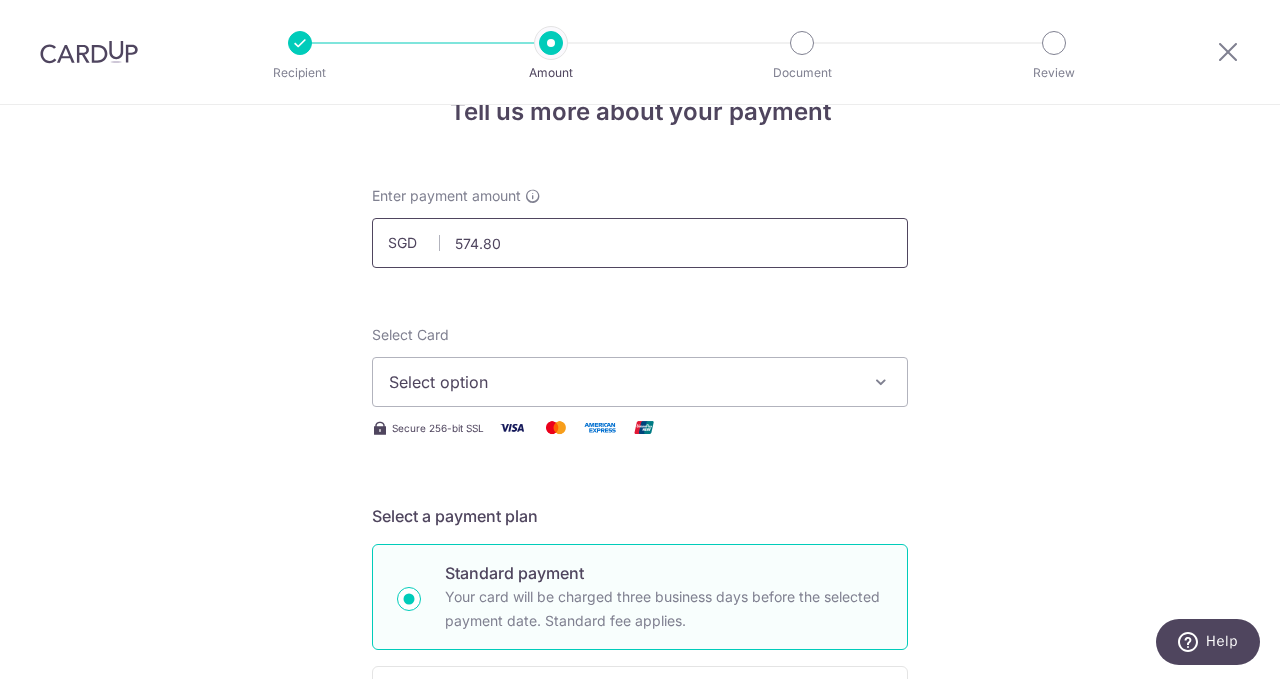 type 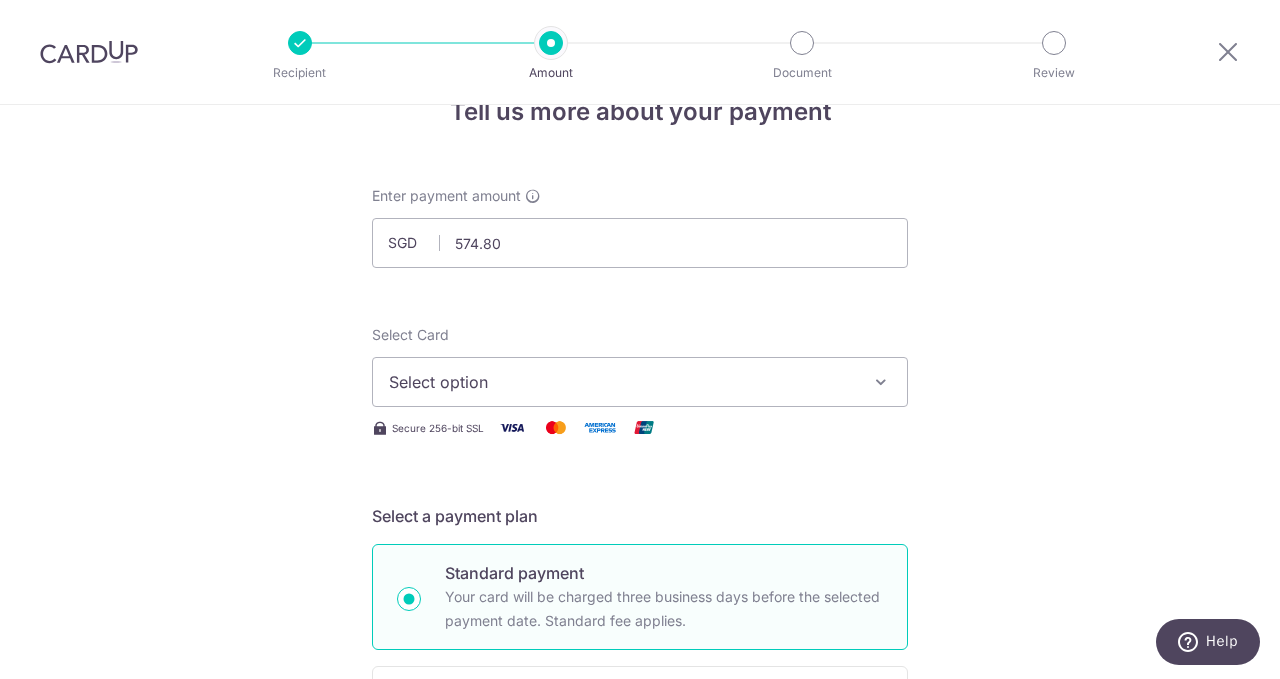 scroll, scrollTop: 289, scrollLeft: 0, axis: vertical 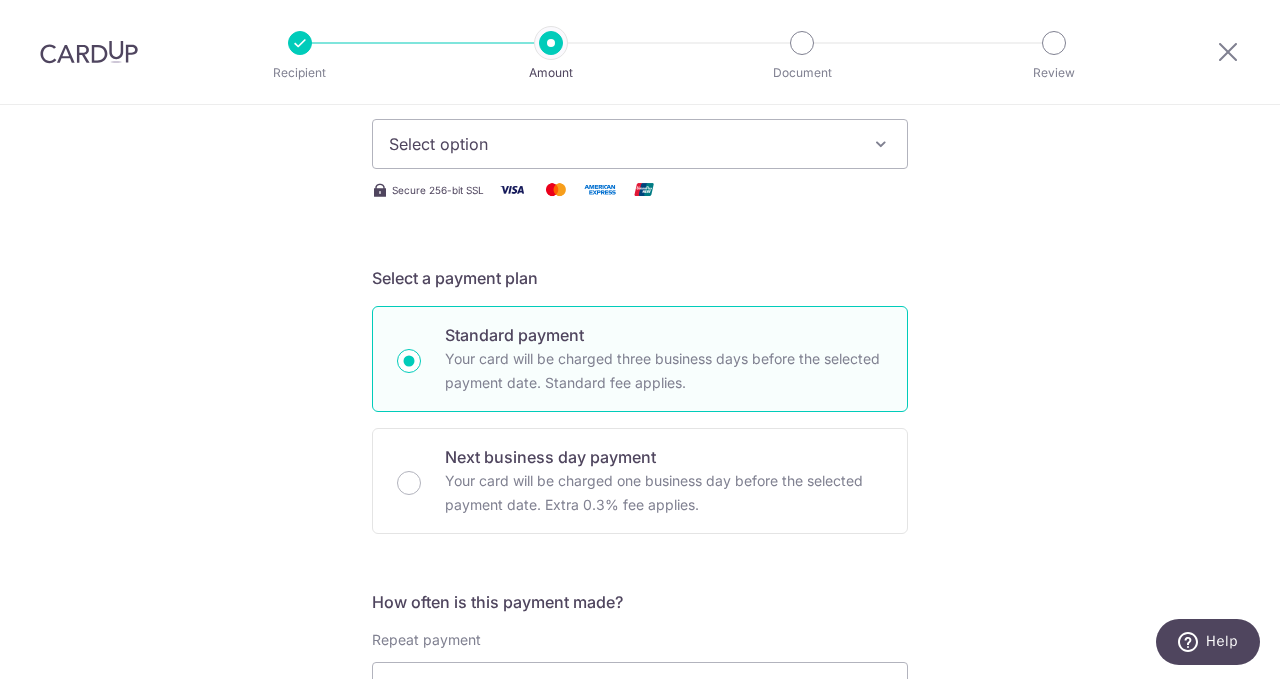 click on "Select option" at bounding box center [640, 144] 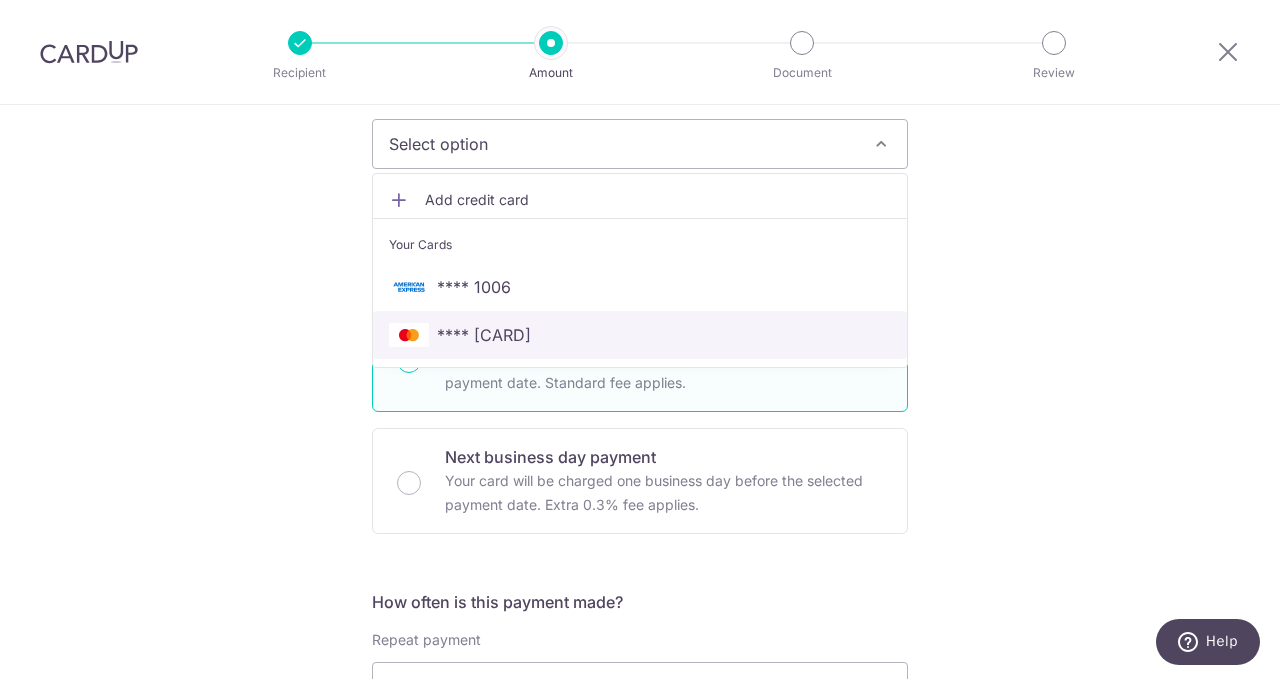 click on "**** **** **** 4037" at bounding box center (640, 335) 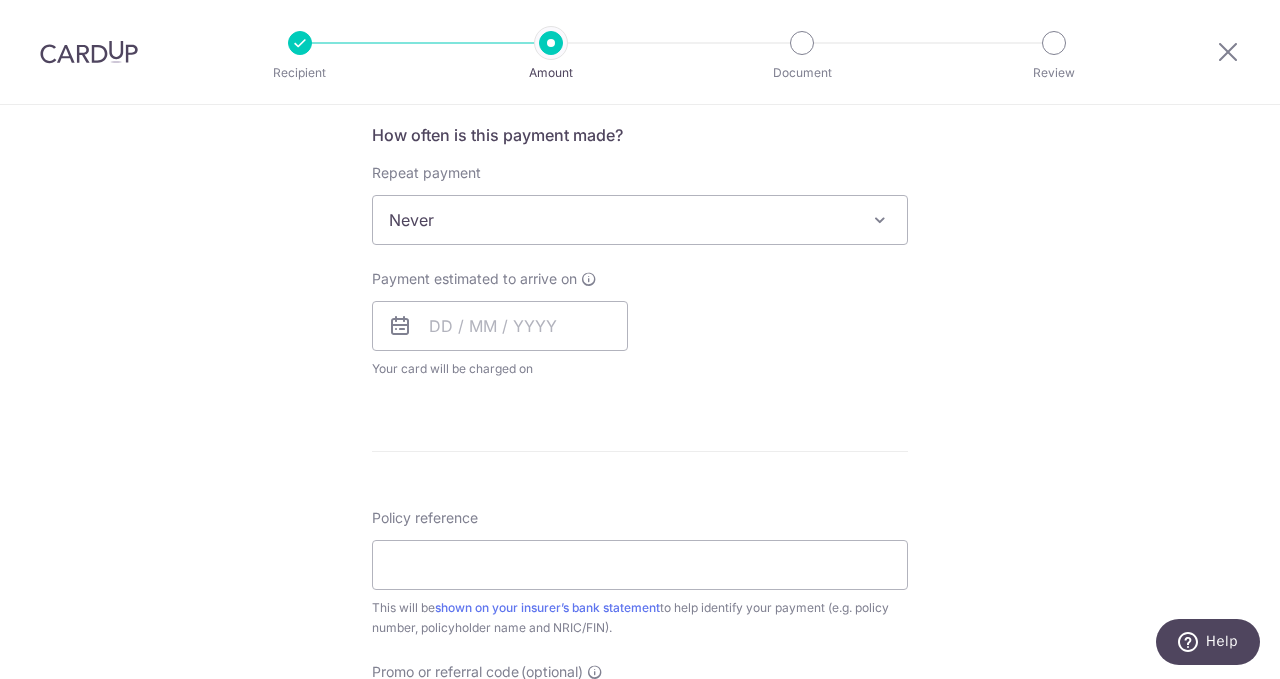 scroll, scrollTop: 703, scrollLeft: 0, axis: vertical 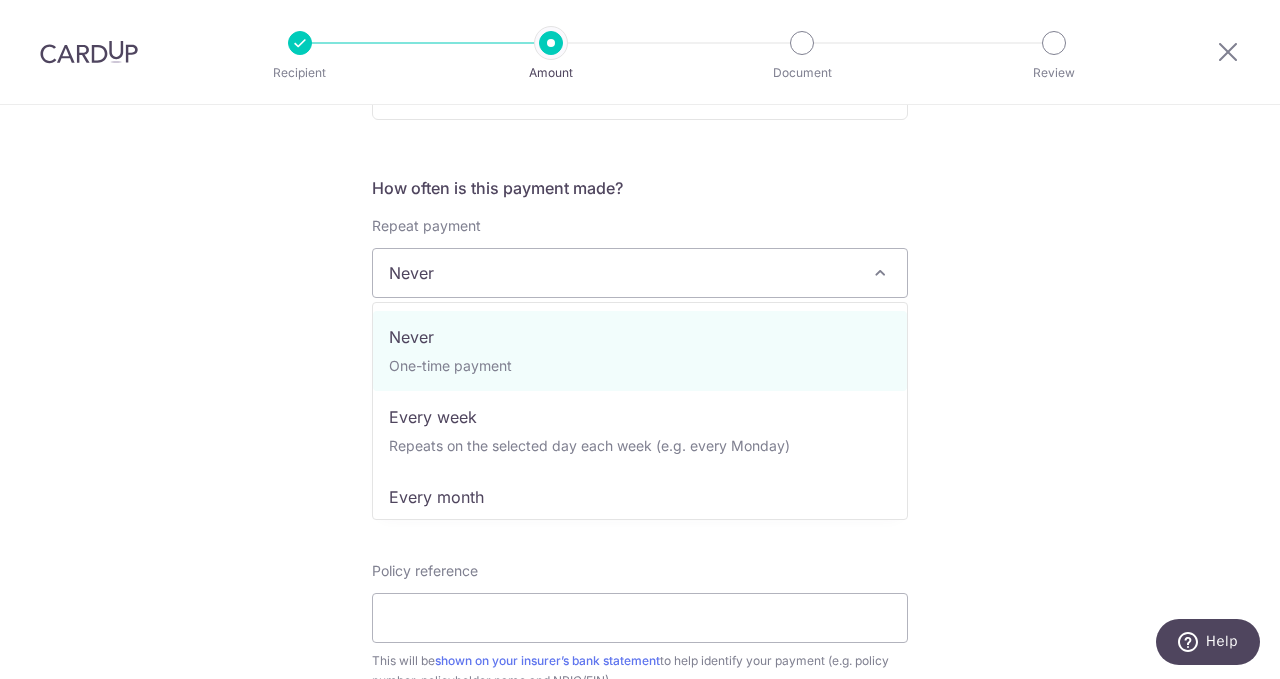 click on "Never" at bounding box center (640, 273) 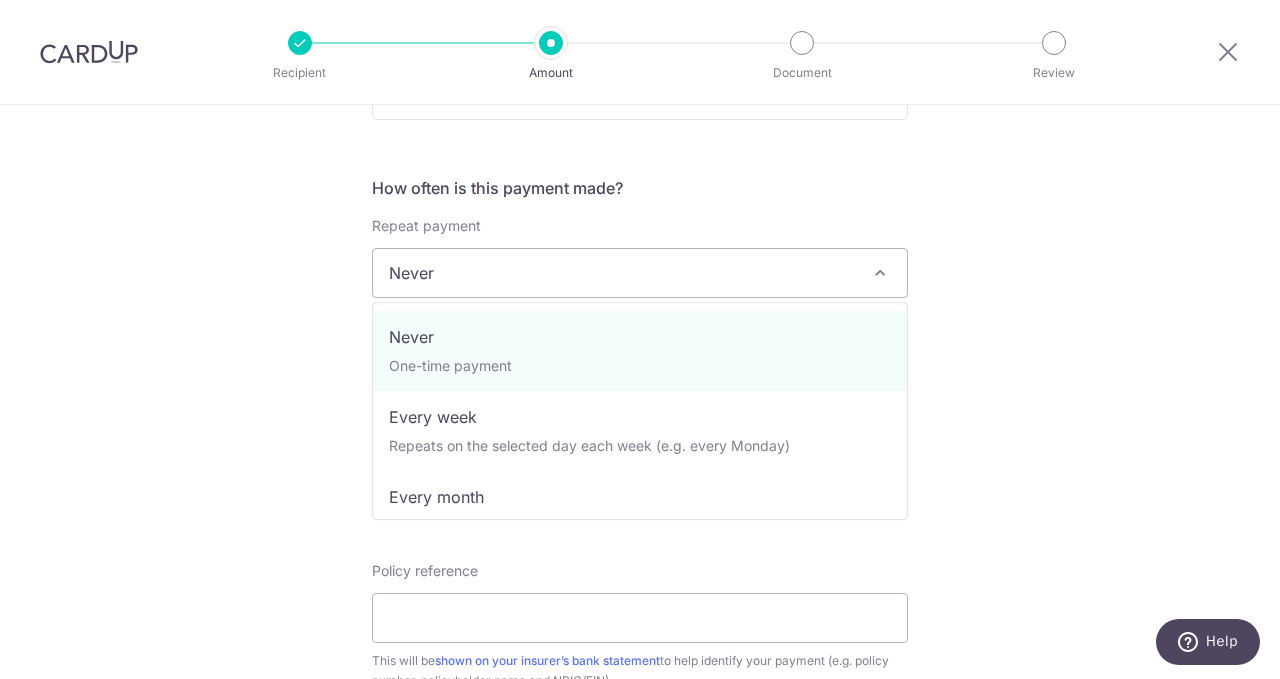 click on "Tell us more about your payment
Enter payment amount
SGD
574.80
574.80
Select Card
**** 4037
Add credit card
Your Cards
**** 1006
**** 4037
Secure 256-bit SSL
Text
New card details
Card
Secure 256-bit SSL" at bounding box center [640, 306] 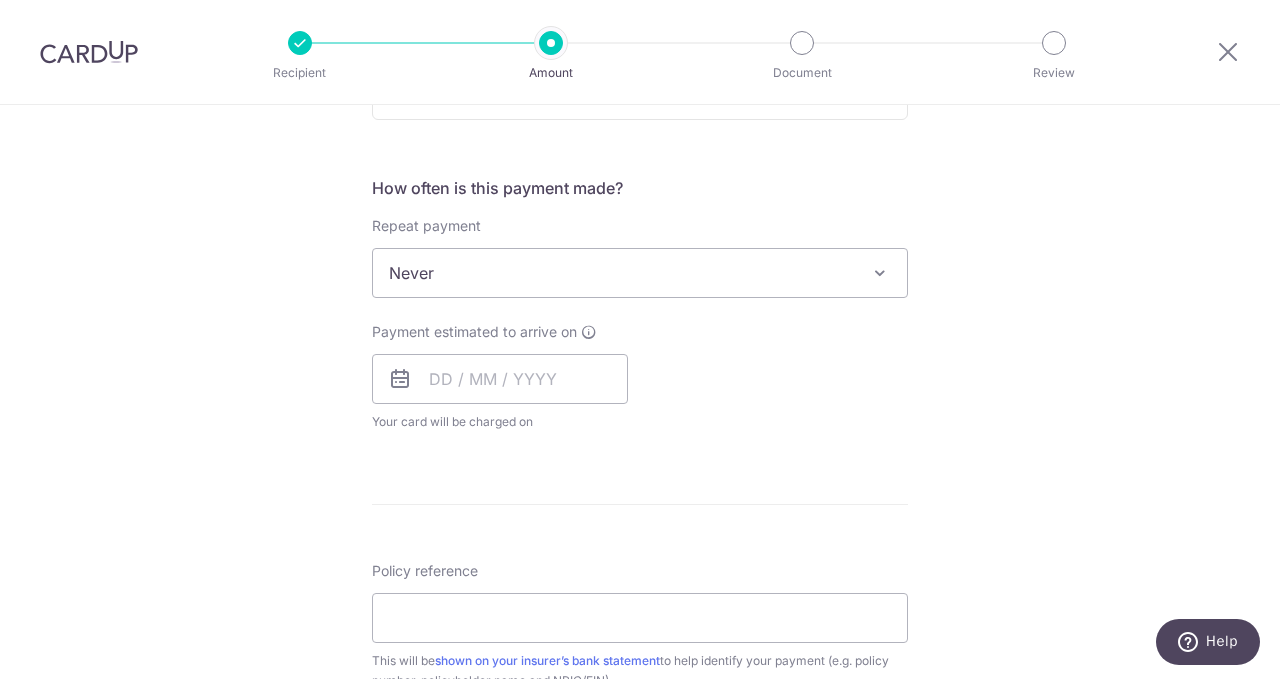 click on "Repeat payment
Never
Every week
Every month
Every quarter
Every half a year
Every year Never
To set up monthly income tax payments on CardUp, please ensure the following:     Keep GIRO active   First payment through GIRO   Limit of 11 months scheduling   Upload Notice of Assessment    For more details, refer to this guide:  CardUp Help - Monthly Income Tax Payments" at bounding box center [640, 257] 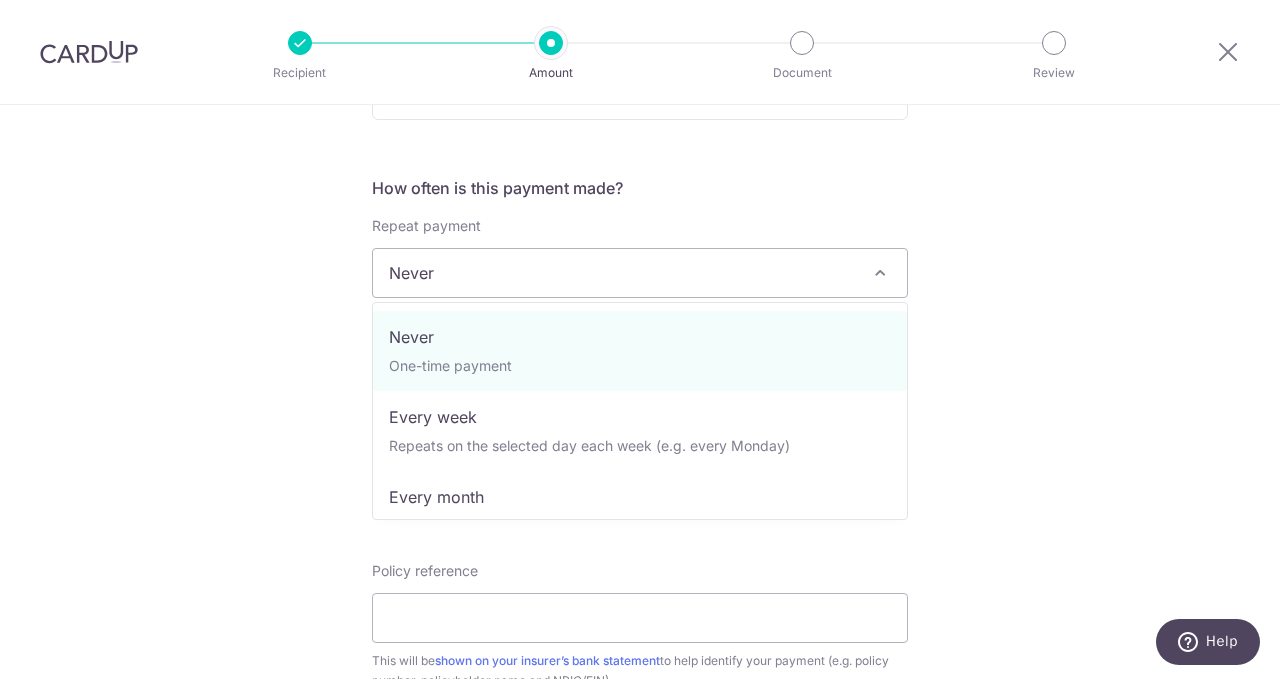 click on "Never" at bounding box center (640, 273) 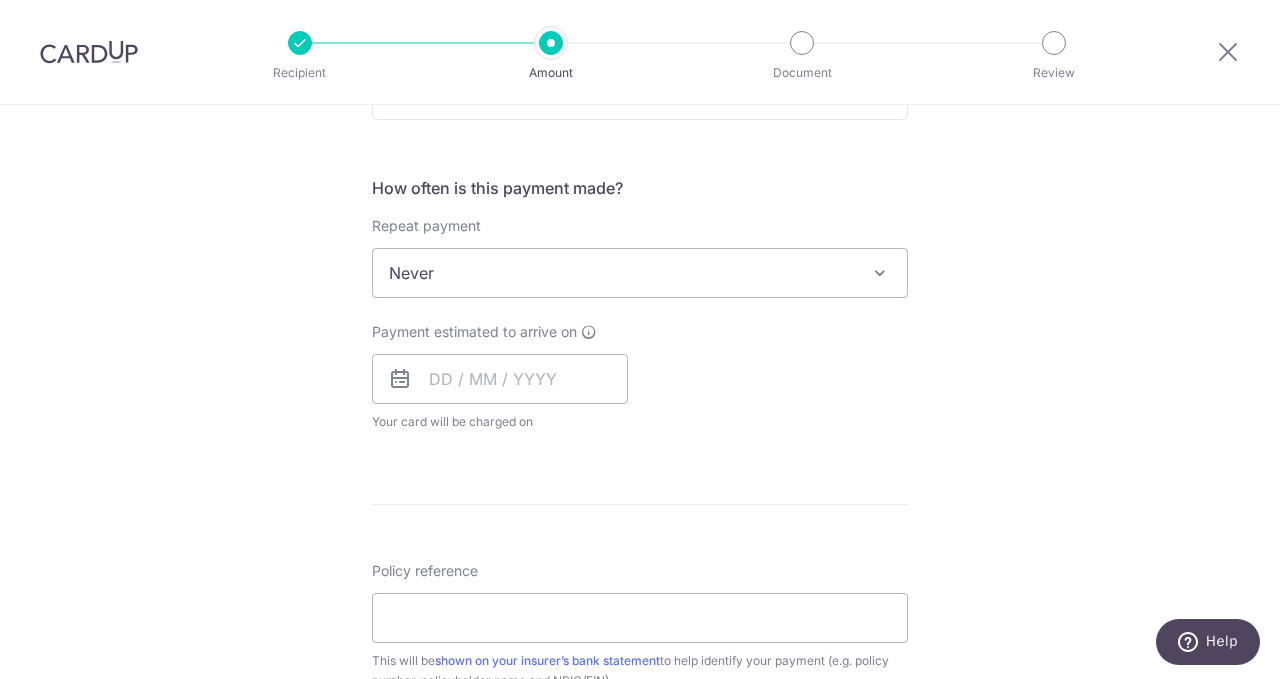 click on "Never" at bounding box center (640, 273) 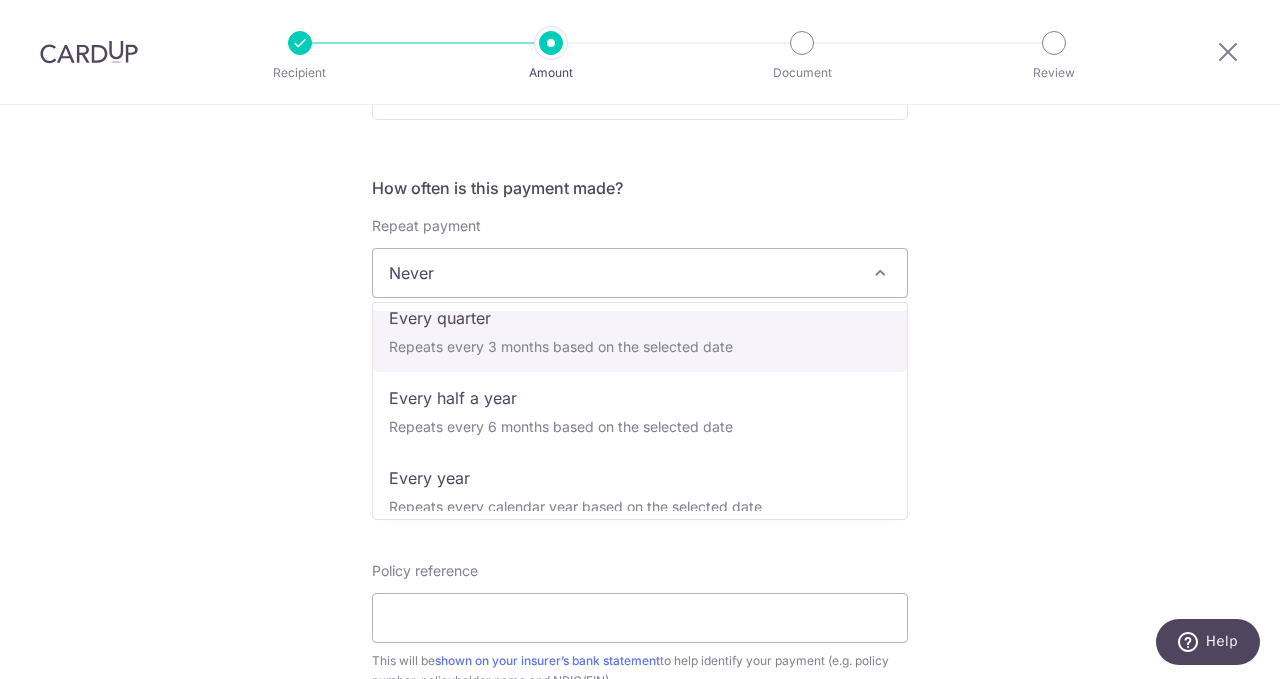 scroll, scrollTop: 280, scrollLeft: 0, axis: vertical 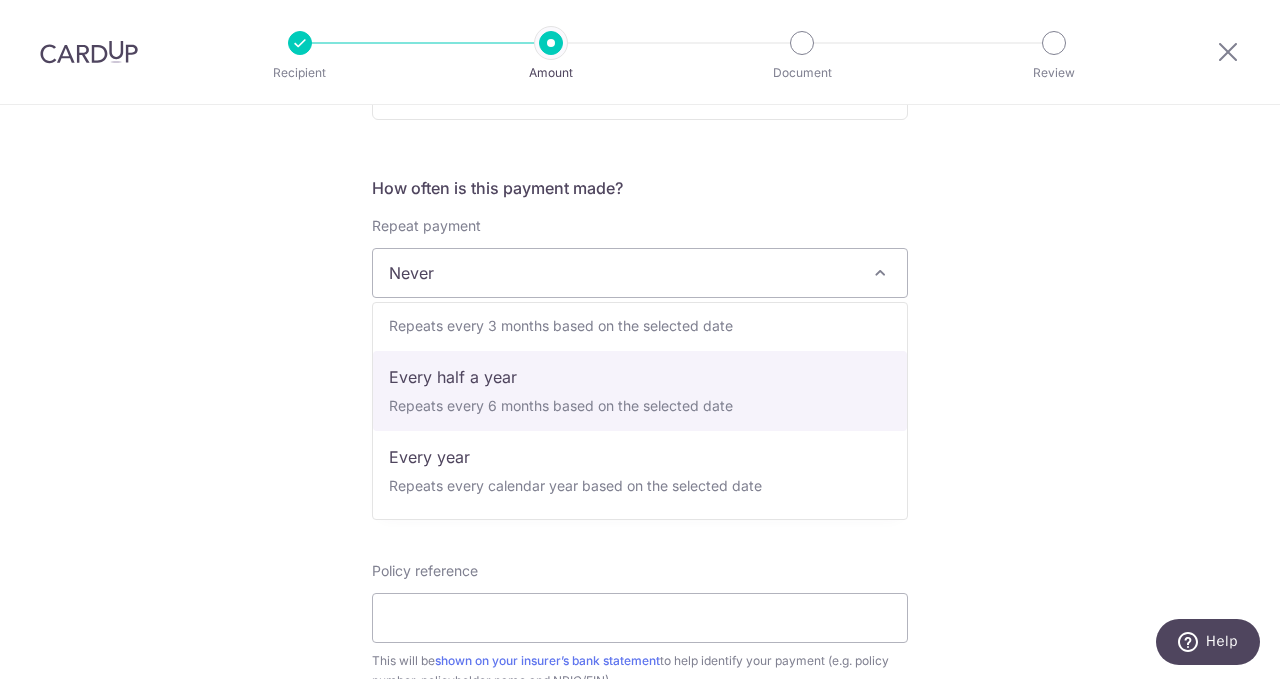 click on "Tell us more about your payment
Enter payment amount
SGD
574.80
574.80
Select Card
**** 4037
Add credit card
Your Cards
**** 1006
**** 4037
Secure 256-bit SSL
Text
New card details
Card
Secure 256-bit SSL" at bounding box center [640, 306] 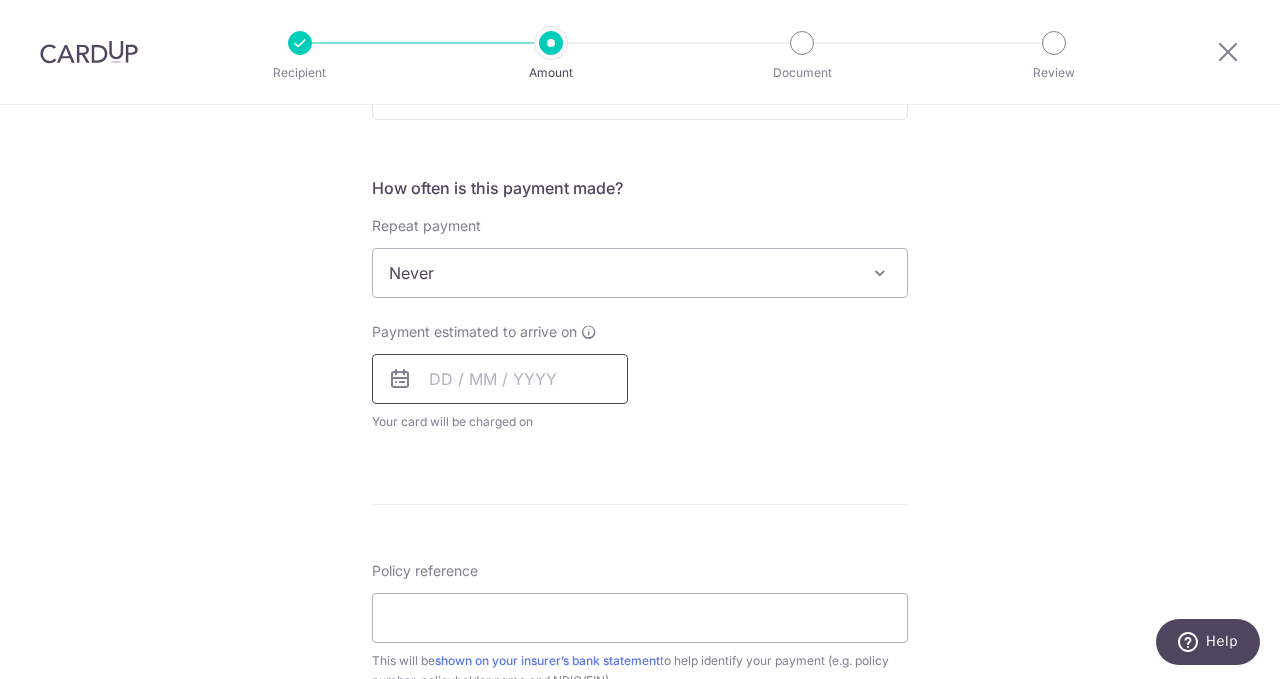 click at bounding box center [500, 379] 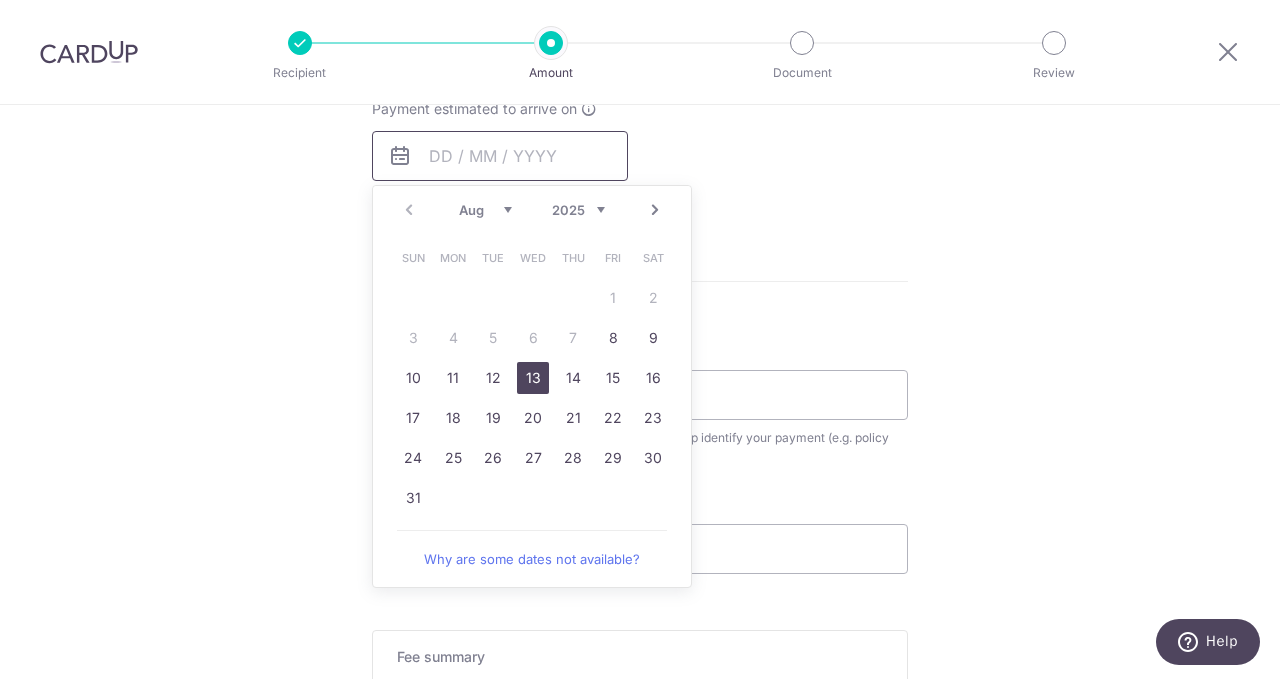 scroll, scrollTop: 868, scrollLeft: 0, axis: vertical 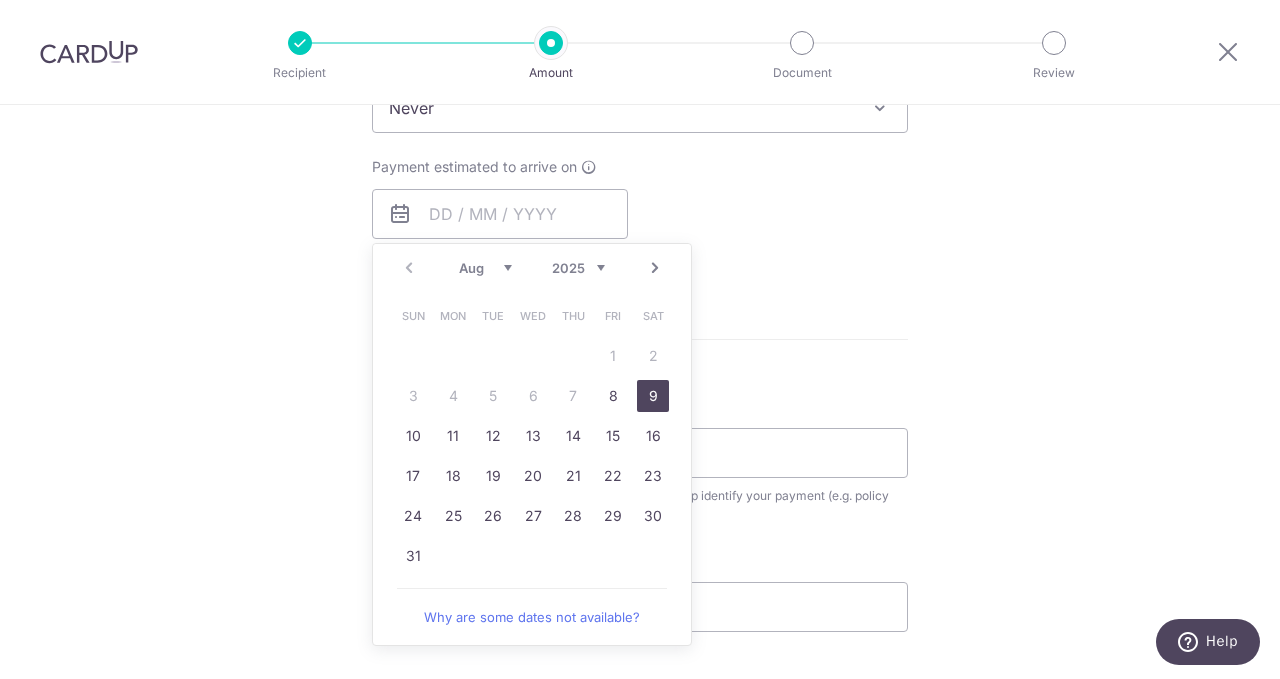 click on "9" at bounding box center [653, 396] 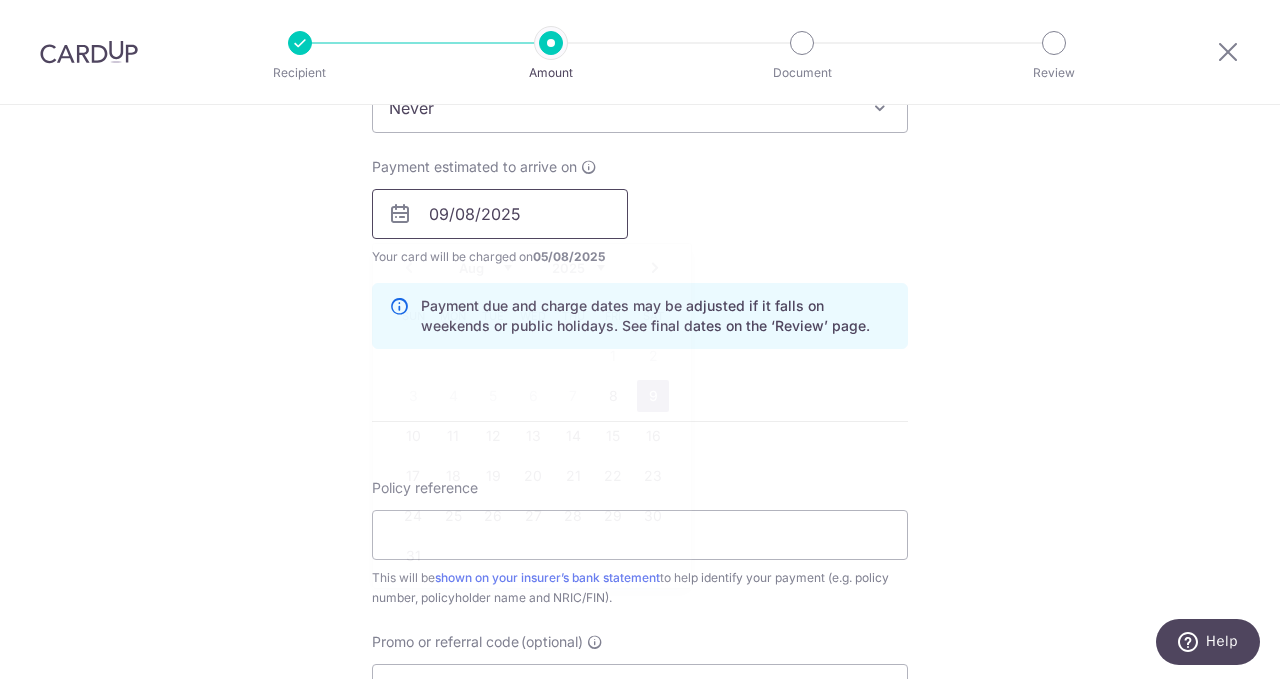 click on "09/08/2025" at bounding box center (500, 214) 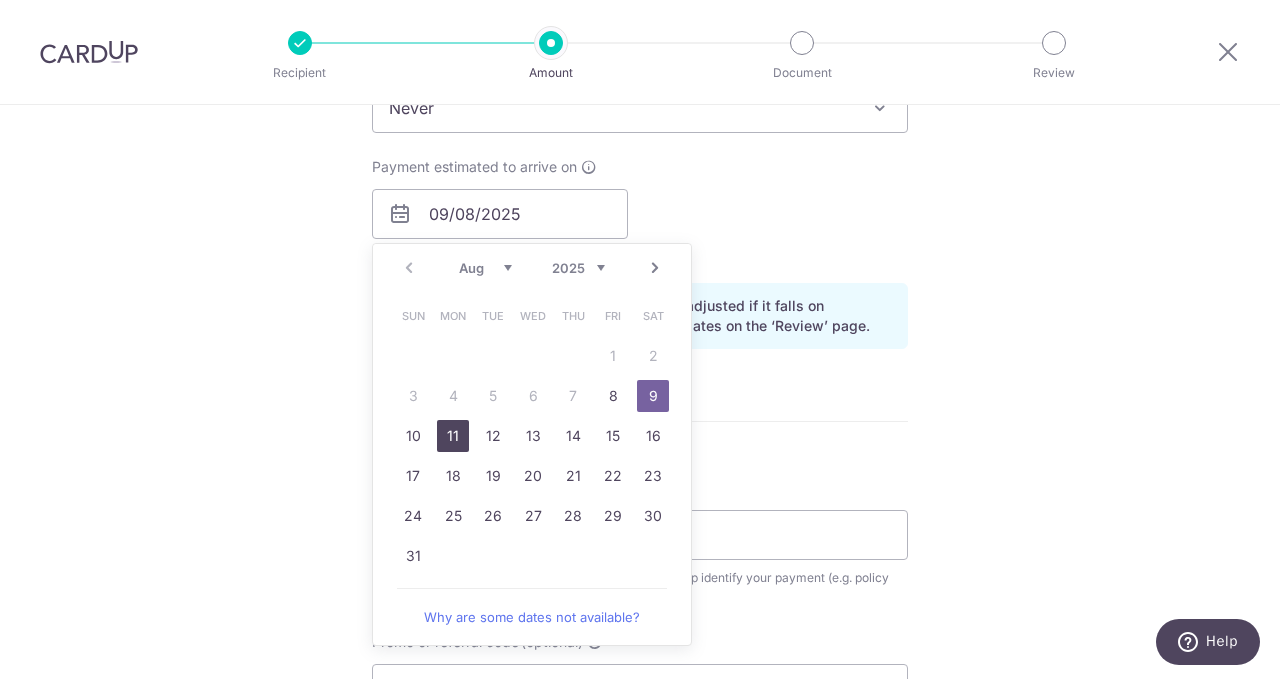 click on "11" at bounding box center (453, 436) 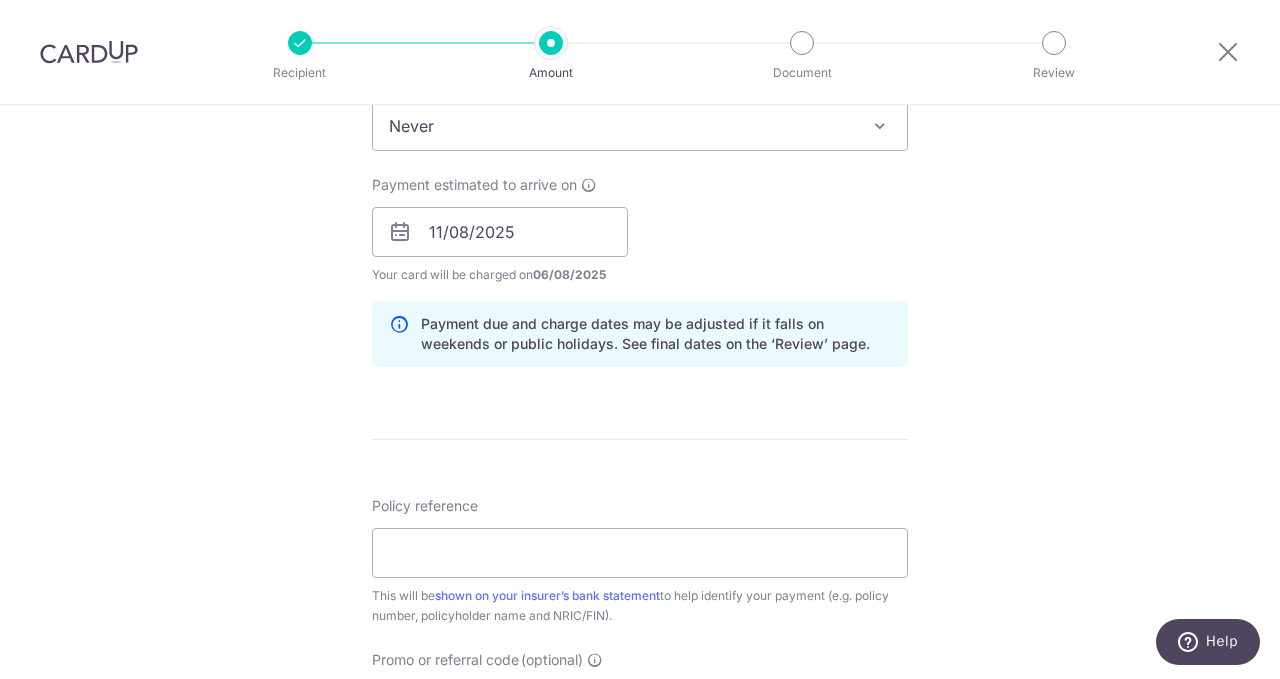 scroll, scrollTop: 847, scrollLeft: 0, axis: vertical 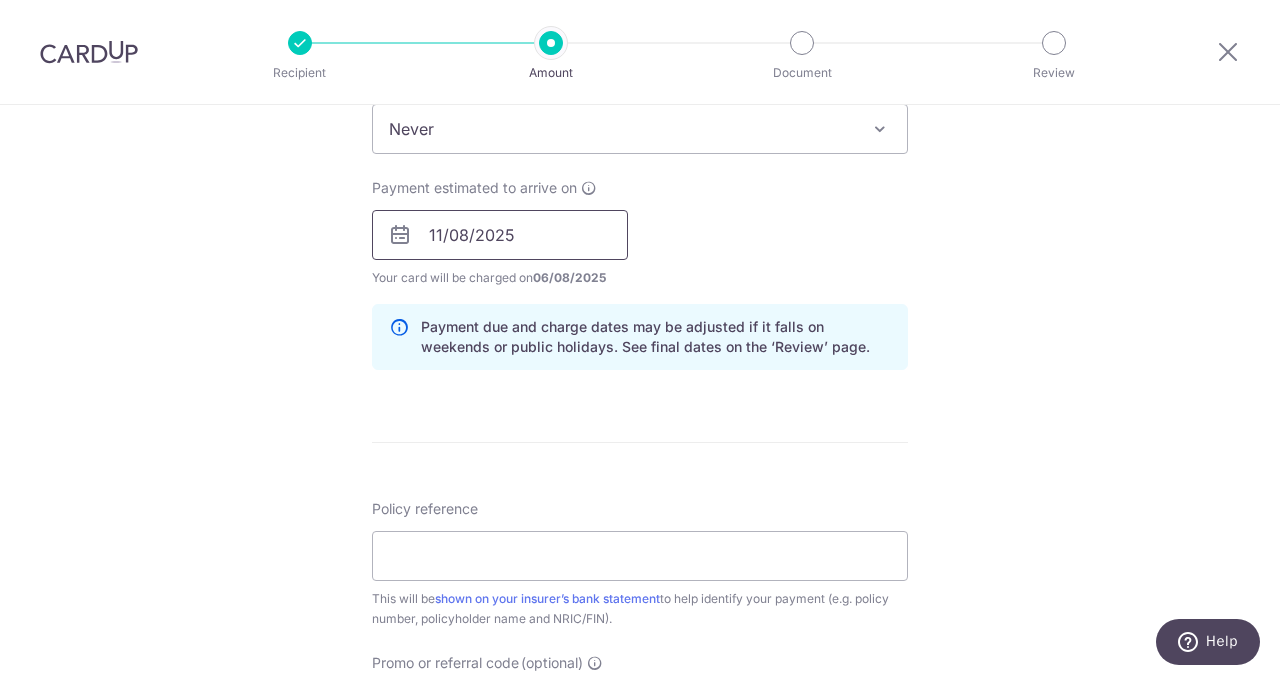 click on "11/08/2025" at bounding box center [500, 235] 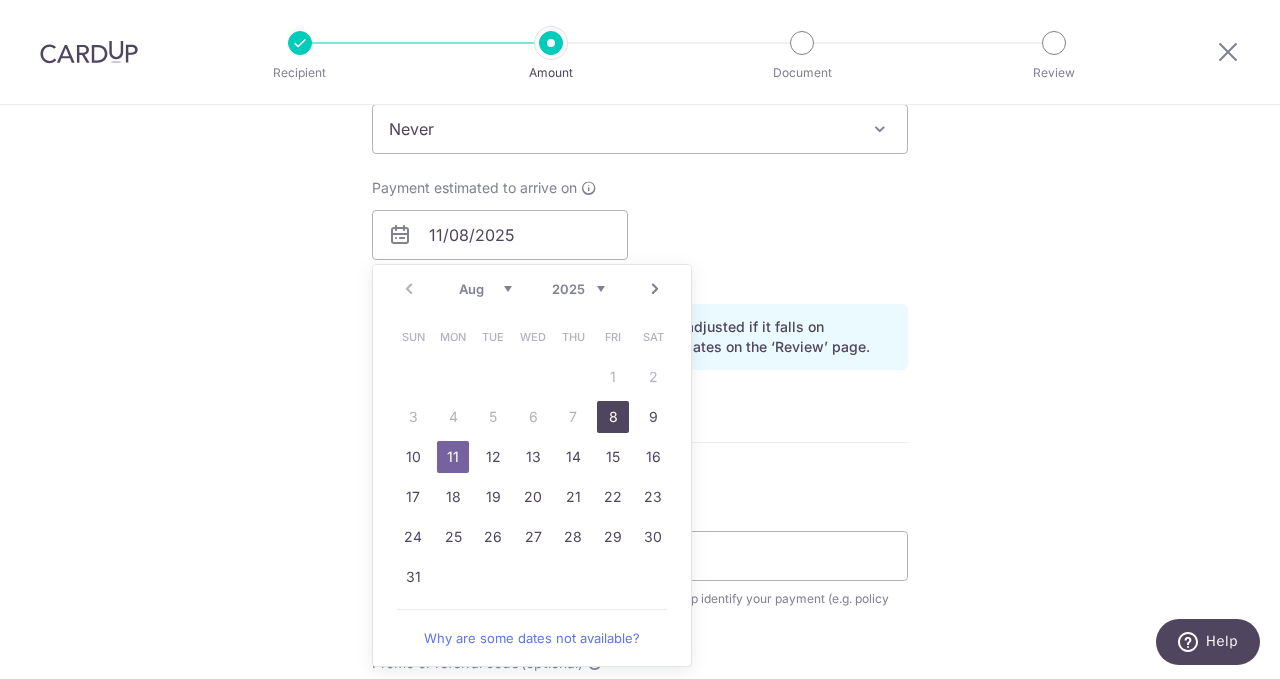 click on "8" at bounding box center [613, 417] 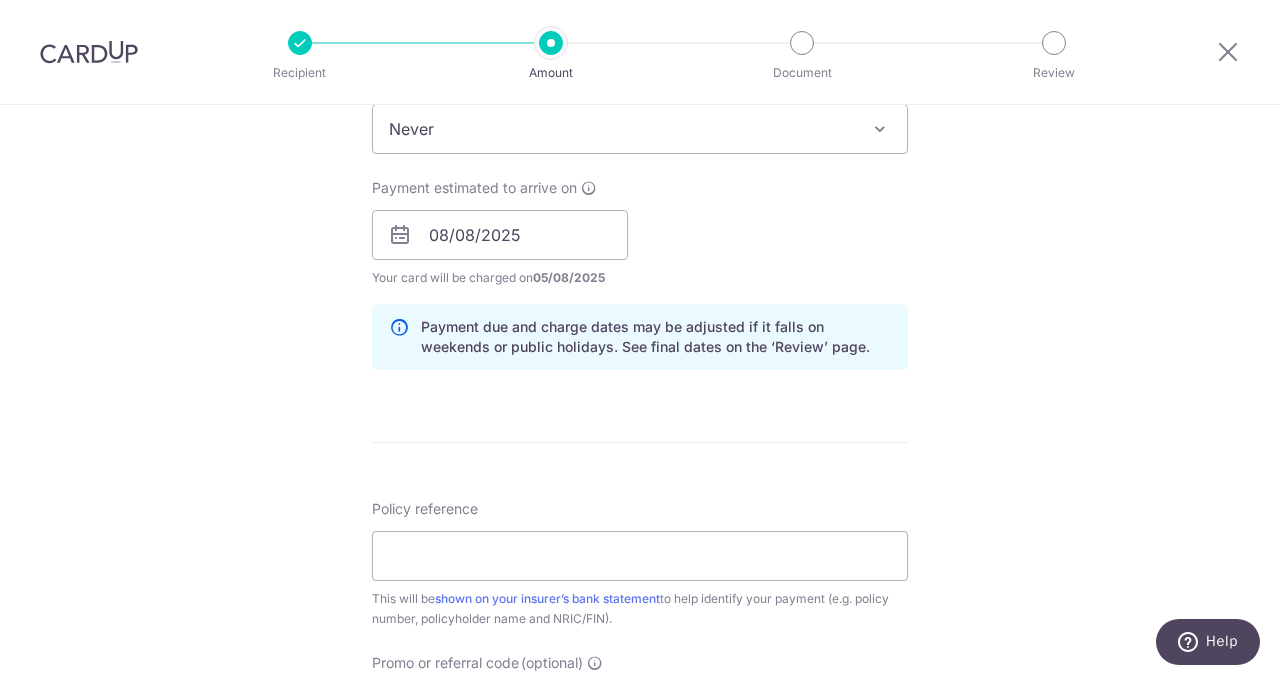 click on "Payment estimated to arrive on
08/08/2025
Prev Next Aug Sep Oct Nov Dec 2025 2026 2027 2028 2029 2030 2031 2032 2033 2034 2035 Sun Mon Tue Wed Thu Fri Sat           1 2 3 4 5 6 7 8 9 10 11 12 13 14 15 16 17 18 19 20 21 22 23 24 25 26 27 28 29 30 31
Your card will be charged on  05/08/2025  for the first payment
* If your payment is funded by  9:00am SGT on Tuesday 05/08/2025
06/08/2025
No. of Payments" at bounding box center [640, 233] 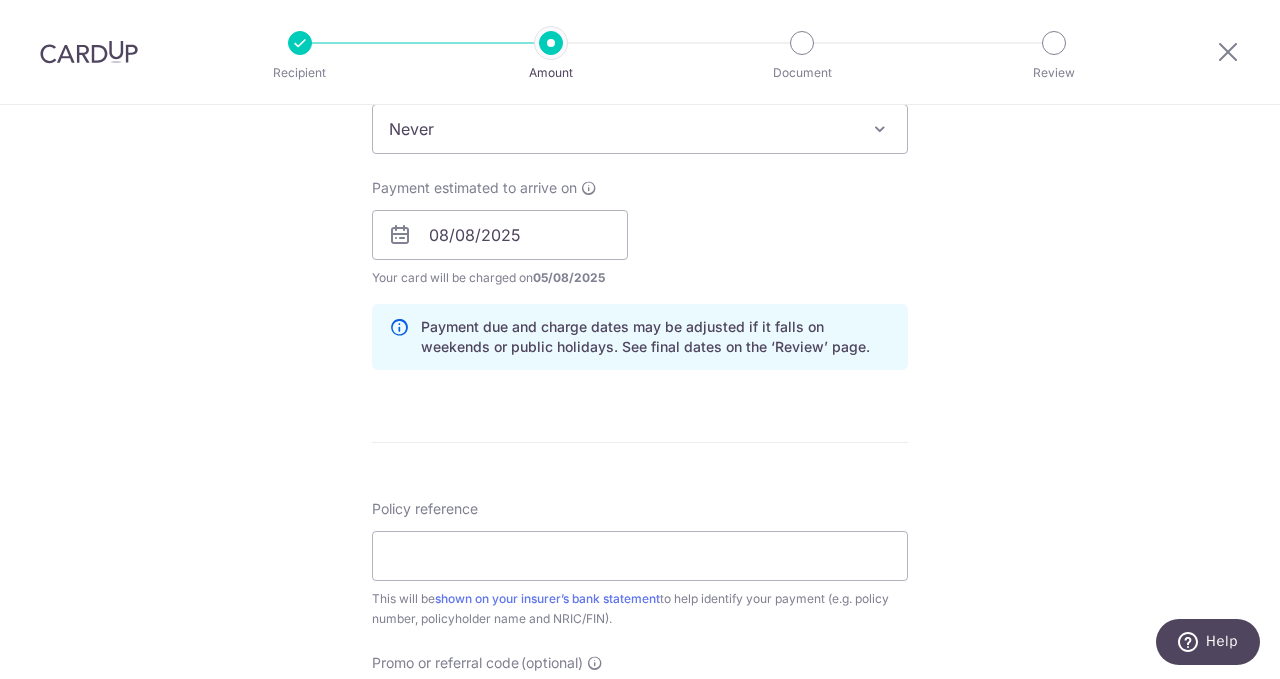 scroll, scrollTop: 1063, scrollLeft: 0, axis: vertical 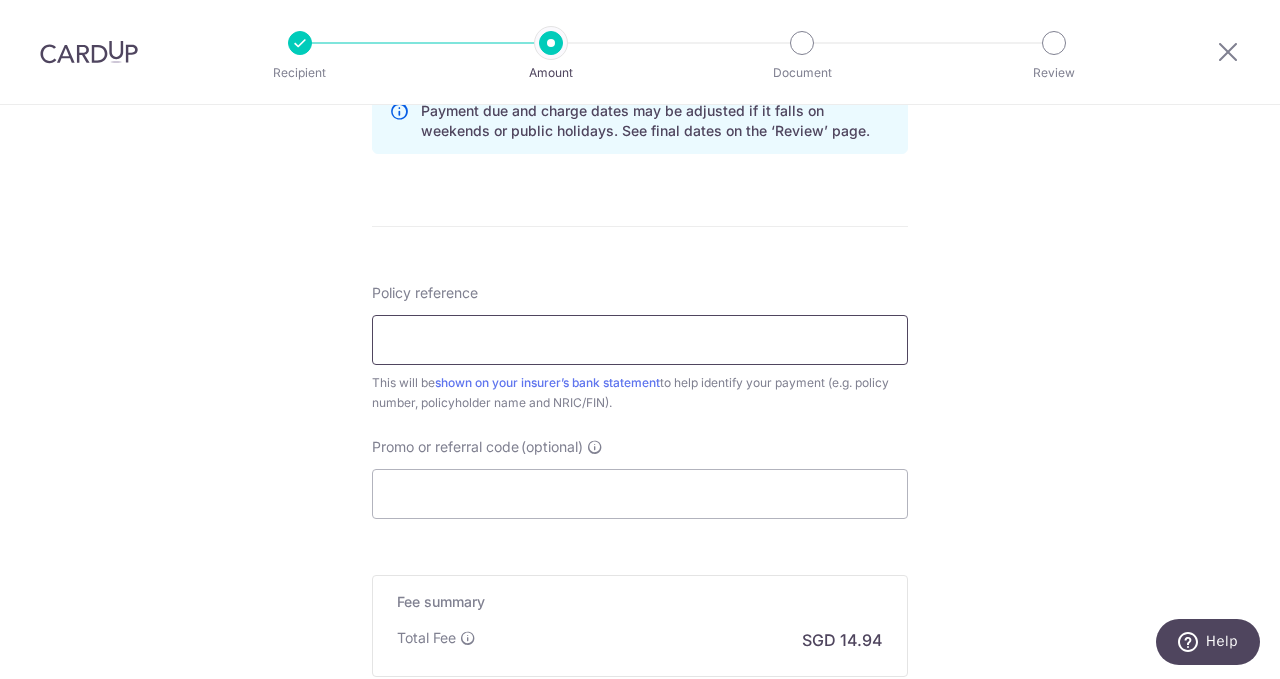 click on "Policy reference" at bounding box center (640, 340) 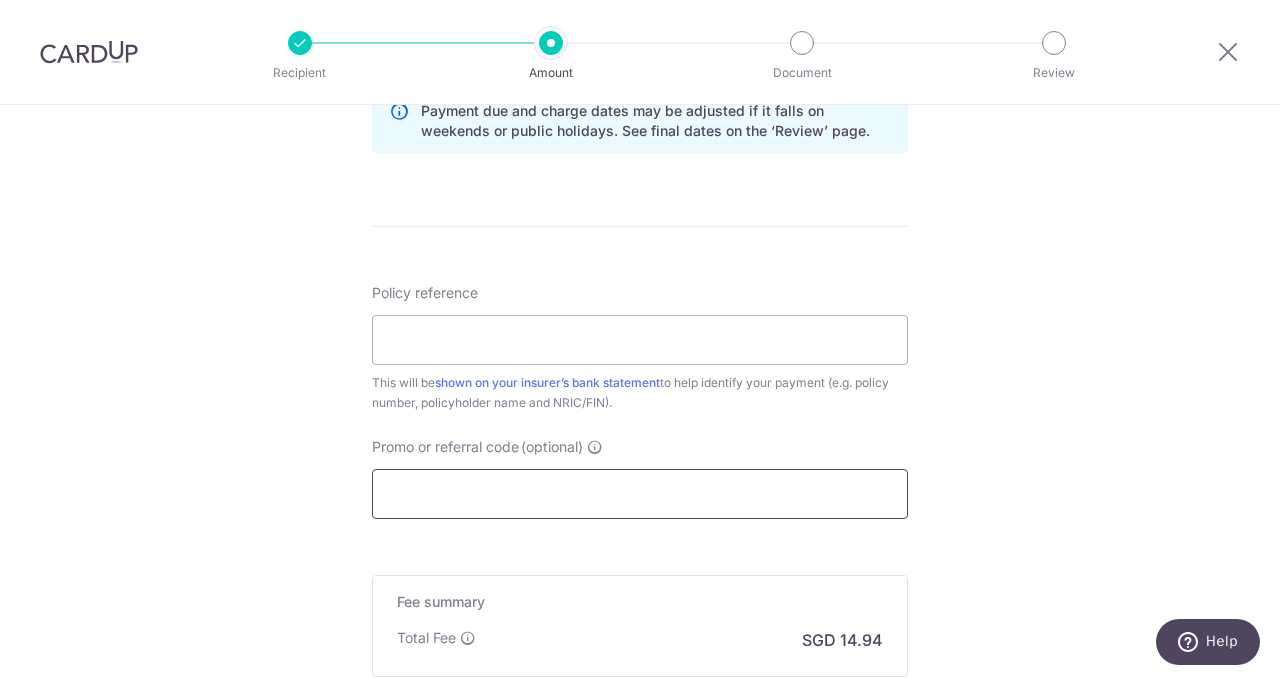 click on "Promo or referral code
(optional)" at bounding box center [640, 494] 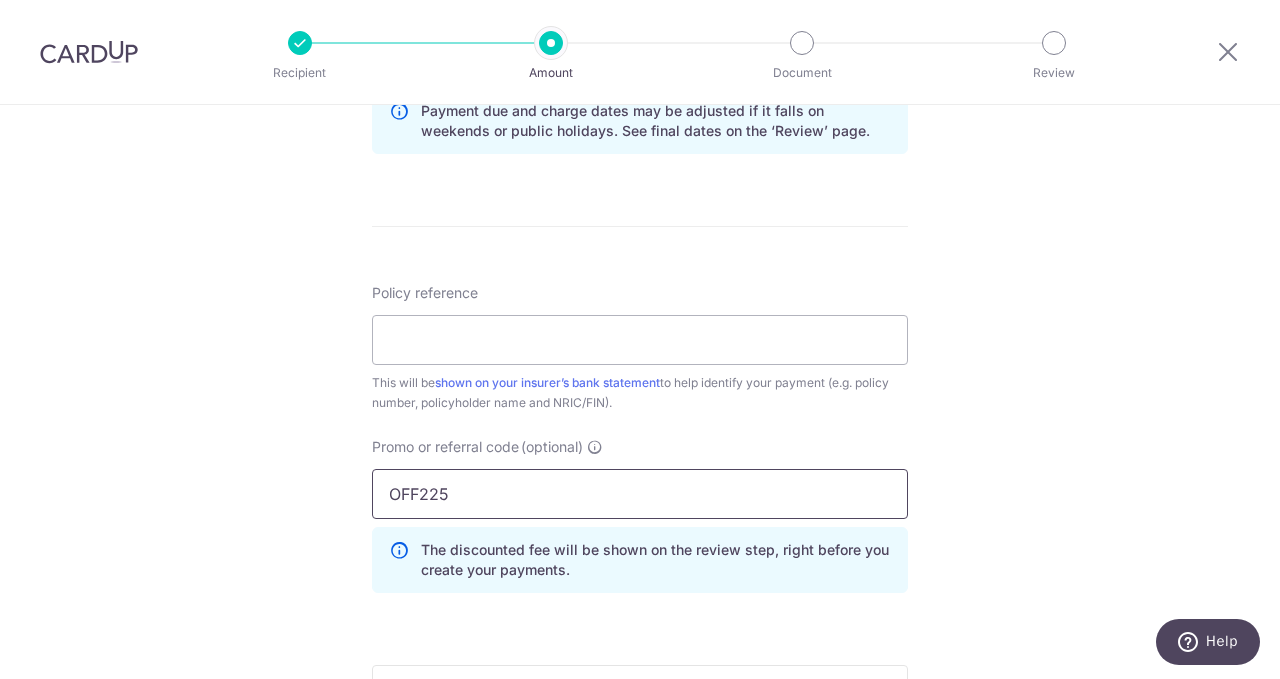 scroll, scrollTop: 1366, scrollLeft: 0, axis: vertical 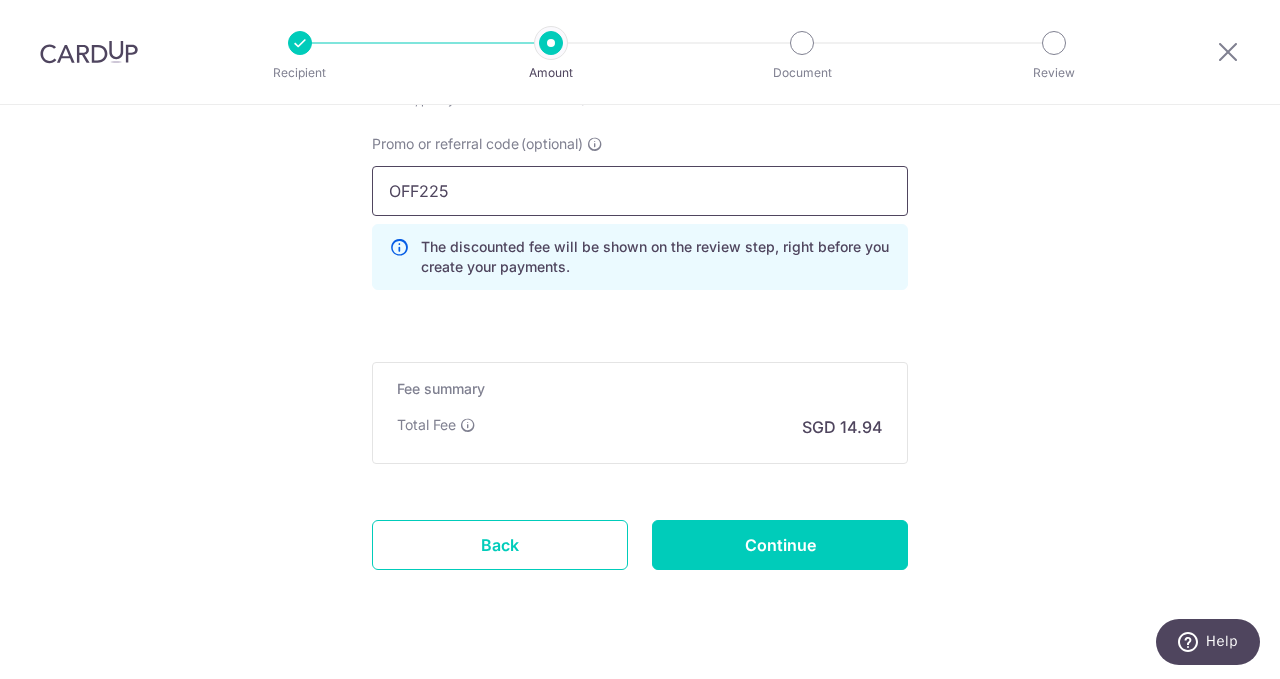 type on "OFF225" 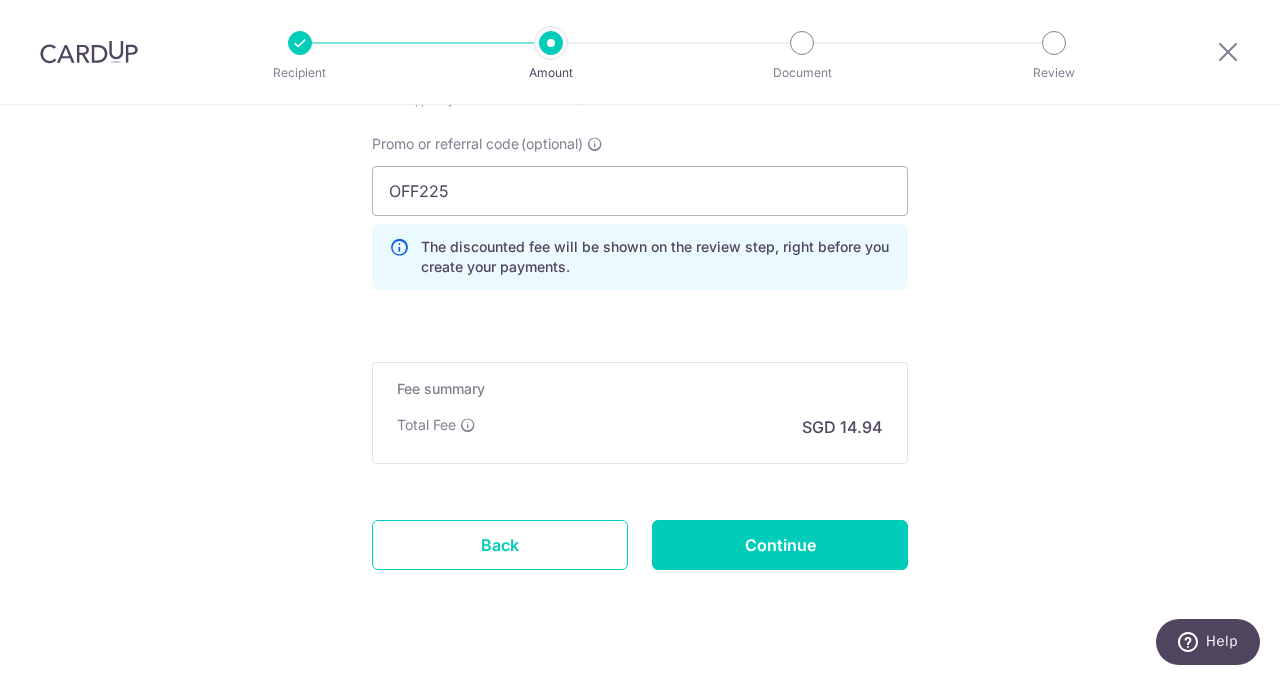 click on "Total Fee
SGD 14.94" at bounding box center [640, 427] 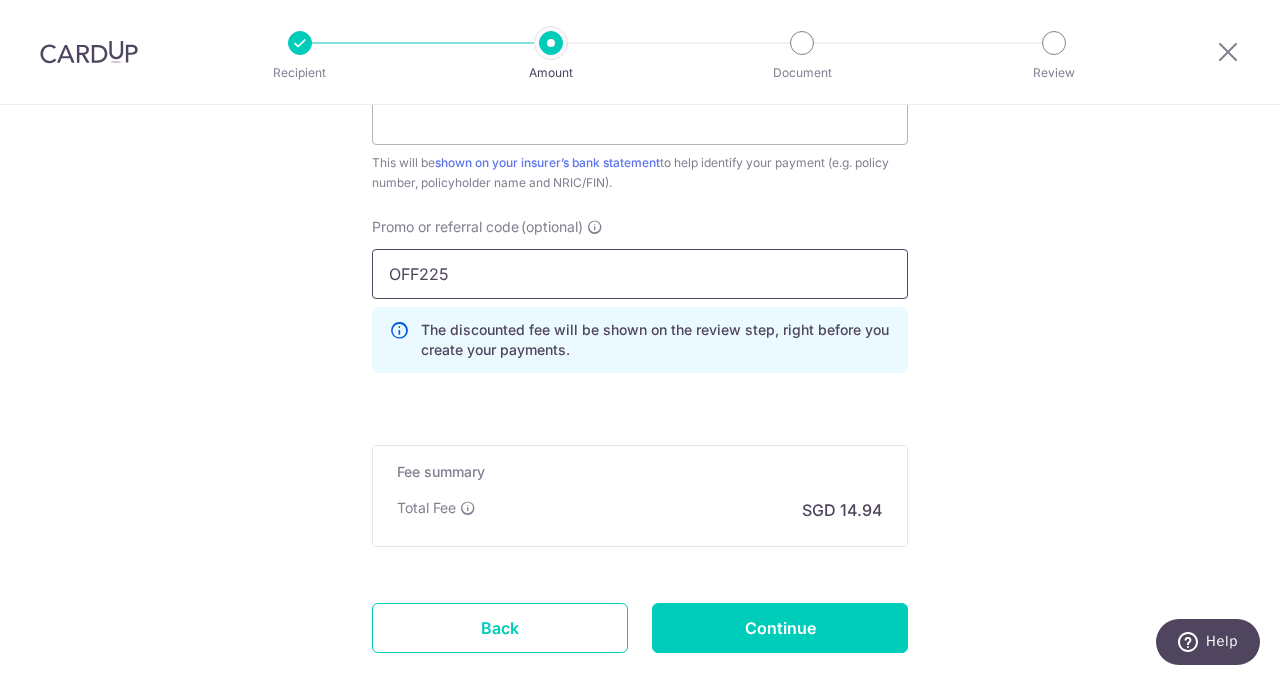 scroll, scrollTop: 1248, scrollLeft: 0, axis: vertical 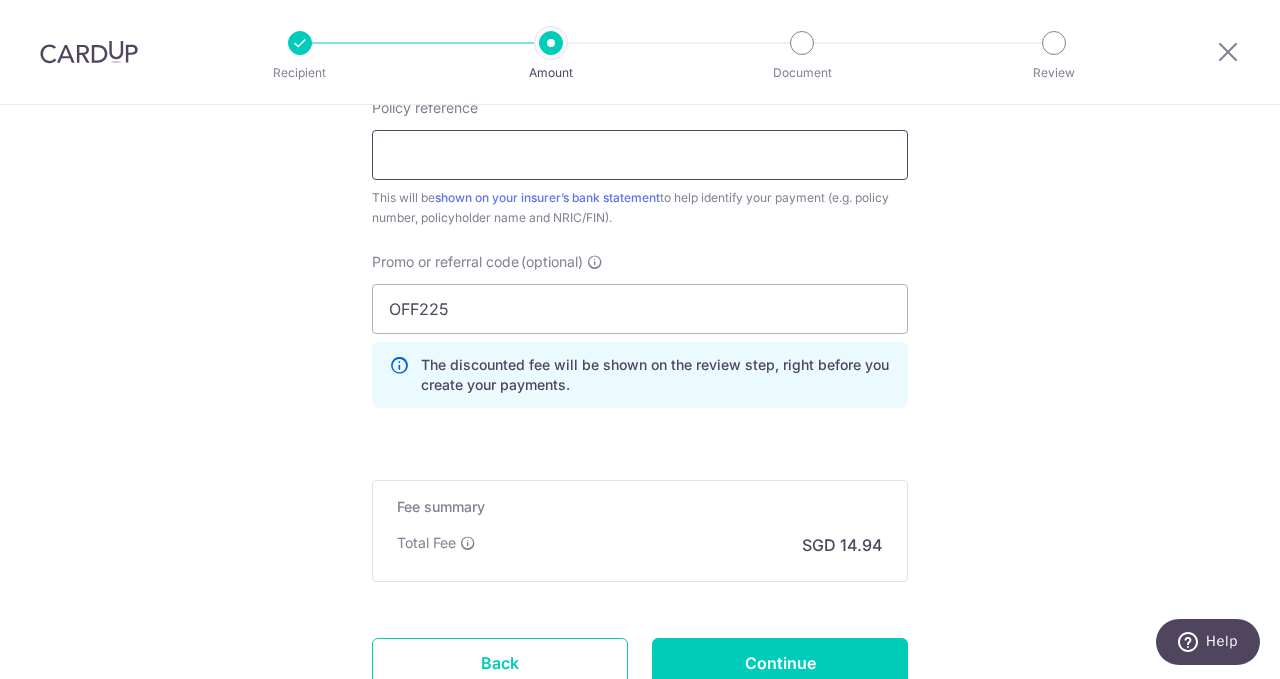 click on "Policy reference" at bounding box center (640, 155) 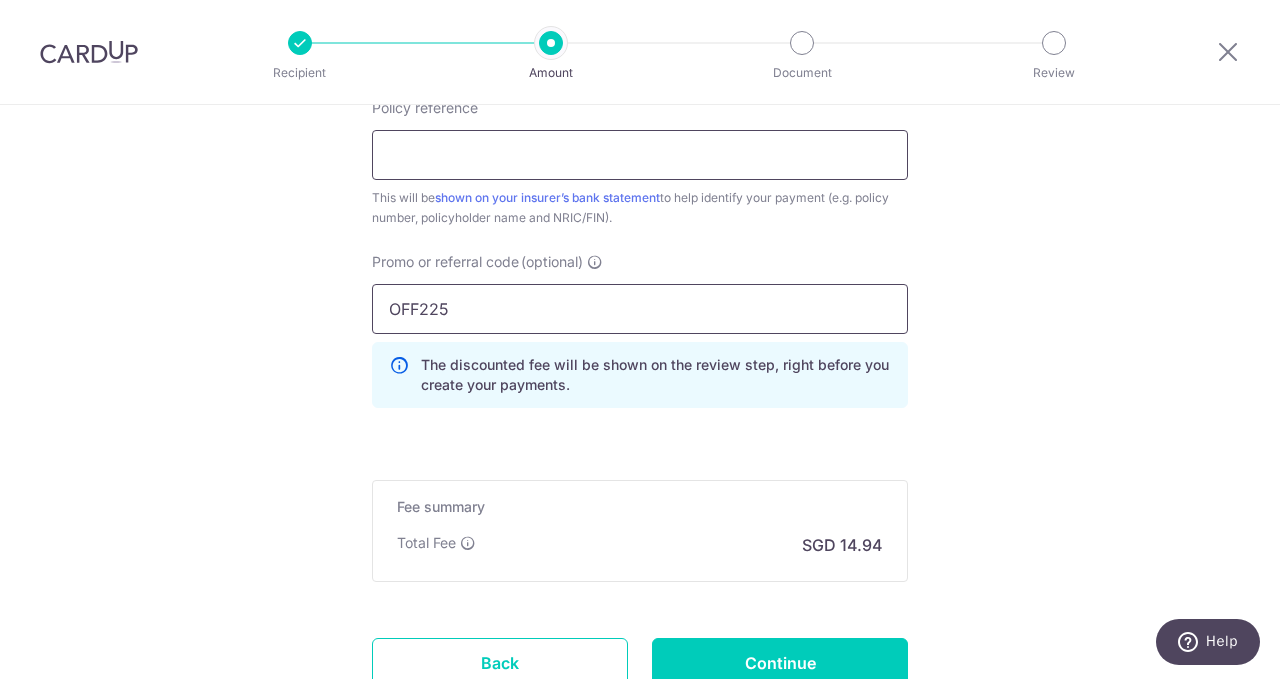 paste on "102-3445602" 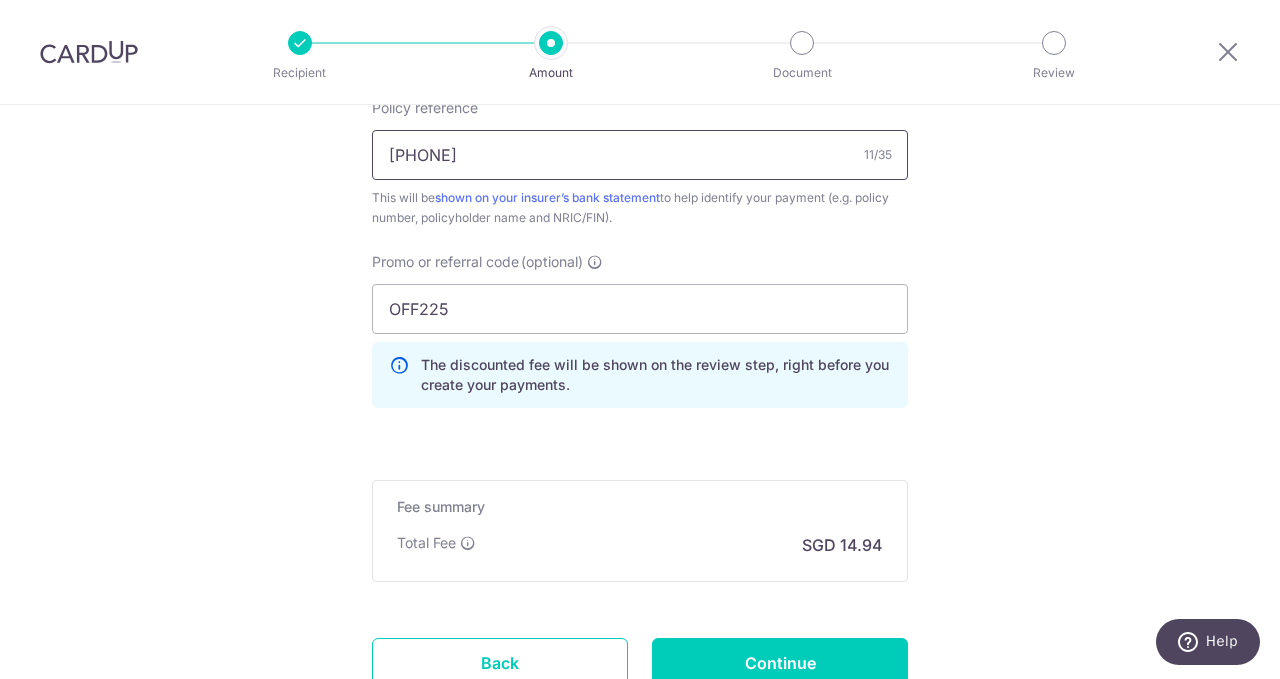 type on "102-3445602" 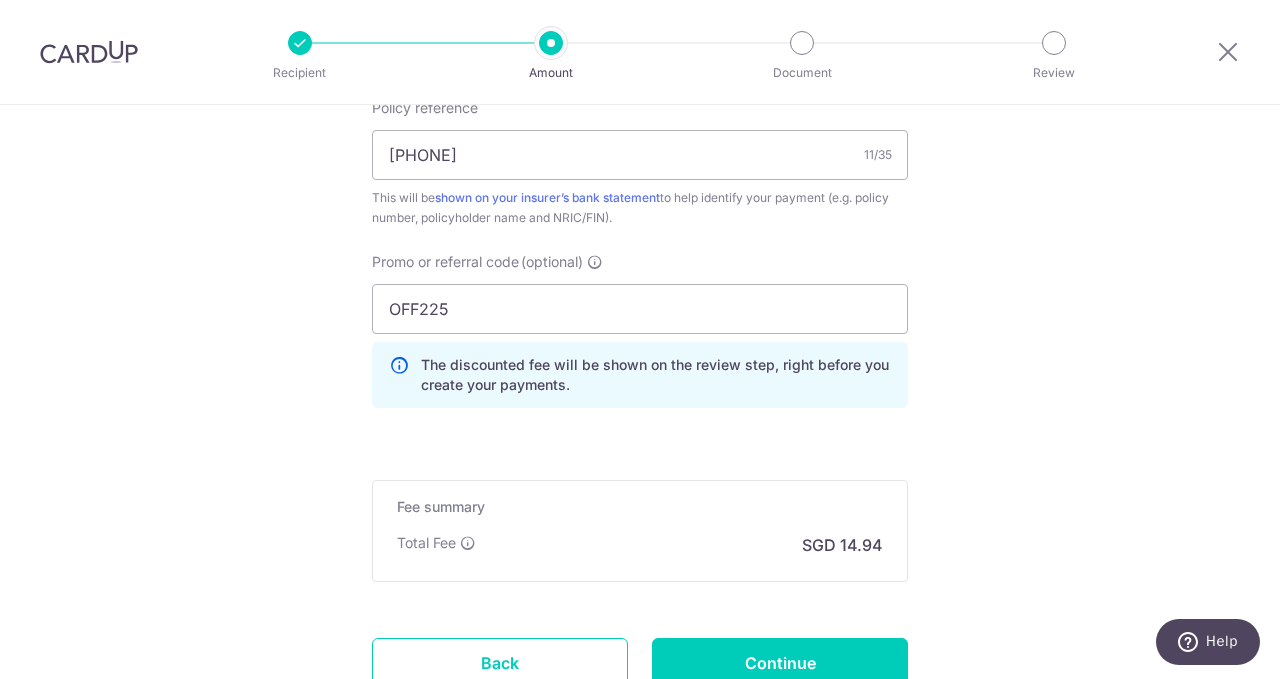 click on "Tell us more about your payment
Enter payment amount
SGD
574.80
574.80
Select Card
**** 4037
Add credit card
Your Cards
**** 1006
**** 4037
Secure 256-bit SSL
Text
New card details
Card
Secure 256-bit SSL" at bounding box center (640, -153) 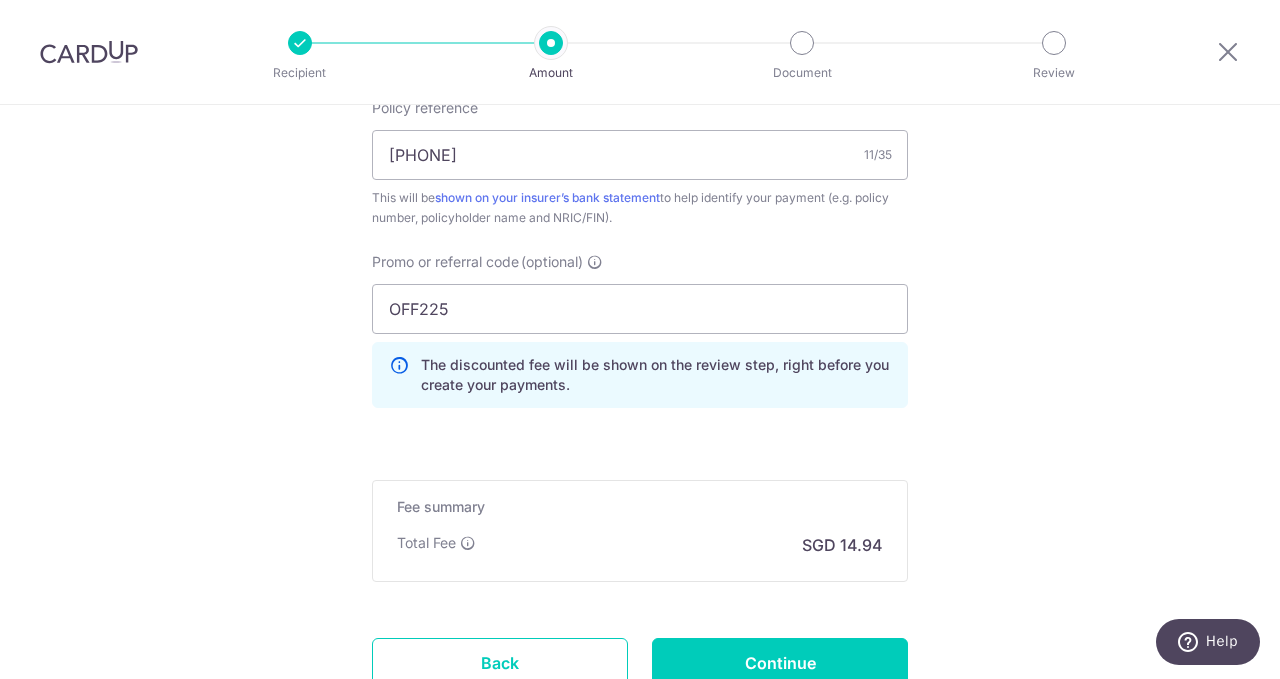 scroll, scrollTop: 1407, scrollLeft: 0, axis: vertical 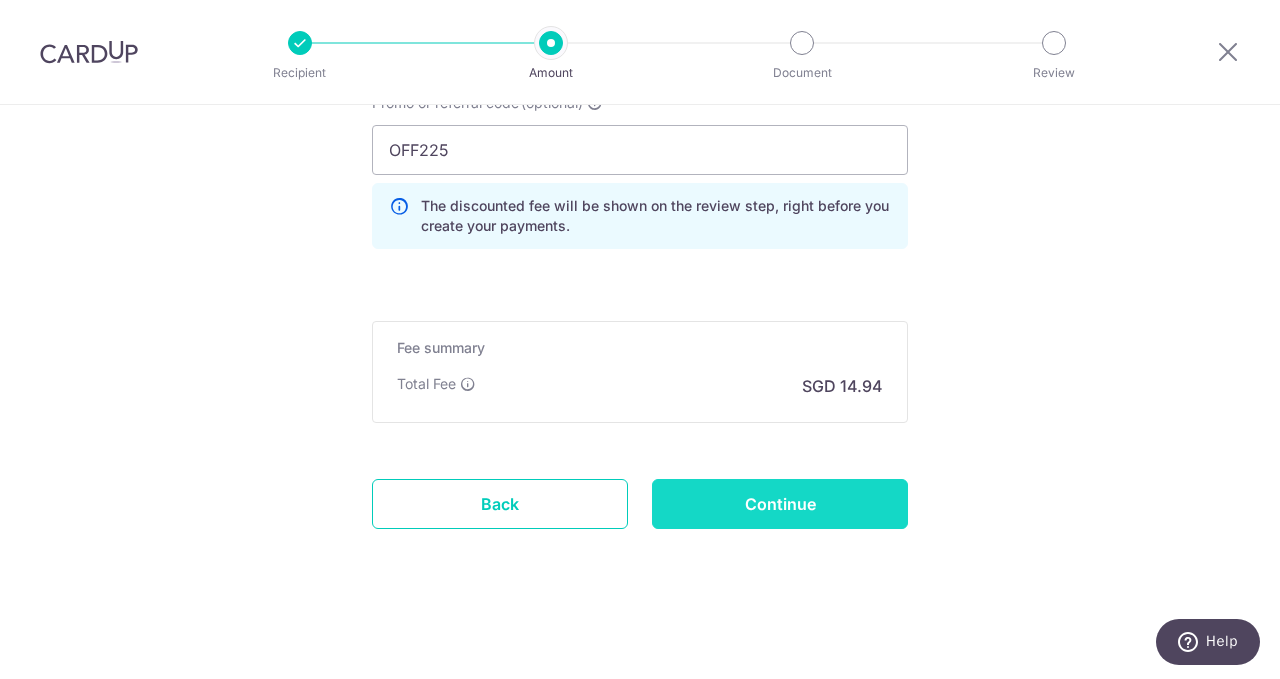 click on "Continue" at bounding box center (780, 504) 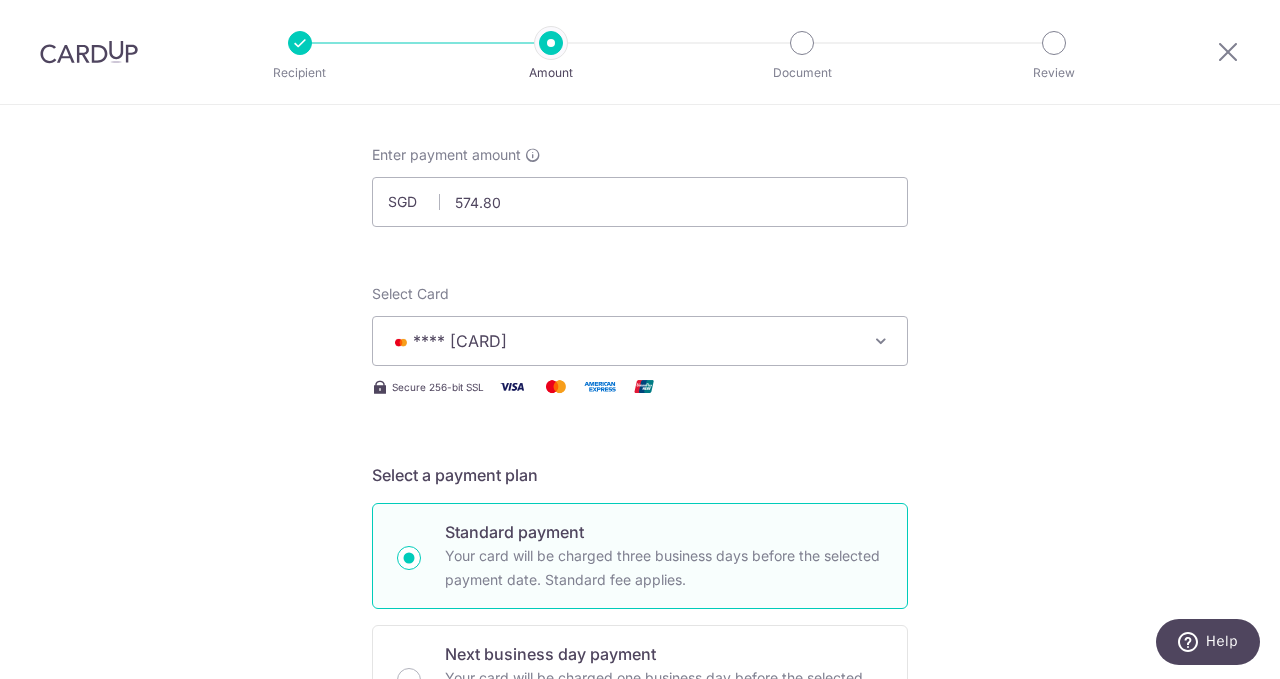 scroll, scrollTop: 91, scrollLeft: 0, axis: vertical 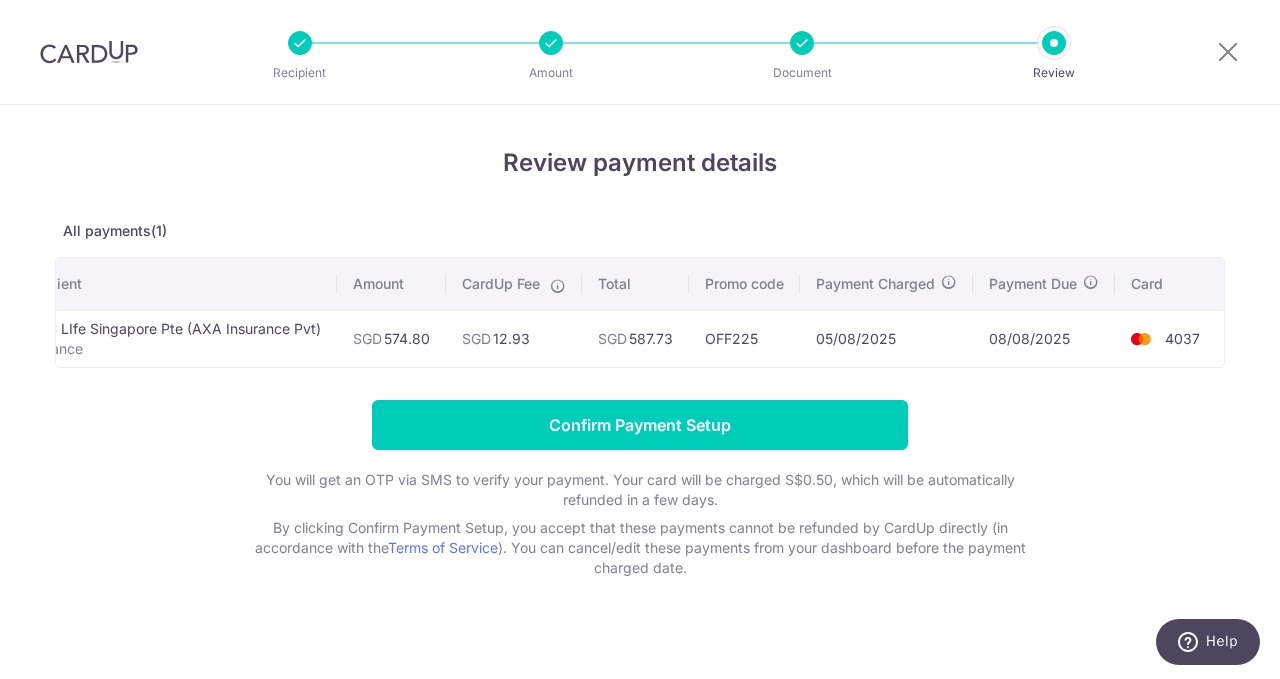 click at bounding box center [802, 43] 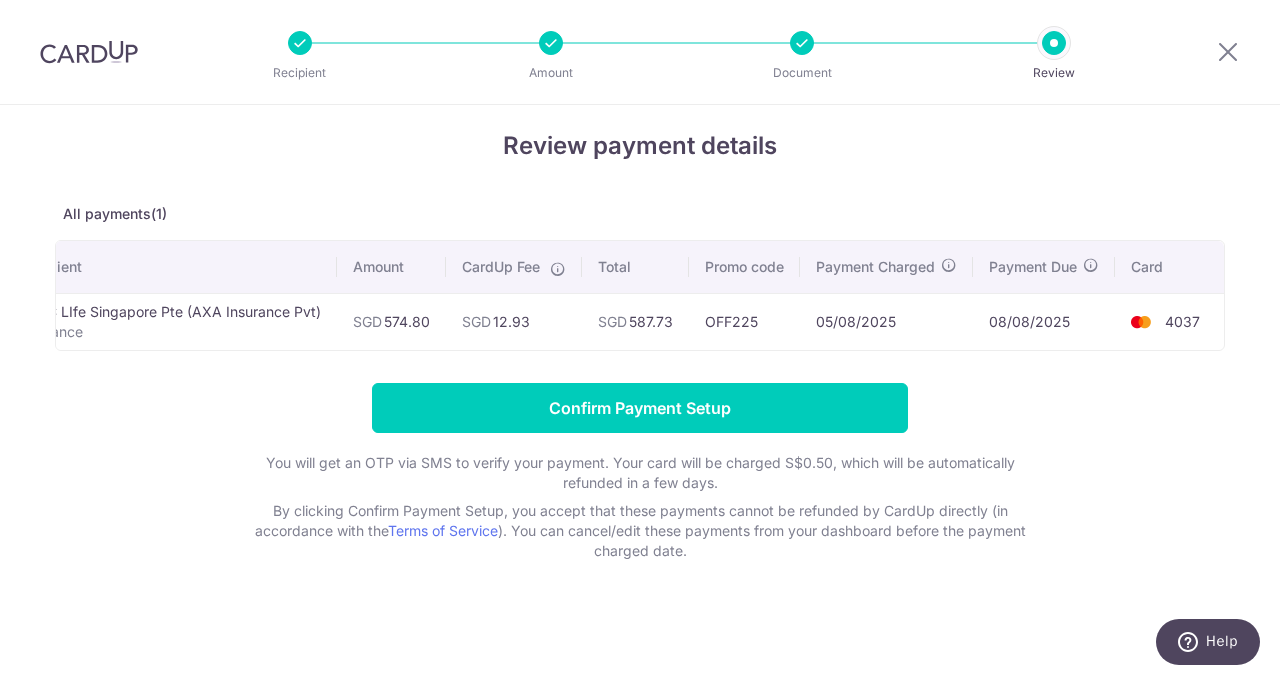 scroll, scrollTop: 0, scrollLeft: 0, axis: both 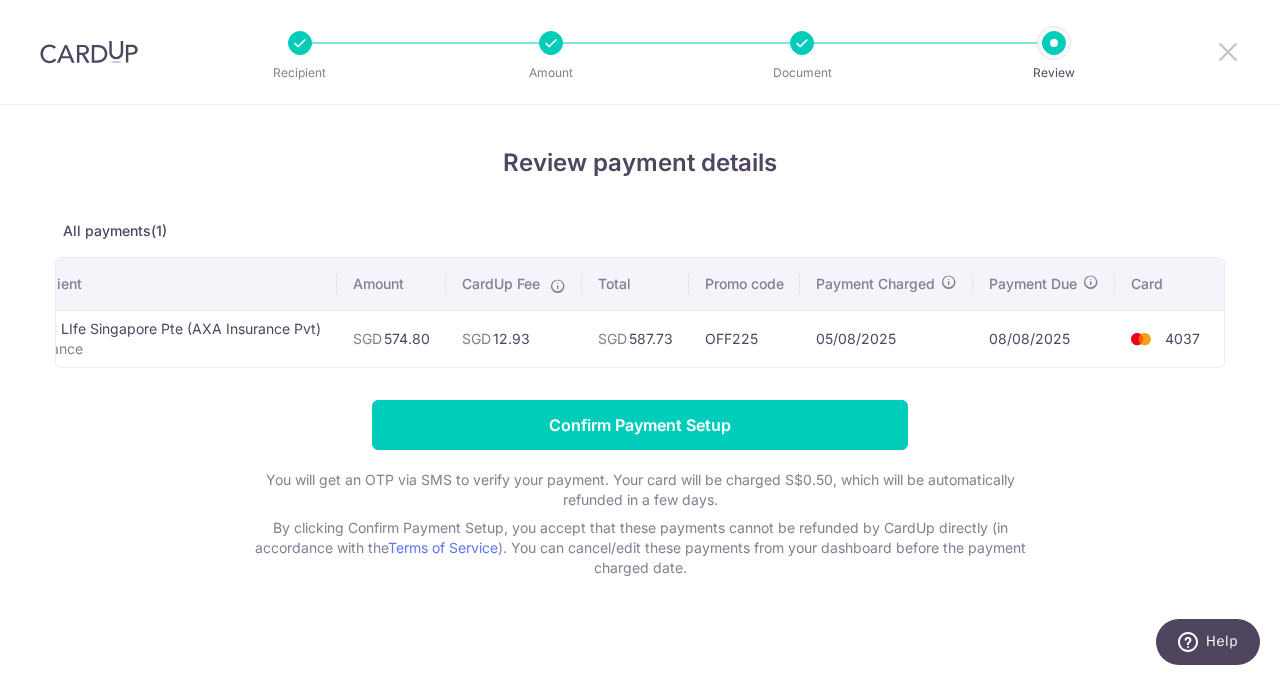 click at bounding box center (1228, 51) 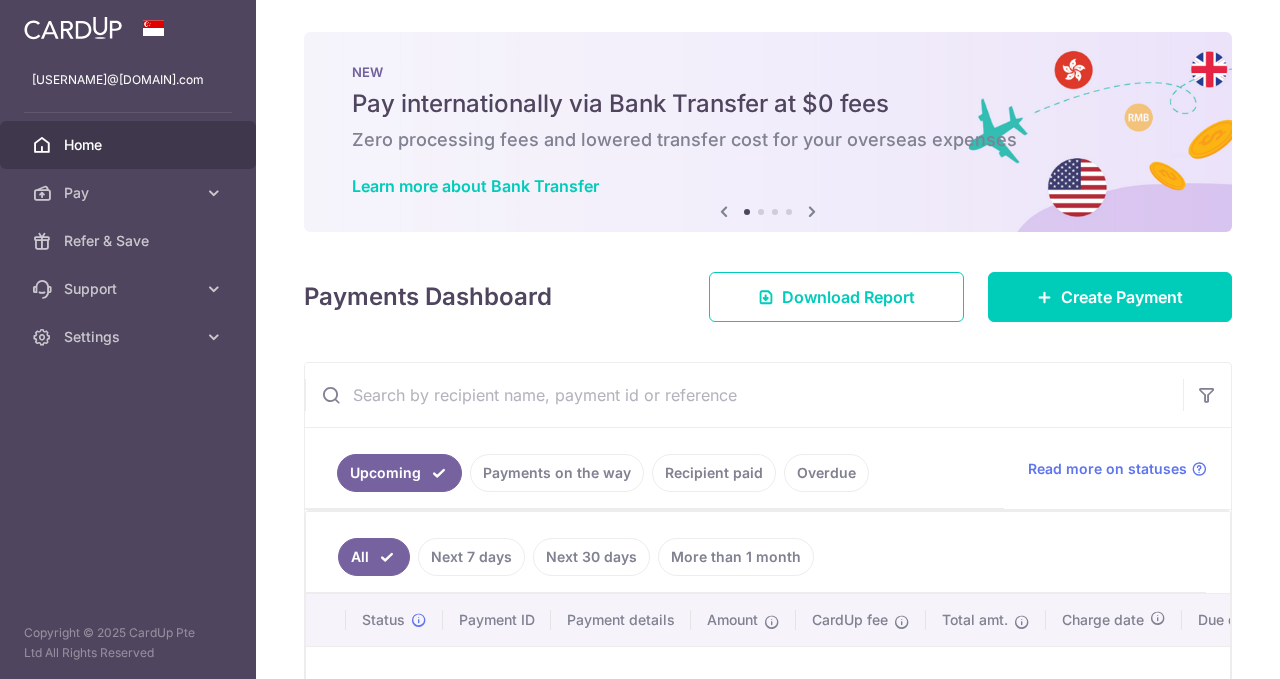 scroll, scrollTop: 0, scrollLeft: 0, axis: both 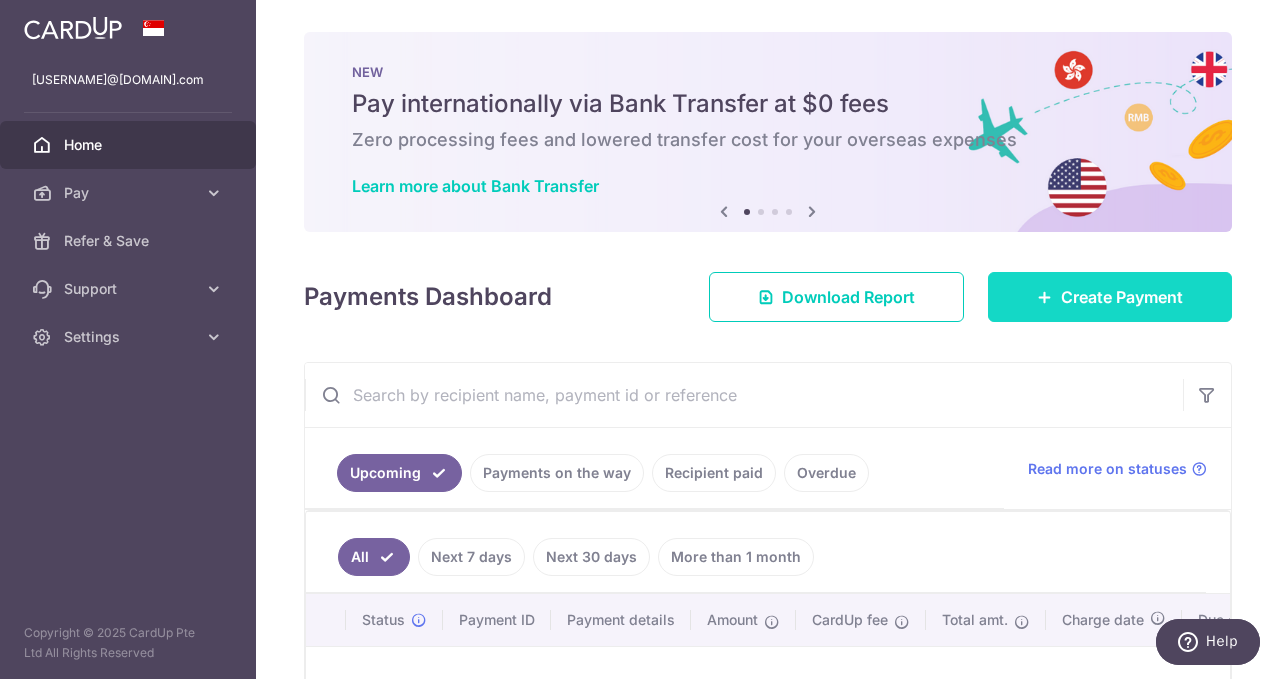 click on "Create Payment" at bounding box center (1110, 297) 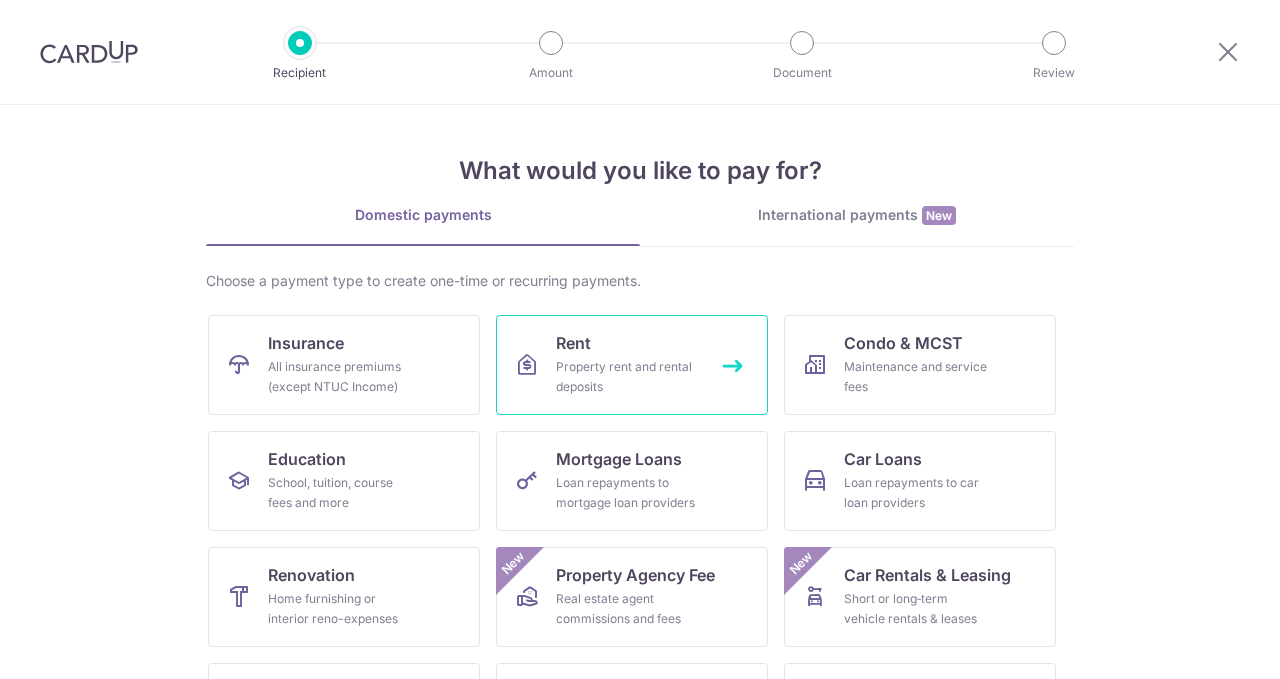 scroll, scrollTop: 0, scrollLeft: 0, axis: both 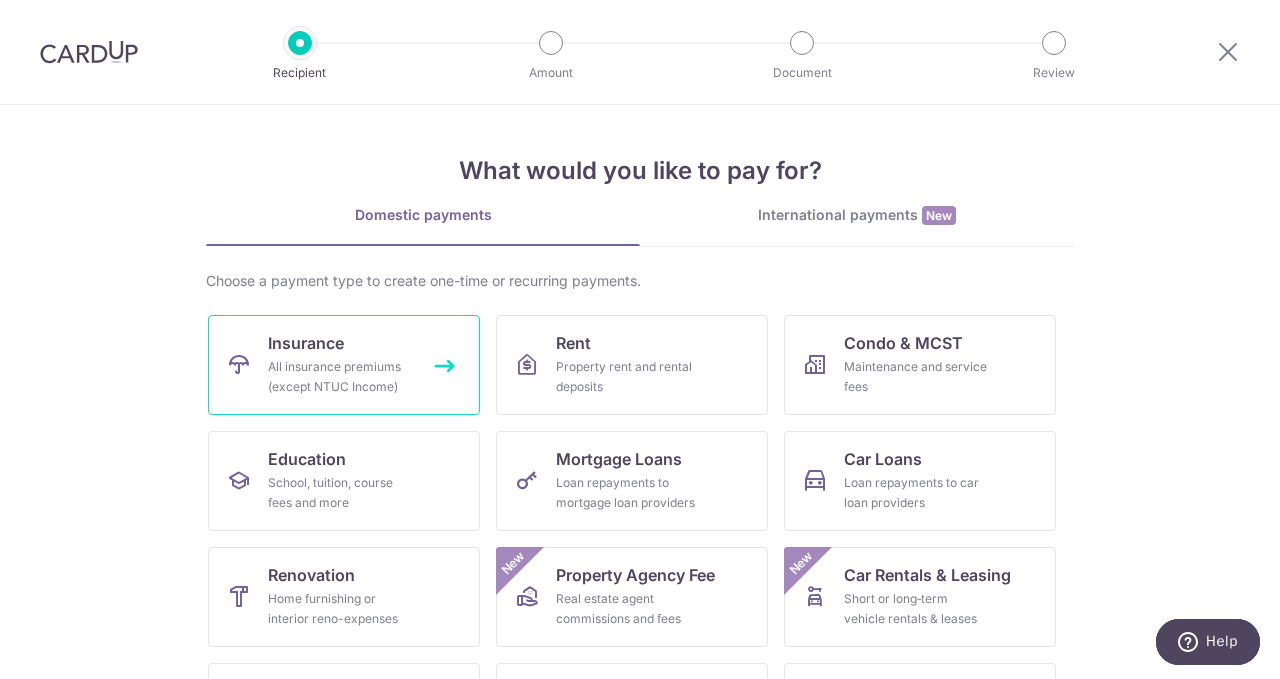 click on "Insurance" at bounding box center (306, 343) 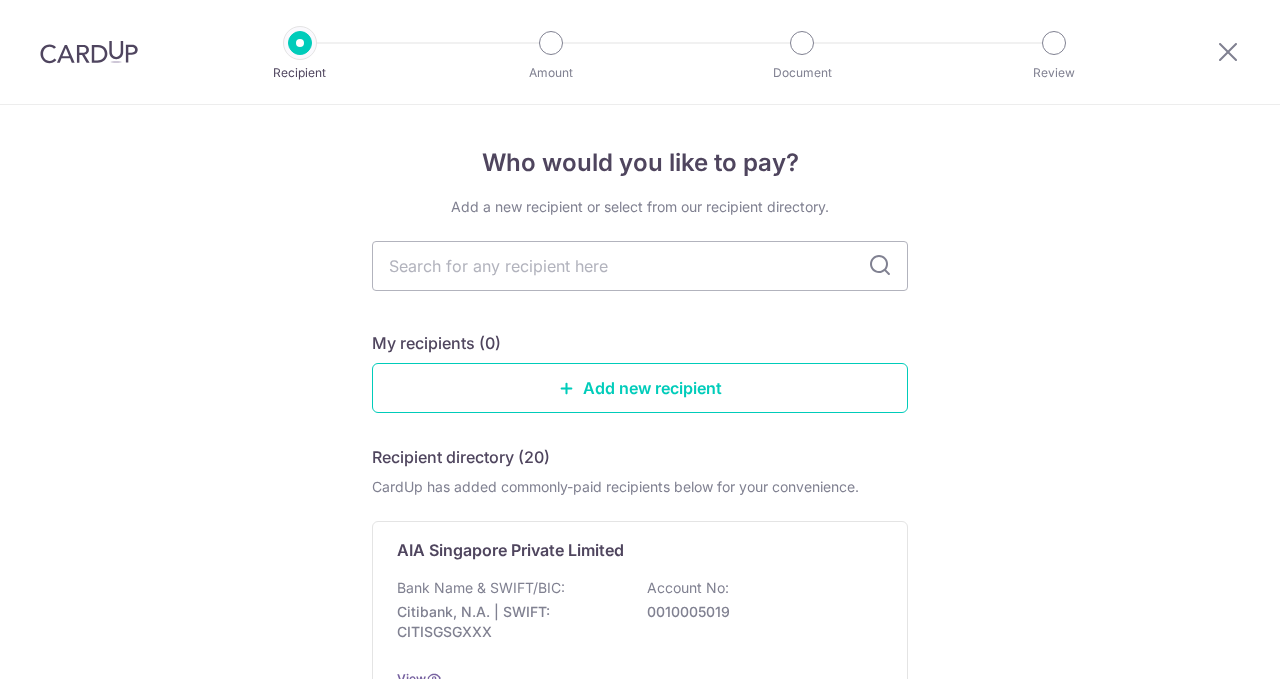 scroll, scrollTop: 0, scrollLeft: 0, axis: both 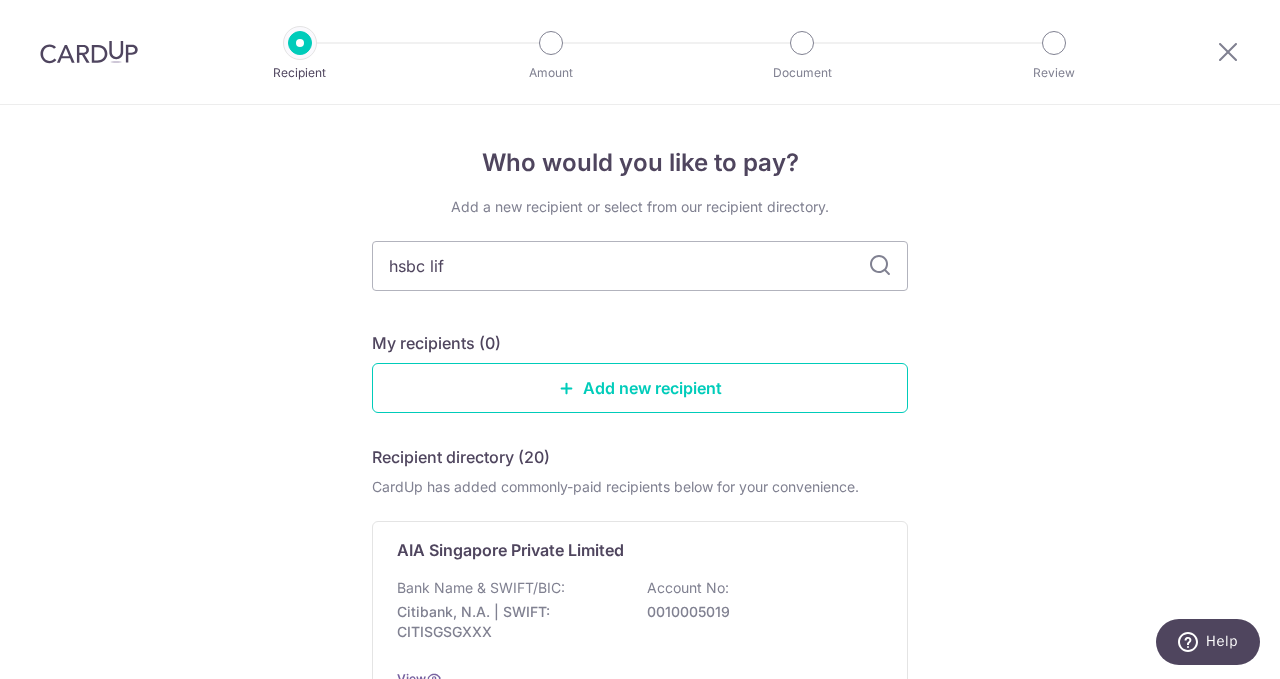 type on "hsbc life" 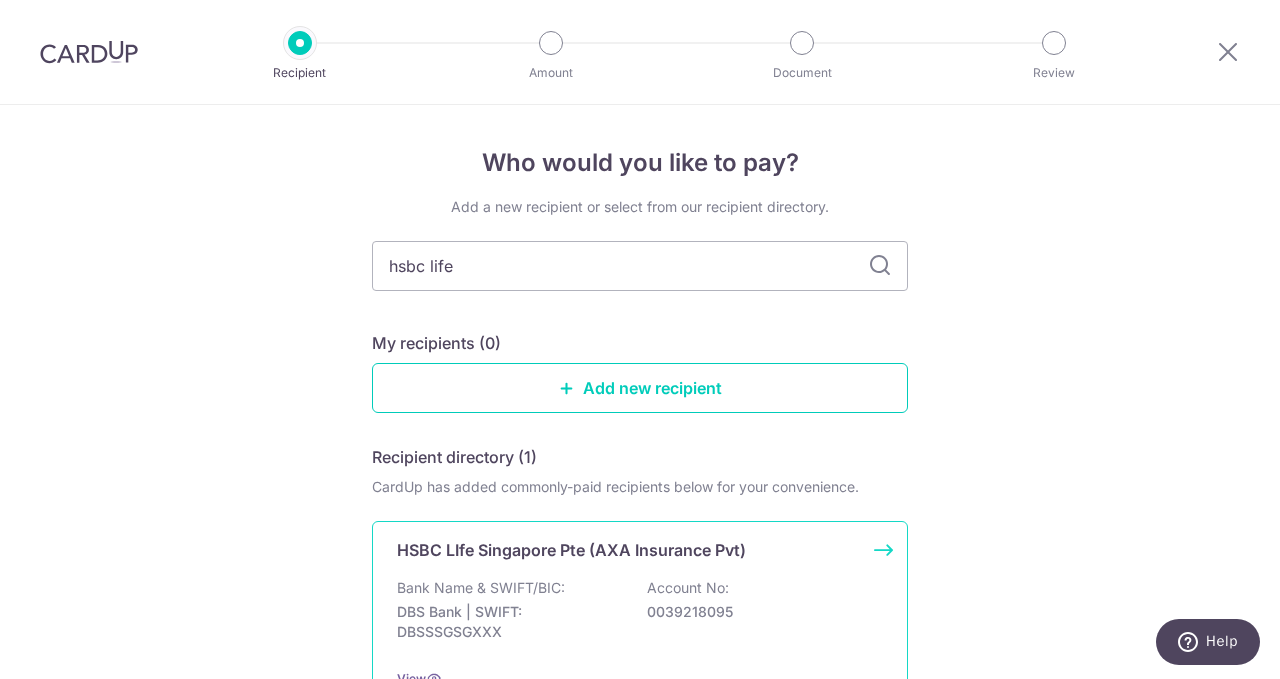 scroll, scrollTop: 201, scrollLeft: 0, axis: vertical 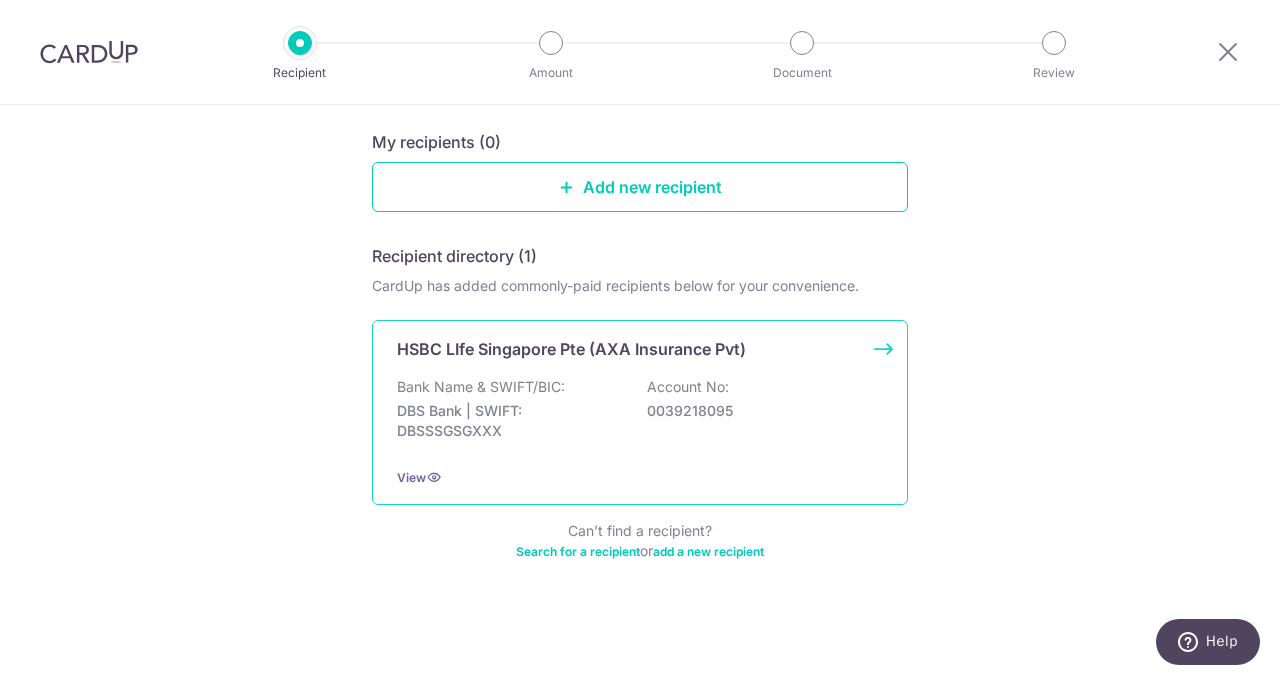 click on "Bank Name & SWIFT/BIC:
DBS Bank | SWIFT: DBSSSGSGXXX
Account No:
0039218095" at bounding box center (640, 414) 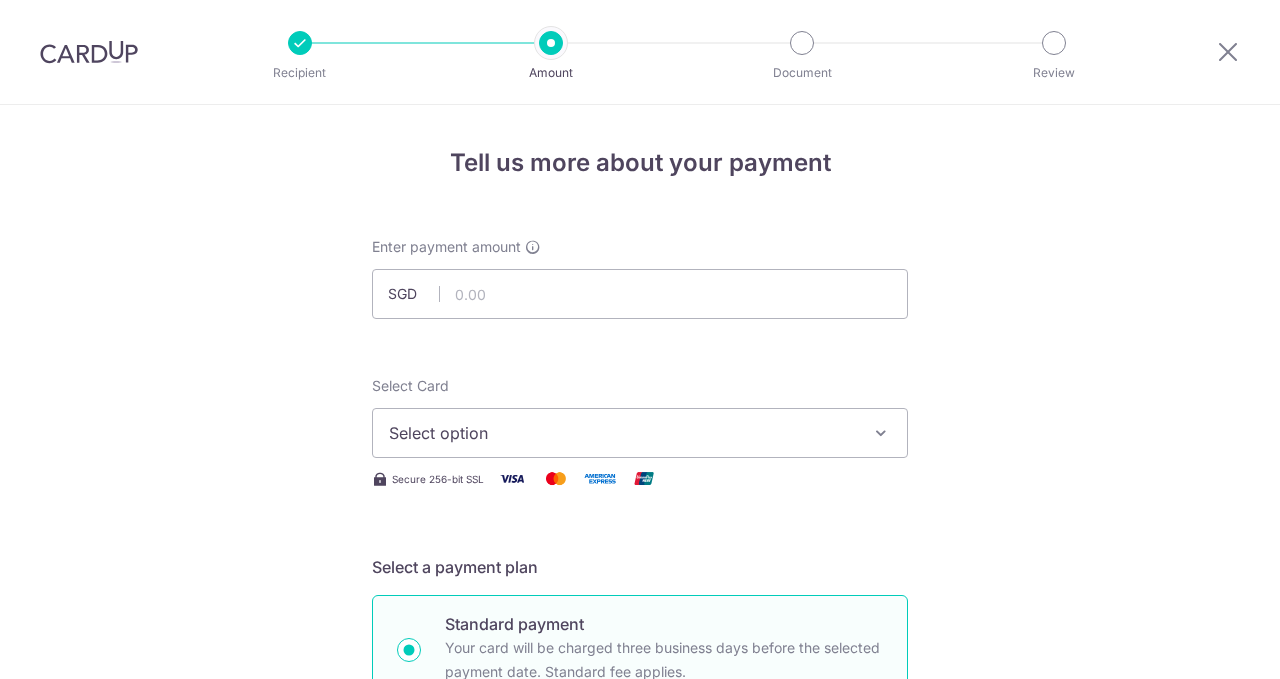 scroll, scrollTop: 0, scrollLeft: 0, axis: both 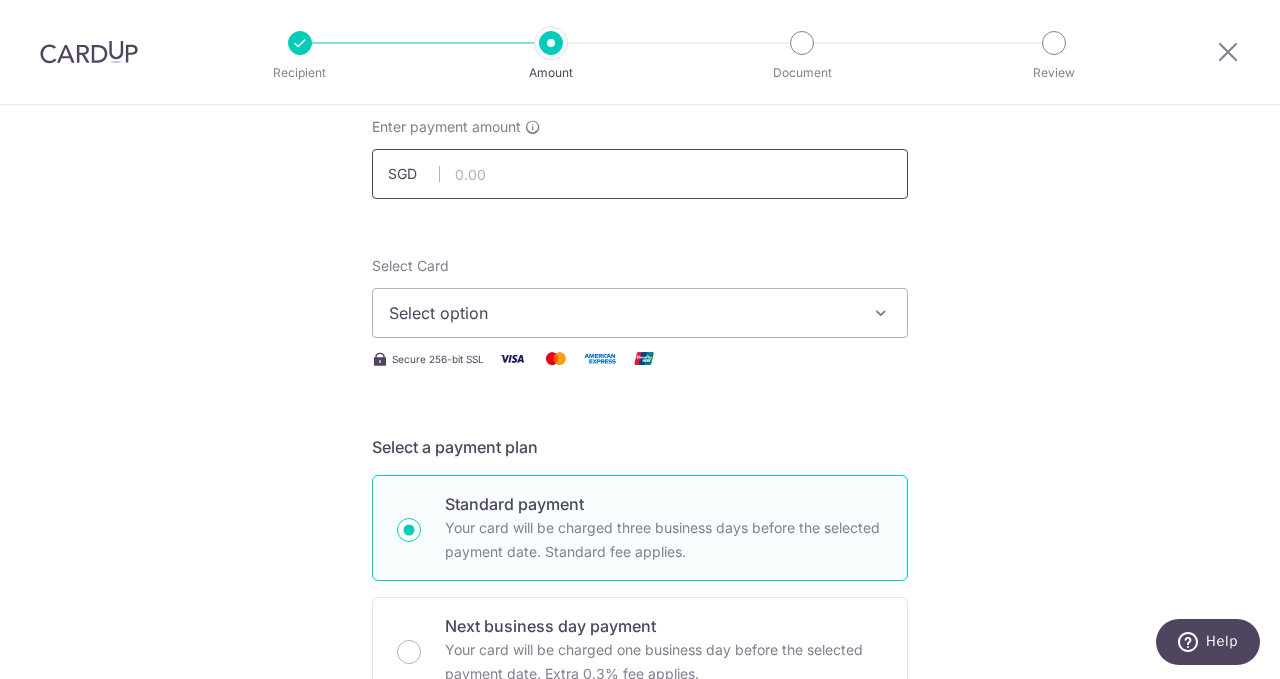 click at bounding box center (640, 174) 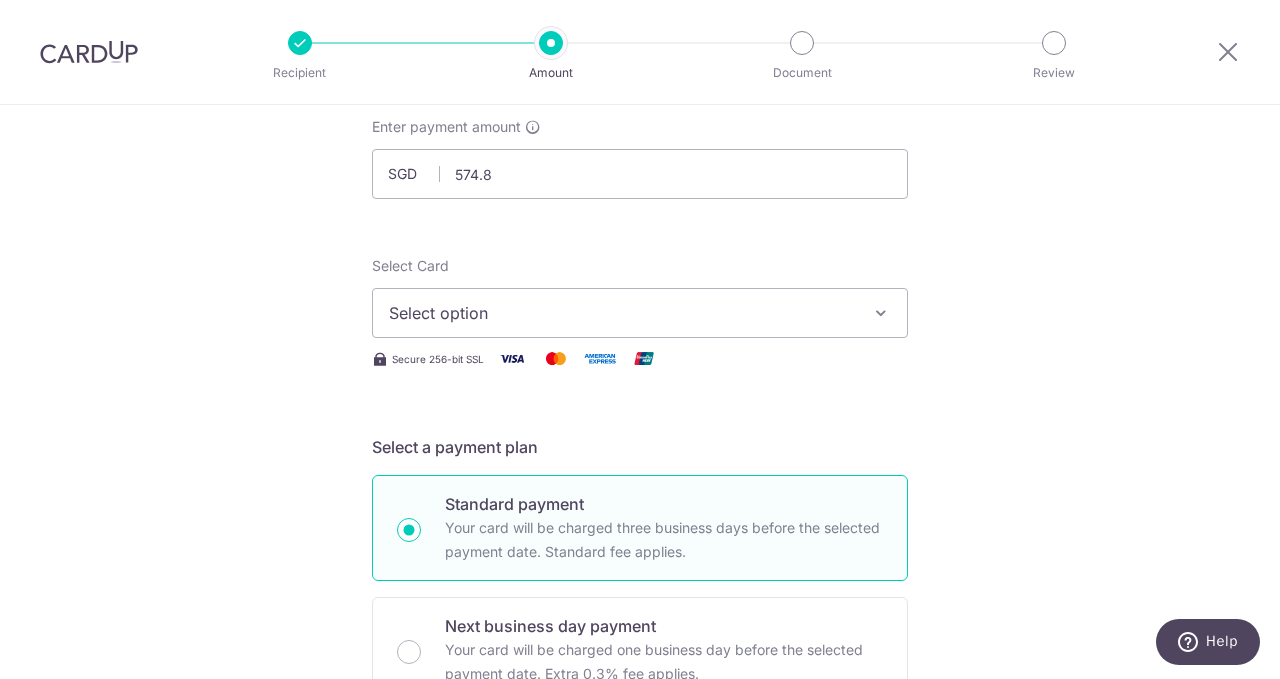 type on "574.80" 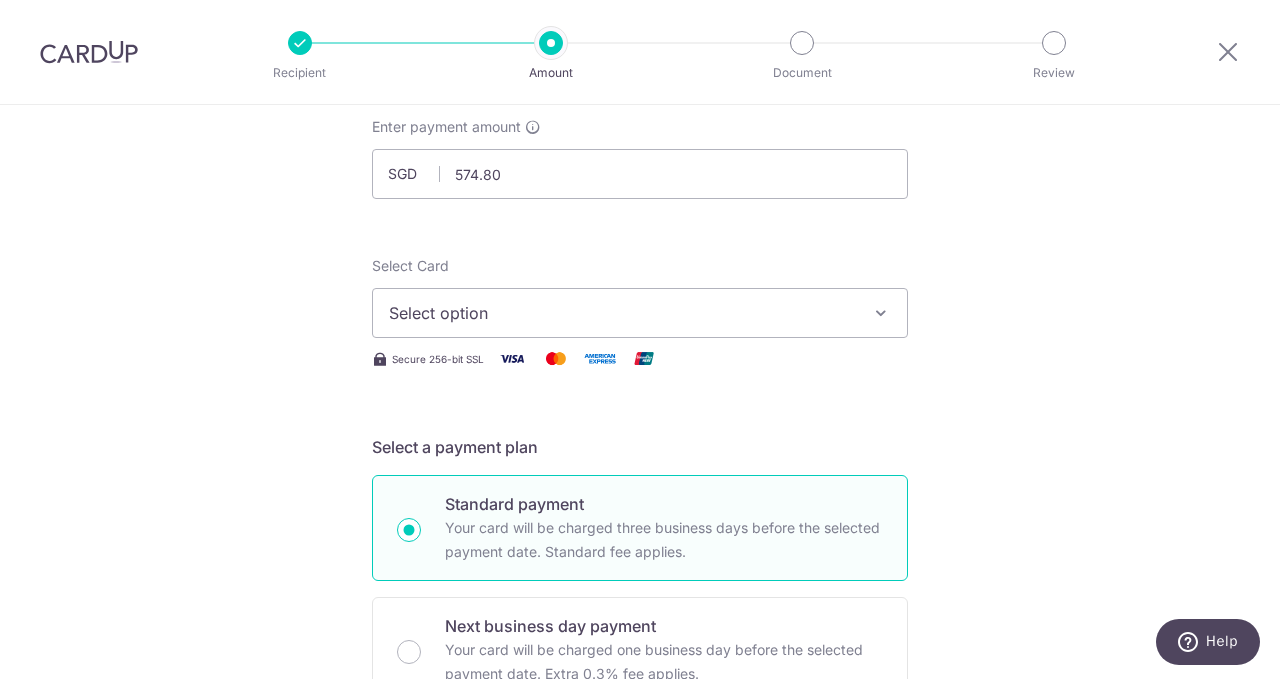type 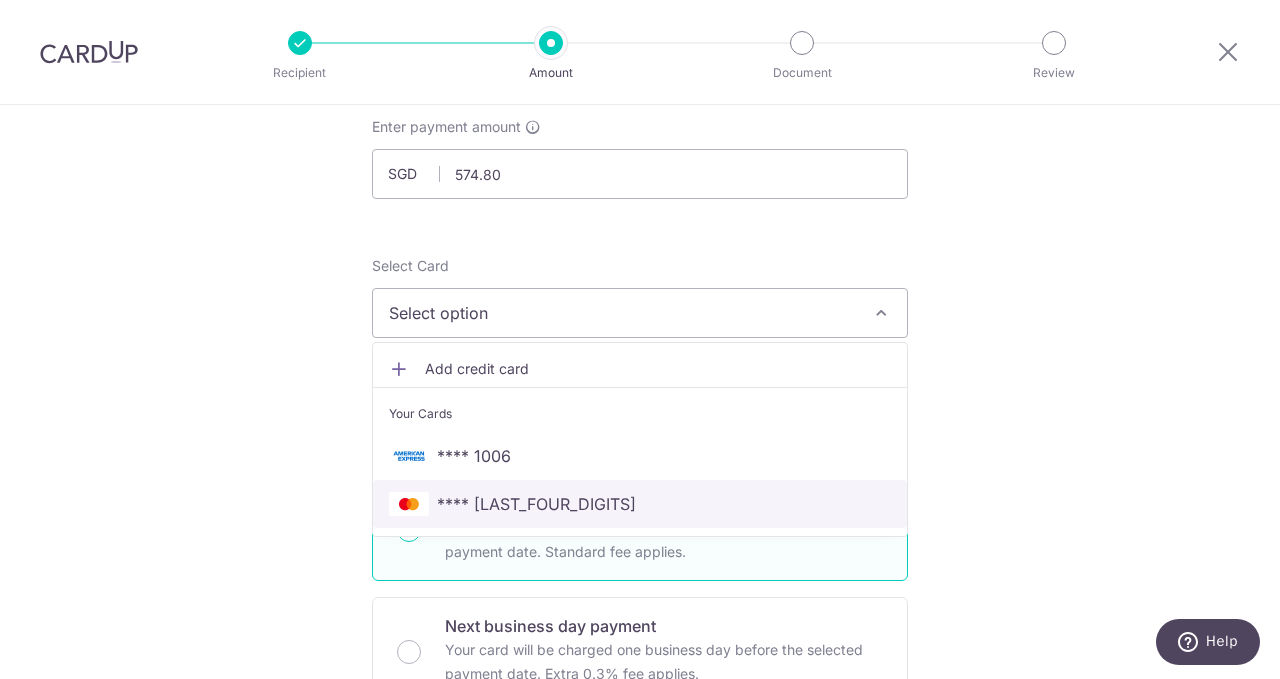 click on "**** [CREDIT_CARD_LAST_4]" at bounding box center [640, 504] 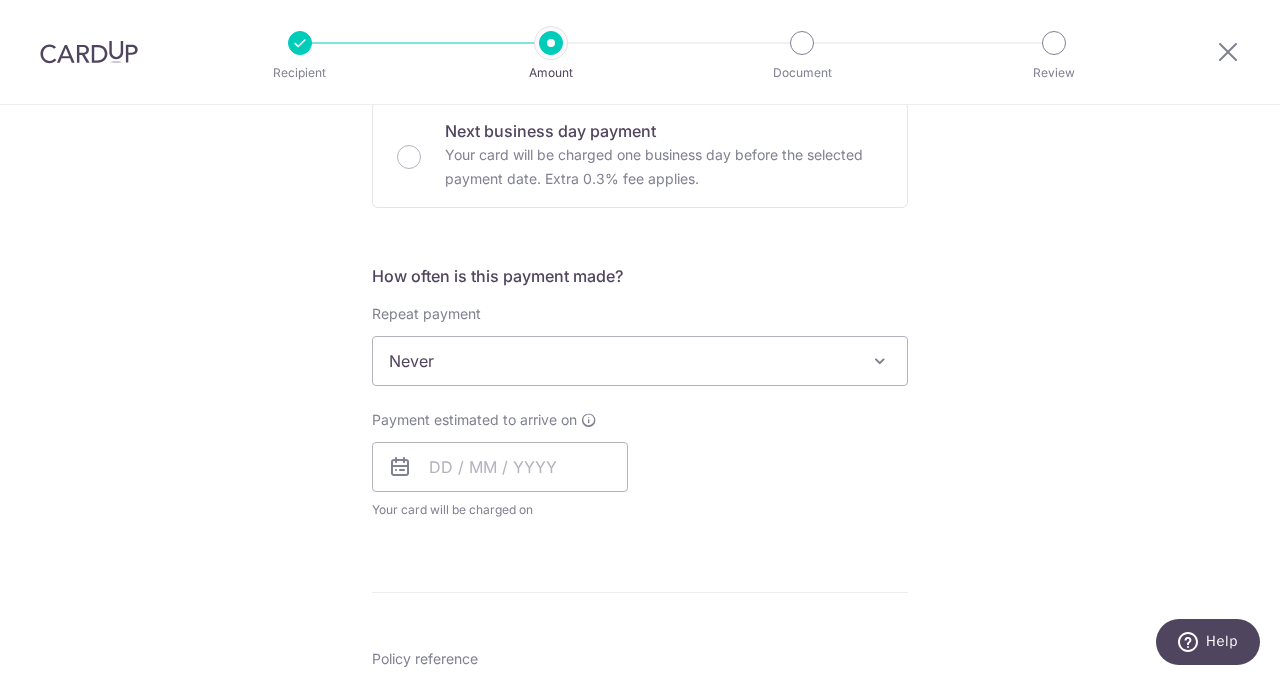 scroll, scrollTop: 623, scrollLeft: 0, axis: vertical 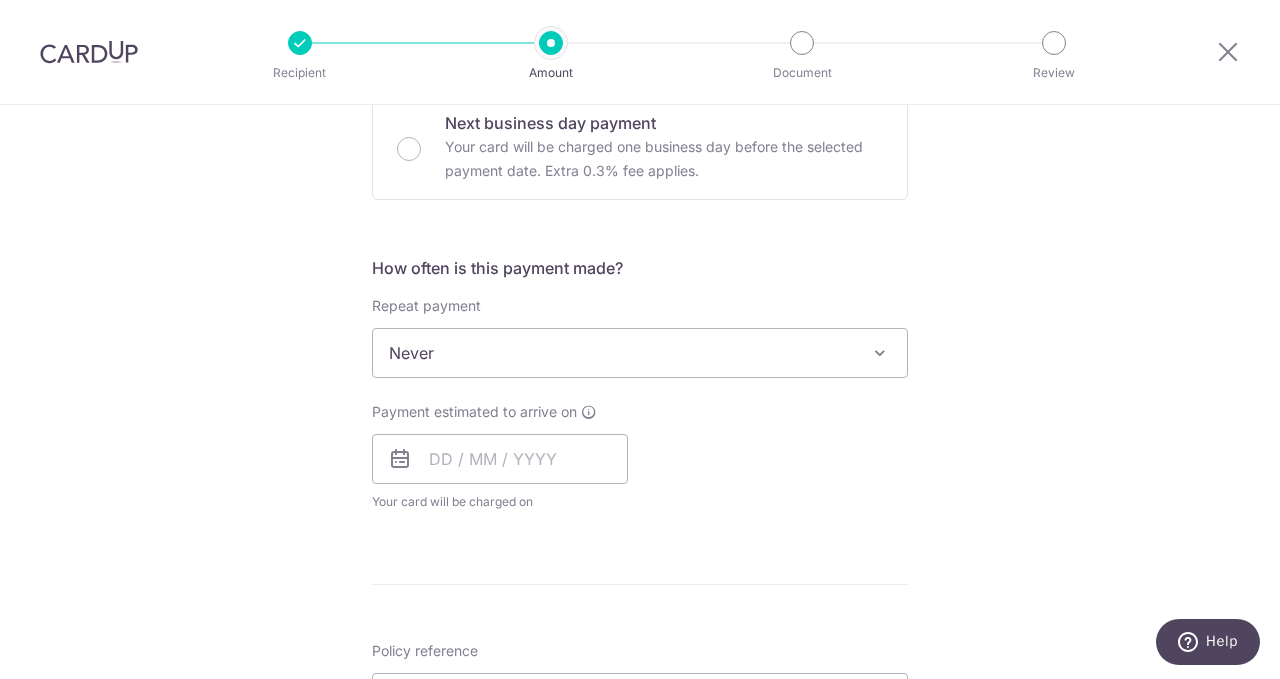 click on "Your card will be charged on   for the first payment" at bounding box center (500, 502) 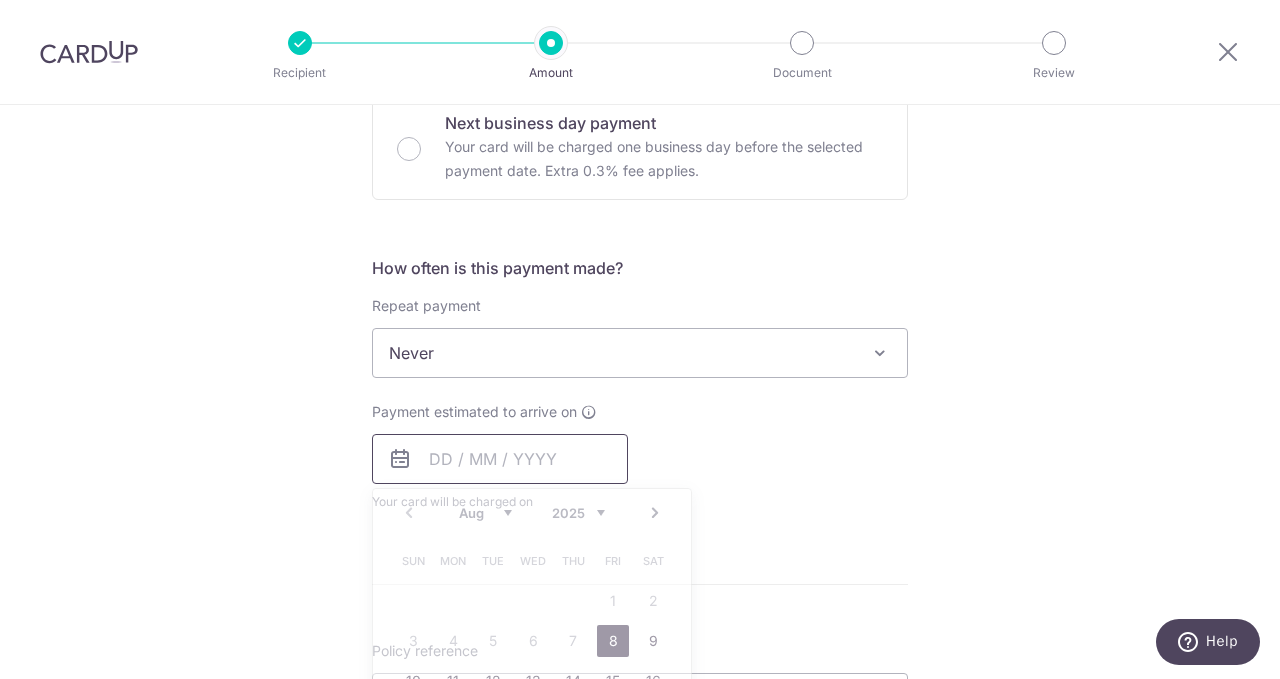 click at bounding box center [500, 459] 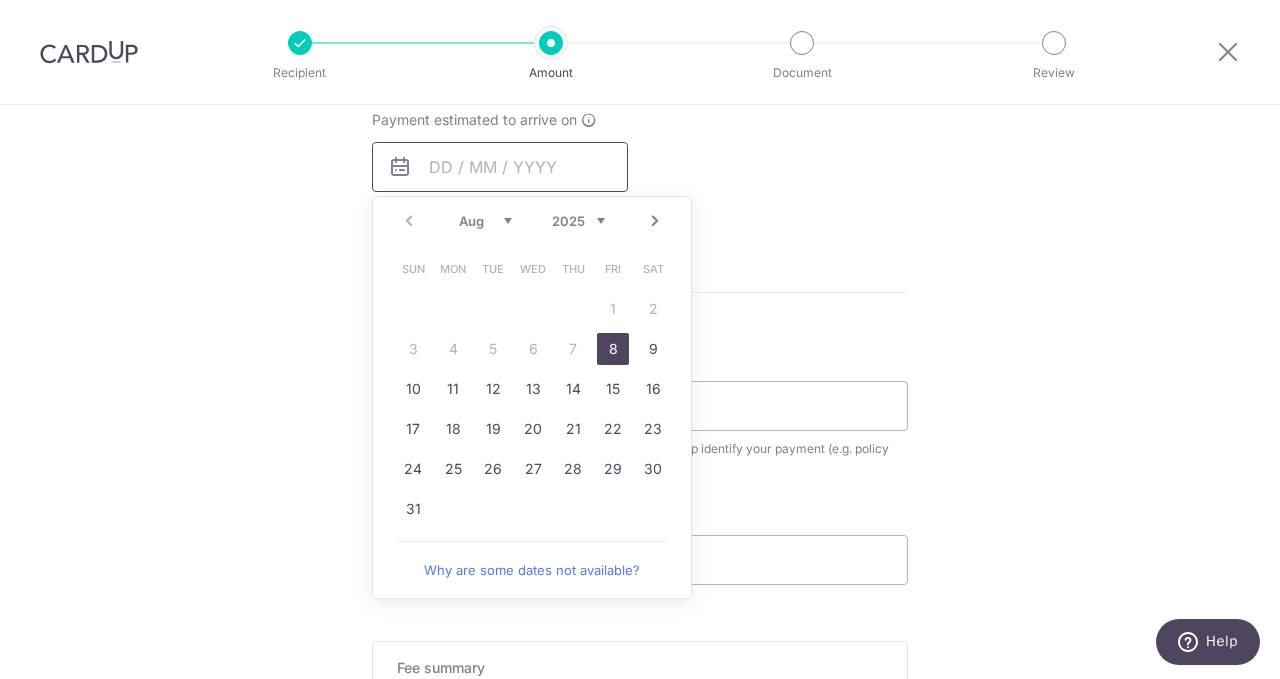 scroll, scrollTop: 916, scrollLeft: 0, axis: vertical 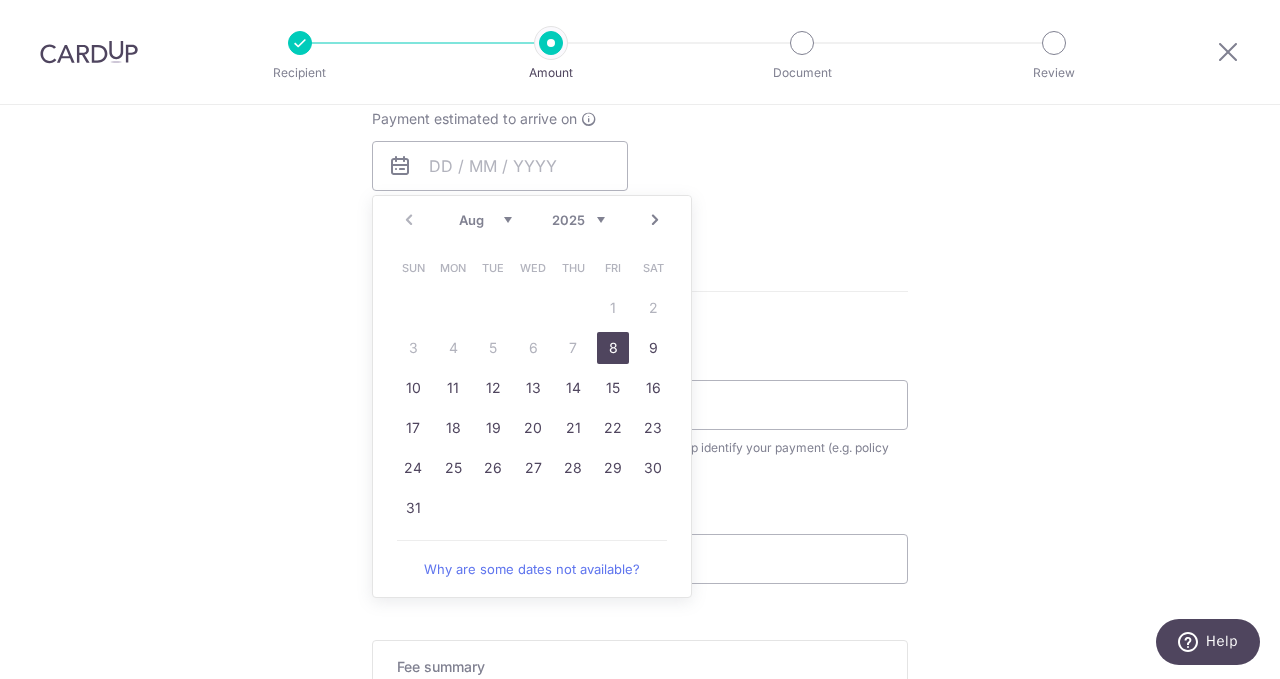 click on "8" at bounding box center (613, 348) 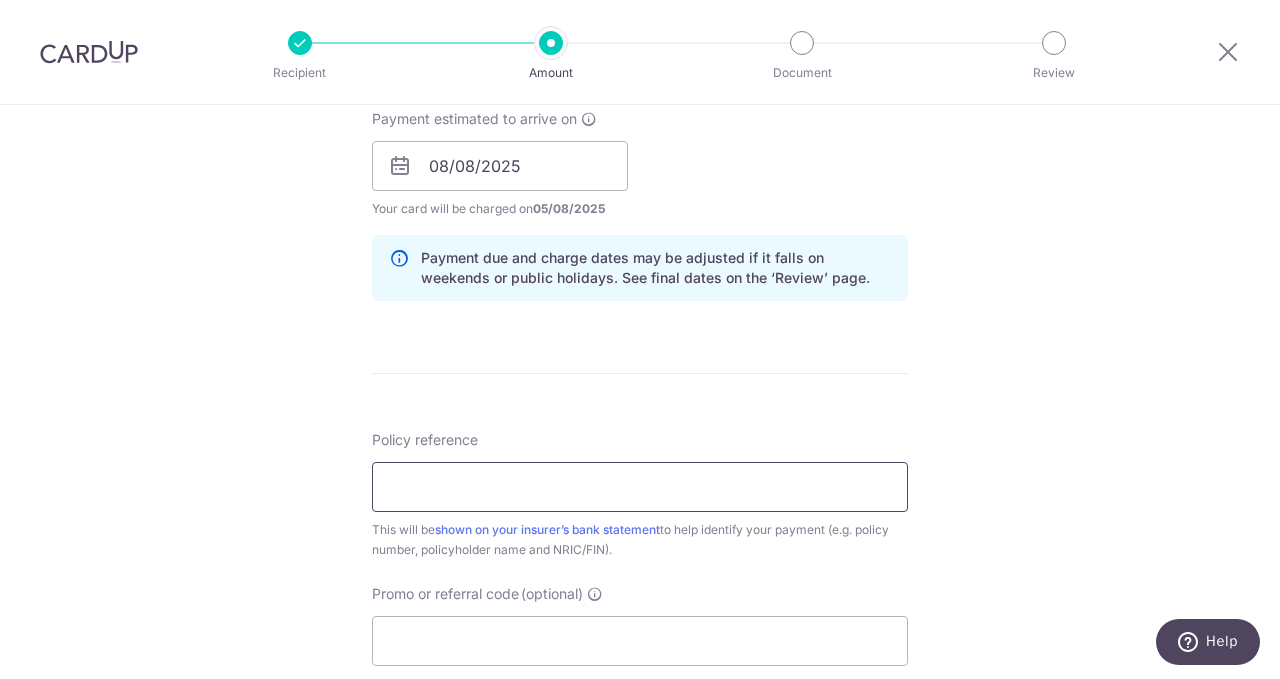 click on "Policy reference" at bounding box center (640, 487) 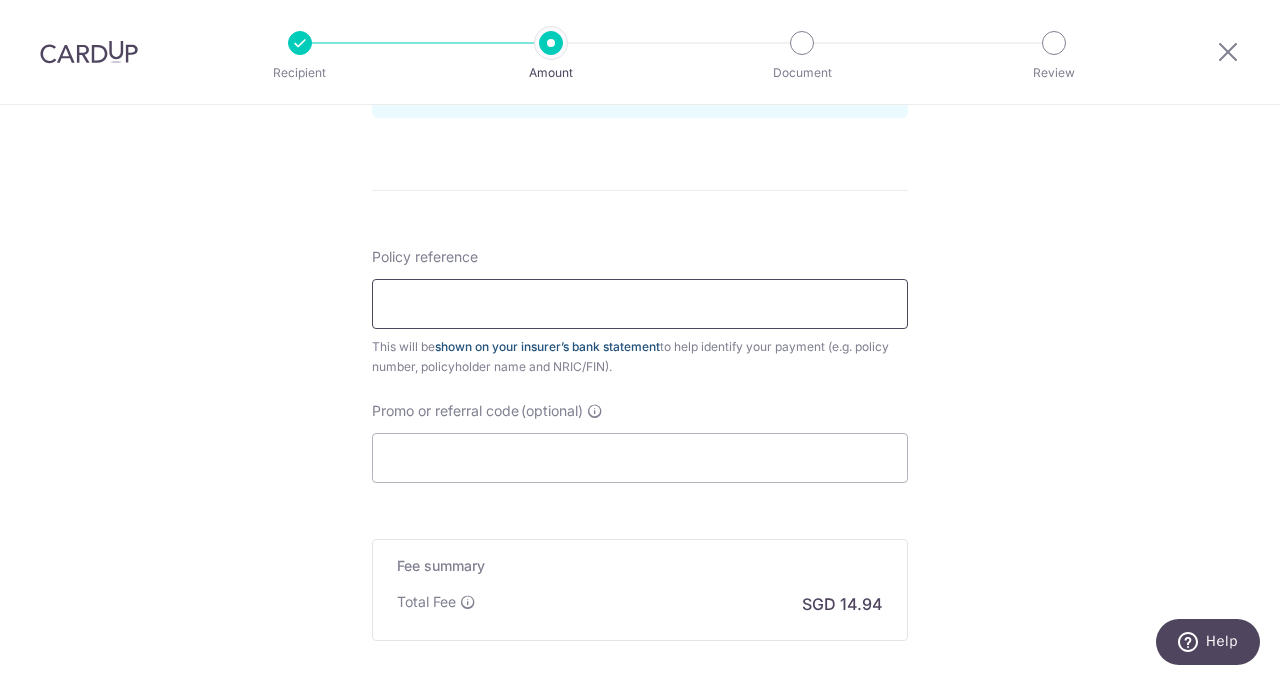 scroll, scrollTop: 1120, scrollLeft: 0, axis: vertical 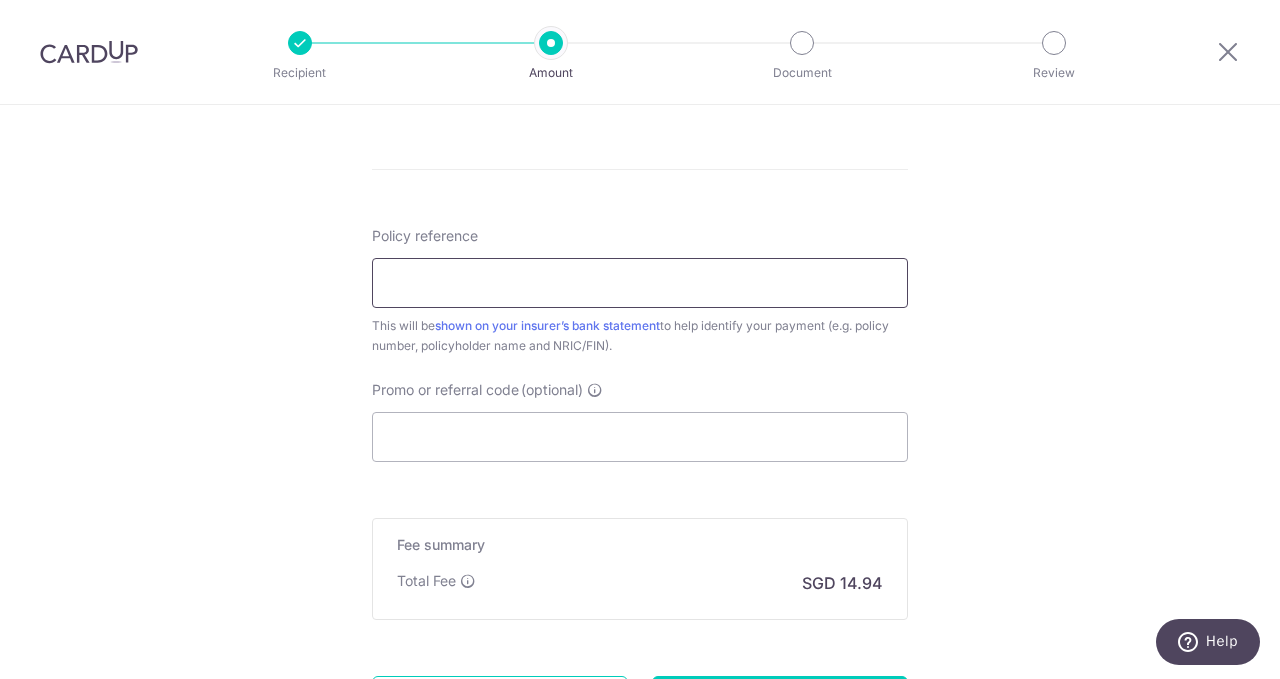 paste on "102-3445602" 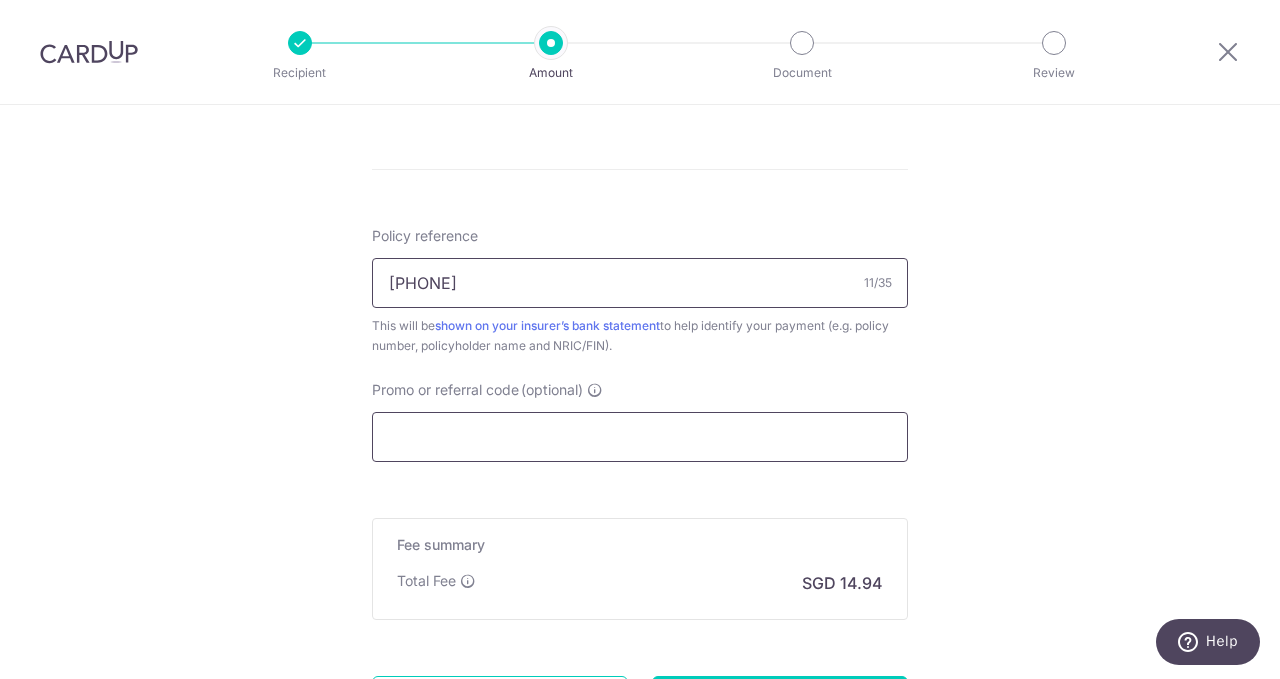 type on "102-3445602" 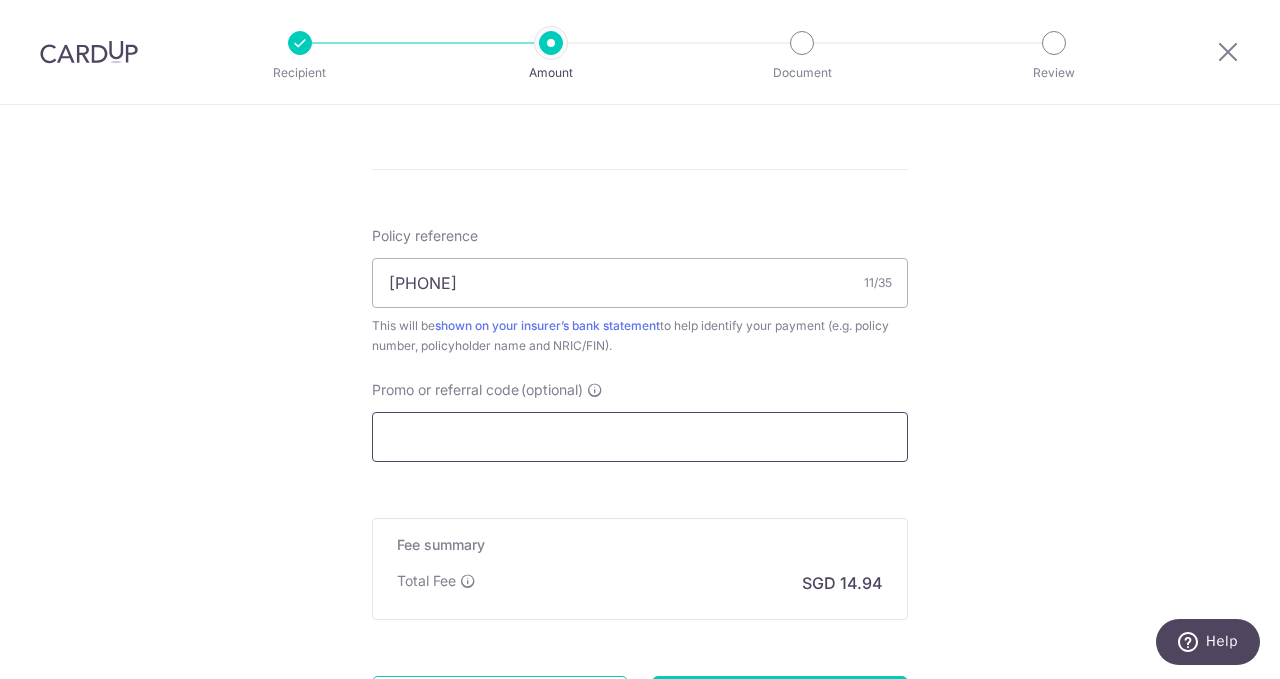 click on "Promo or referral code
(optional)" at bounding box center [640, 437] 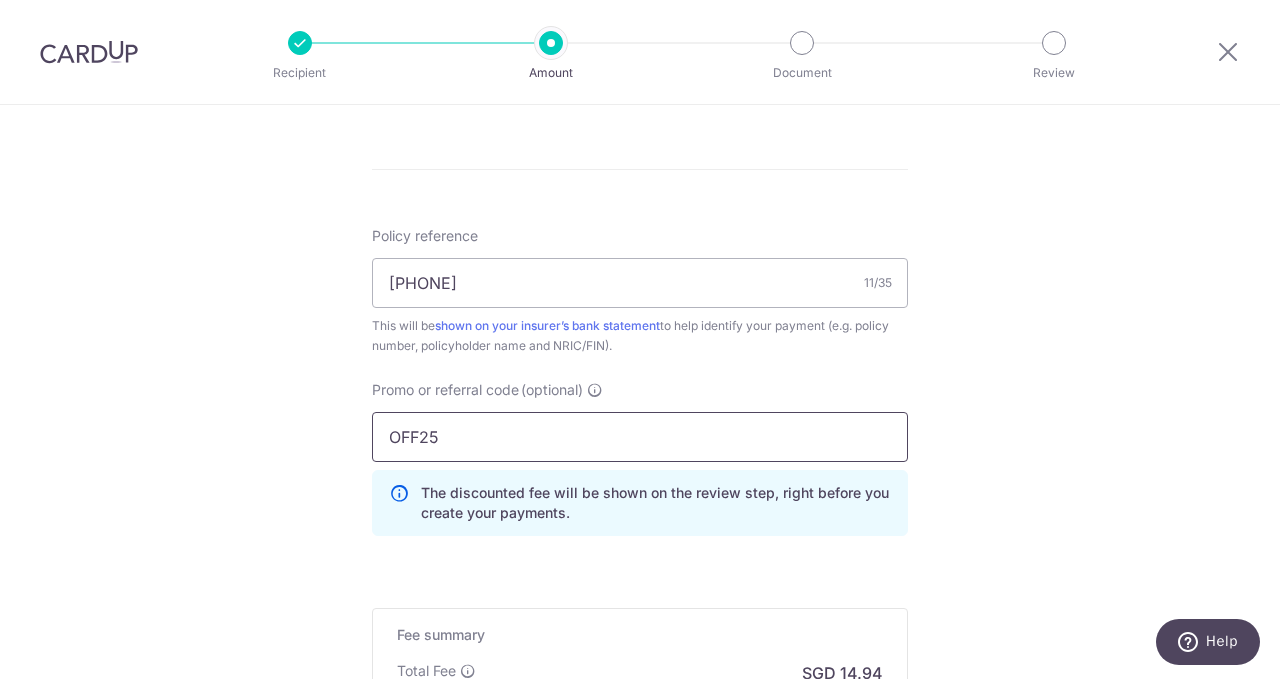type on "OFF25" 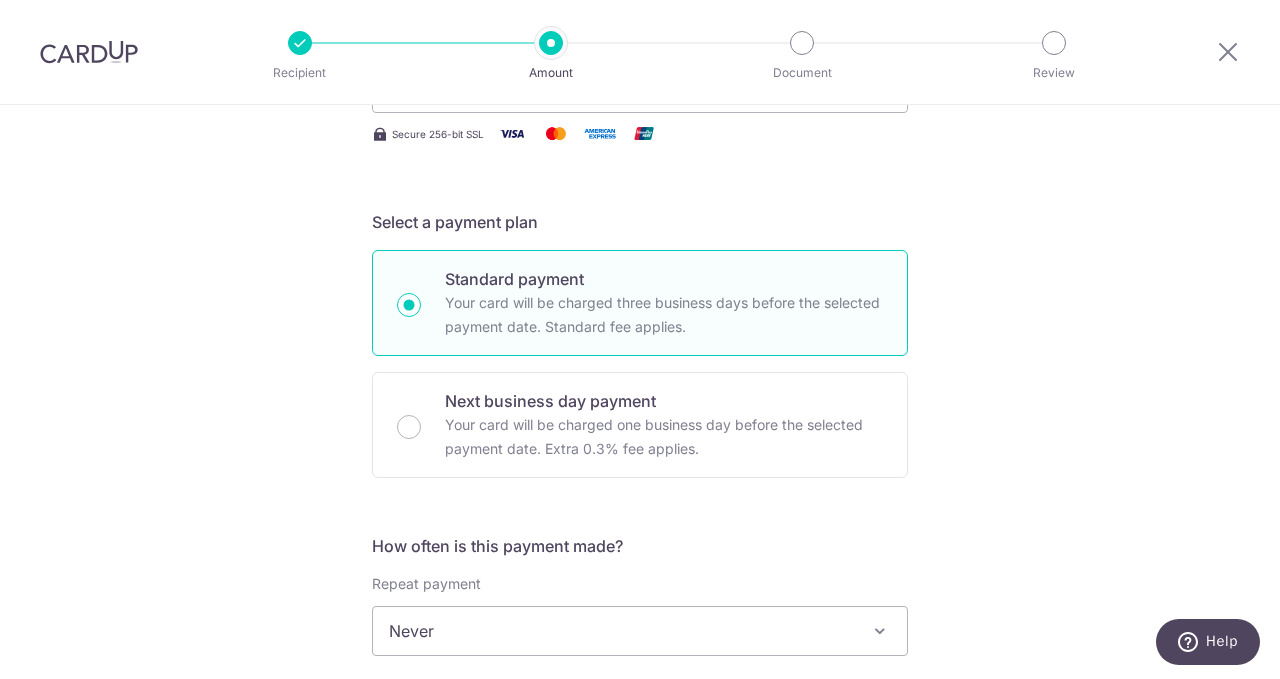 scroll, scrollTop: 160, scrollLeft: 0, axis: vertical 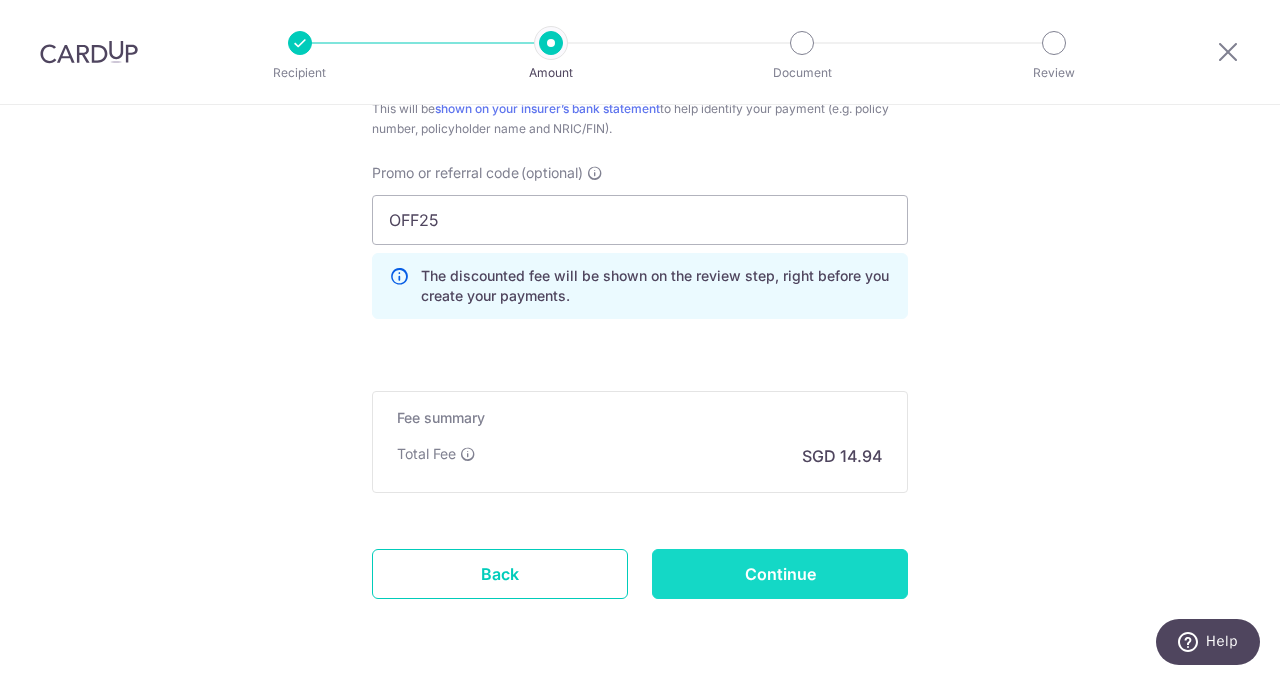 click on "Continue" at bounding box center (780, 574) 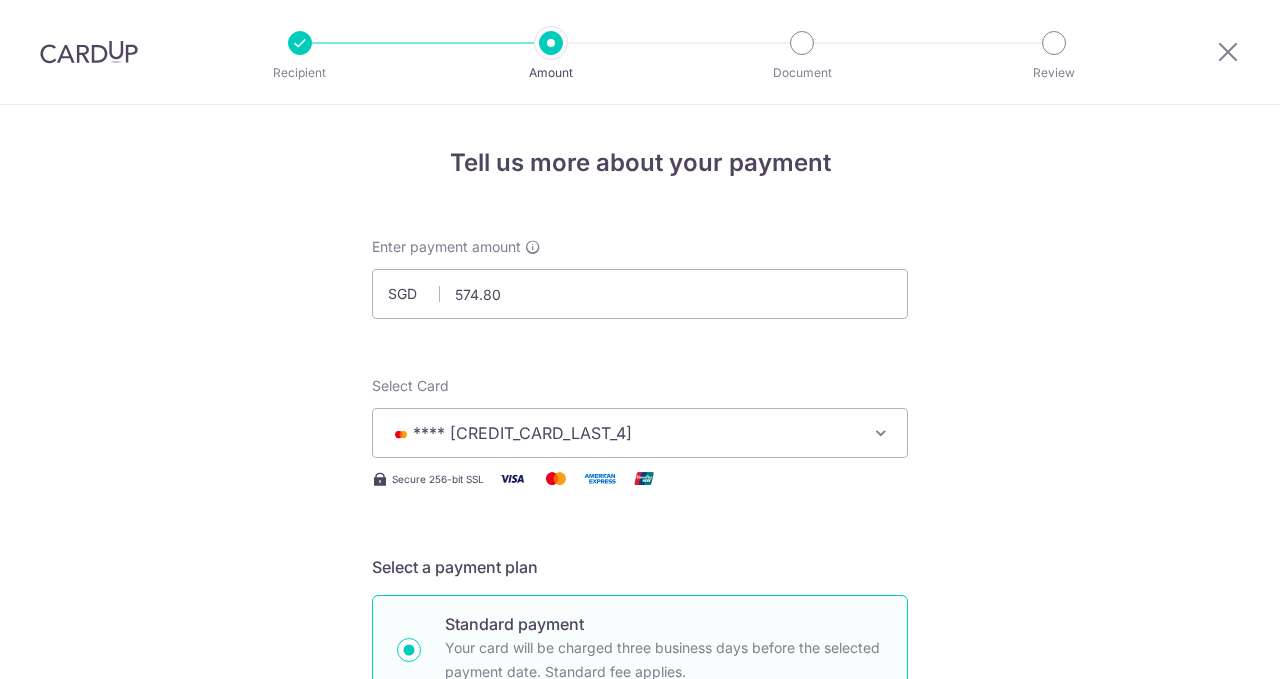 scroll, scrollTop: 0, scrollLeft: 0, axis: both 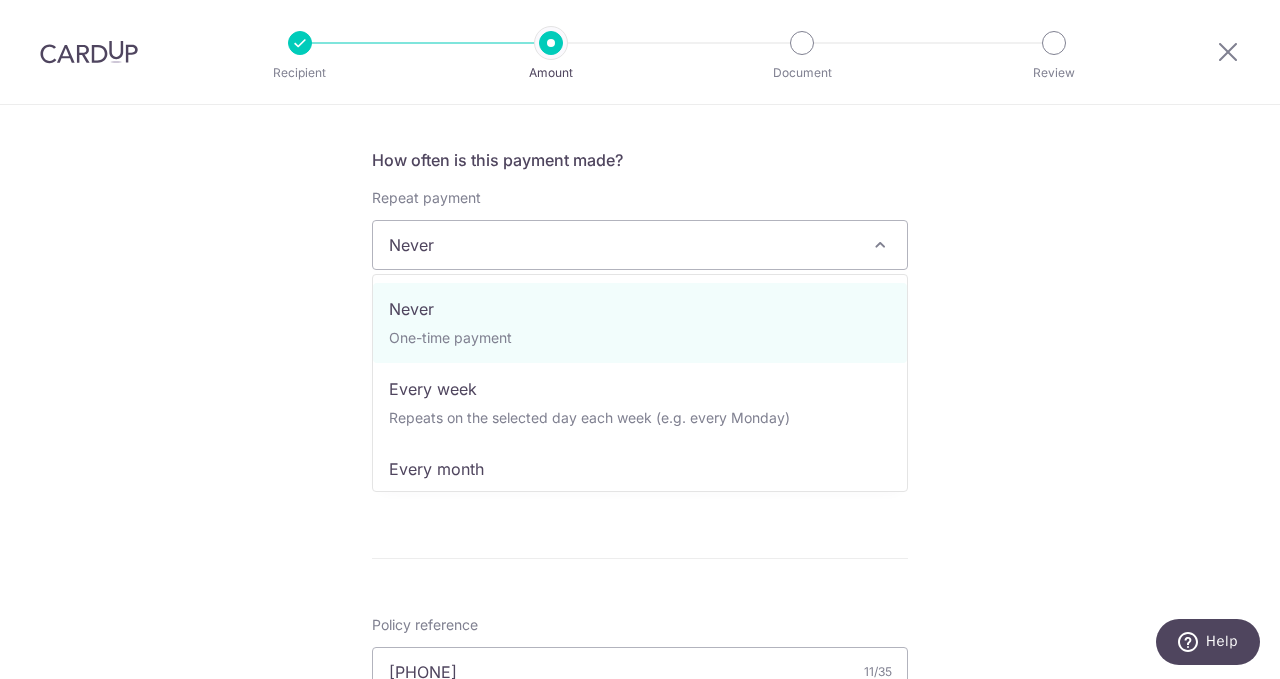 click on "Never" at bounding box center [640, 245] 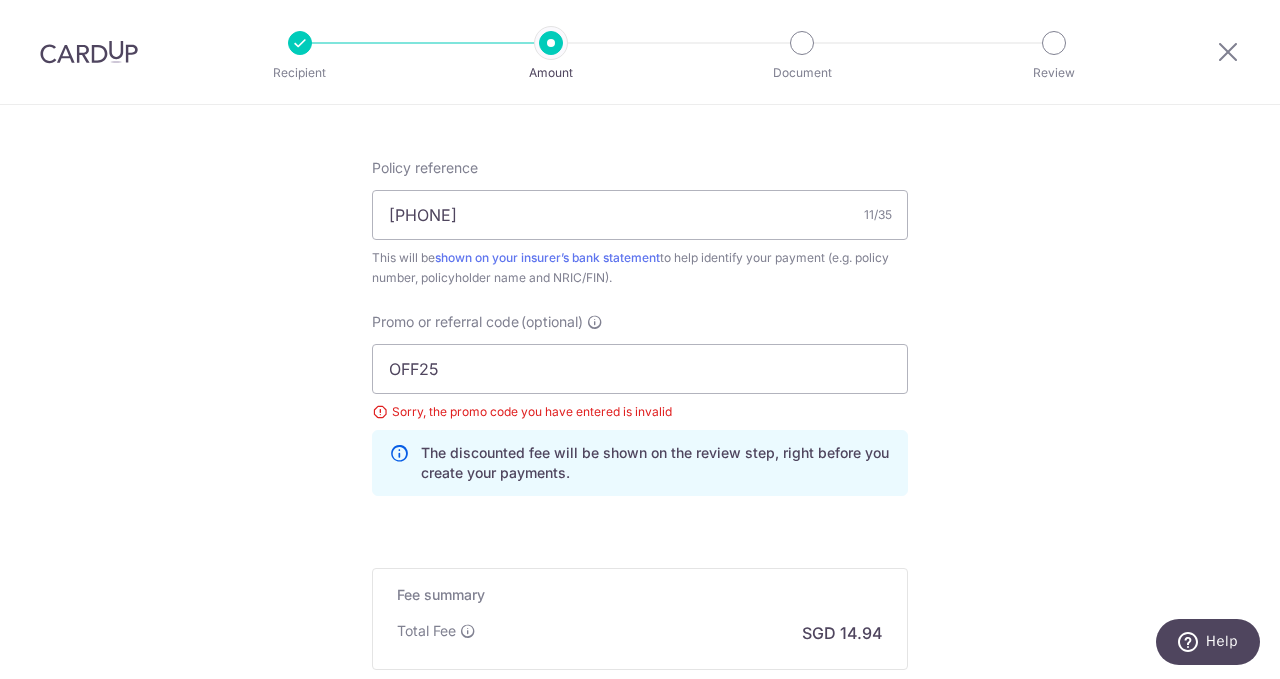scroll, scrollTop: 1268, scrollLeft: 0, axis: vertical 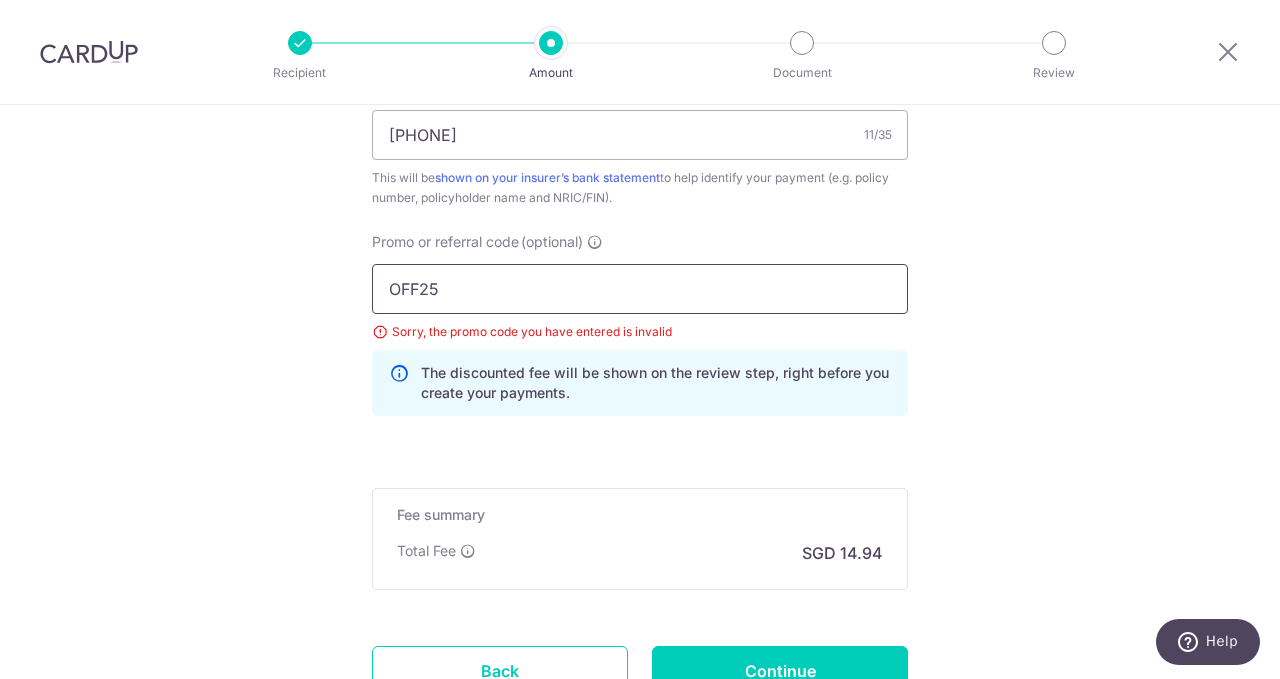 click on "OFF25" at bounding box center (640, 289) 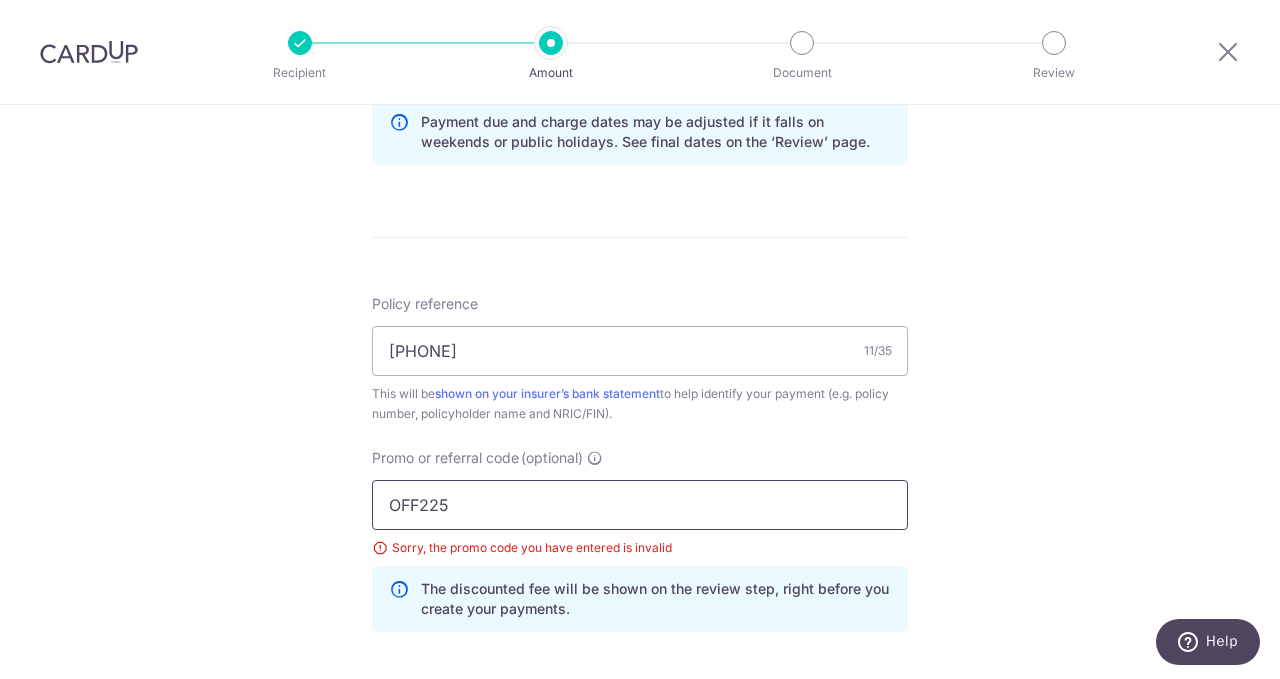 scroll, scrollTop: 1435, scrollLeft: 0, axis: vertical 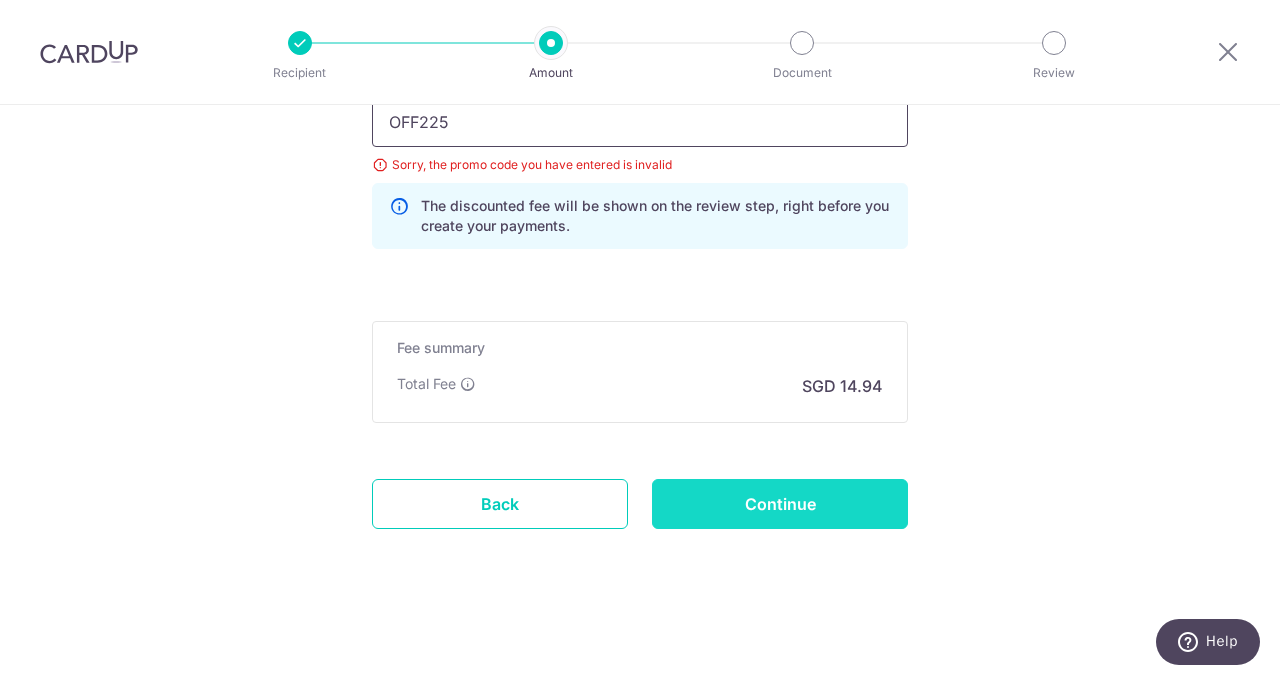 type on "OFF225" 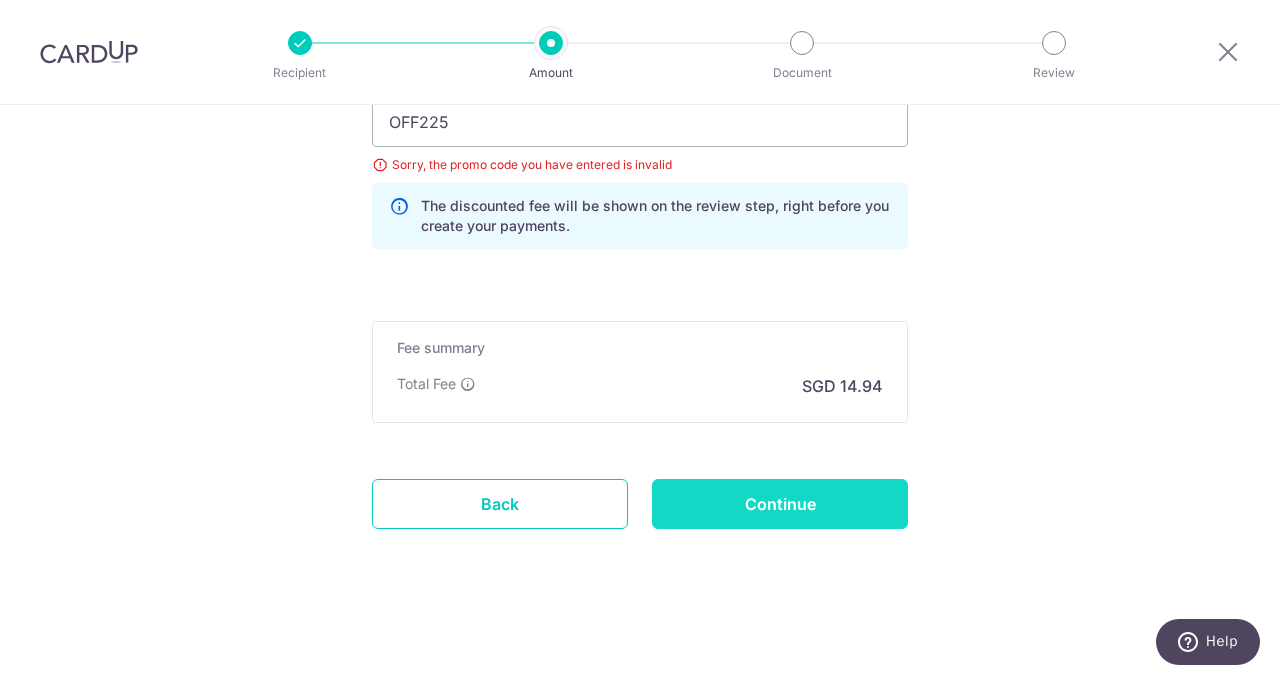 click on "Continue" at bounding box center (780, 504) 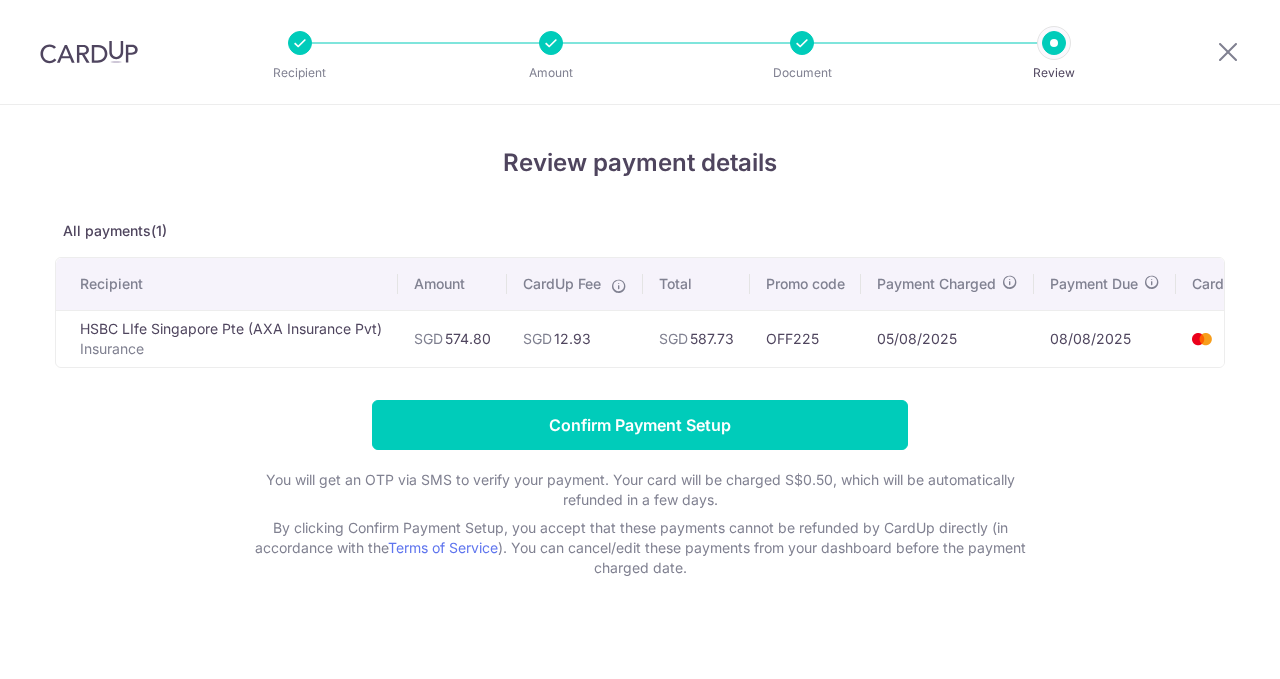 scroll, scrollTop: 0, scrollLeft: 0, axis: both 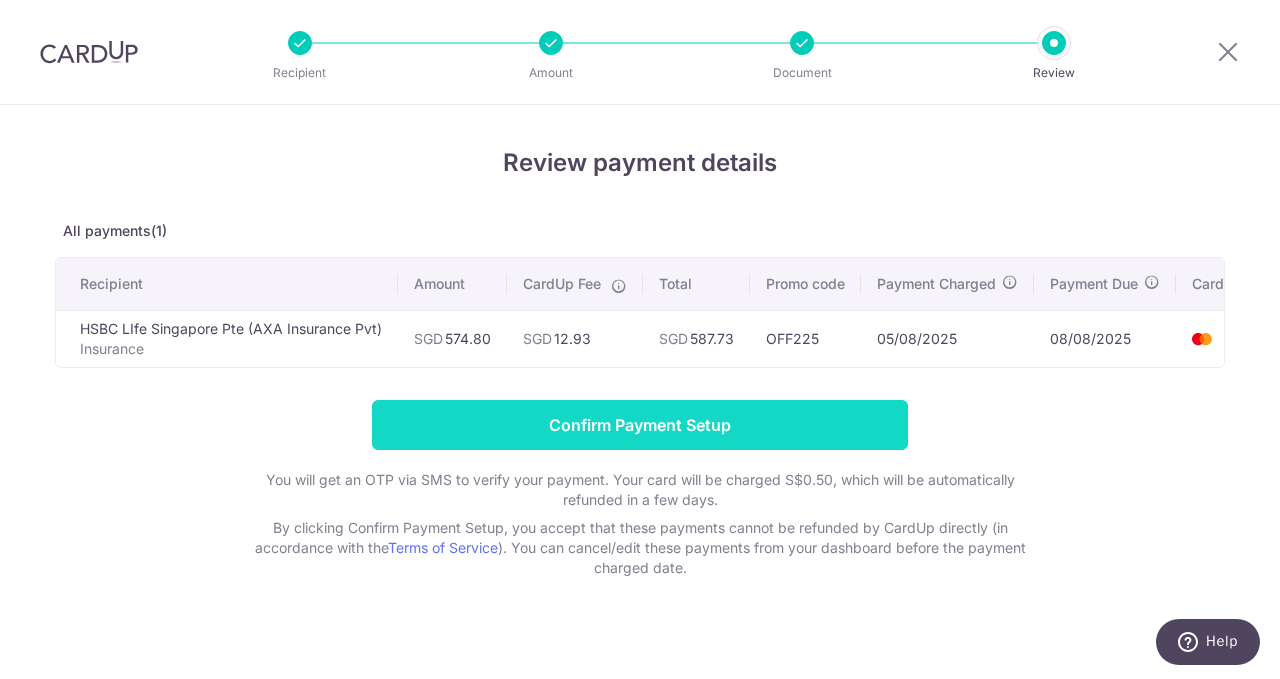 click on "Confirm Payment Setup" at bounding box center [640, 425] 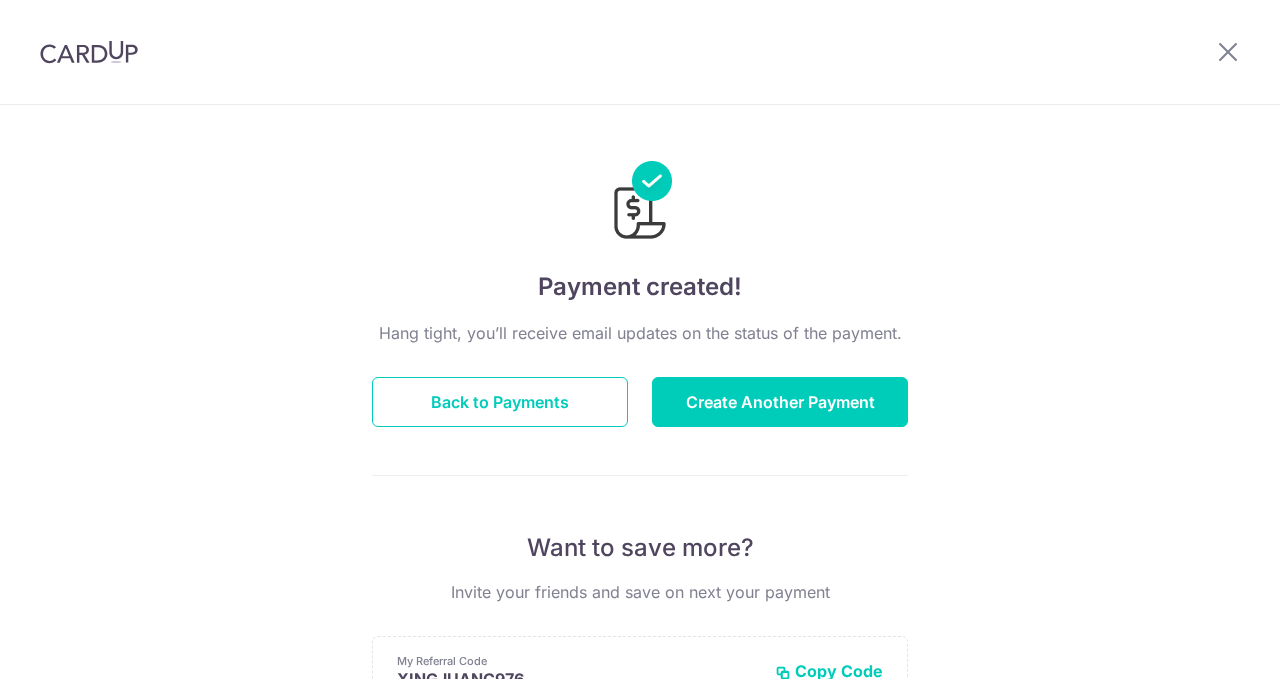 scroll, scrollTop: 0, scrollLeft: 0, axis: both 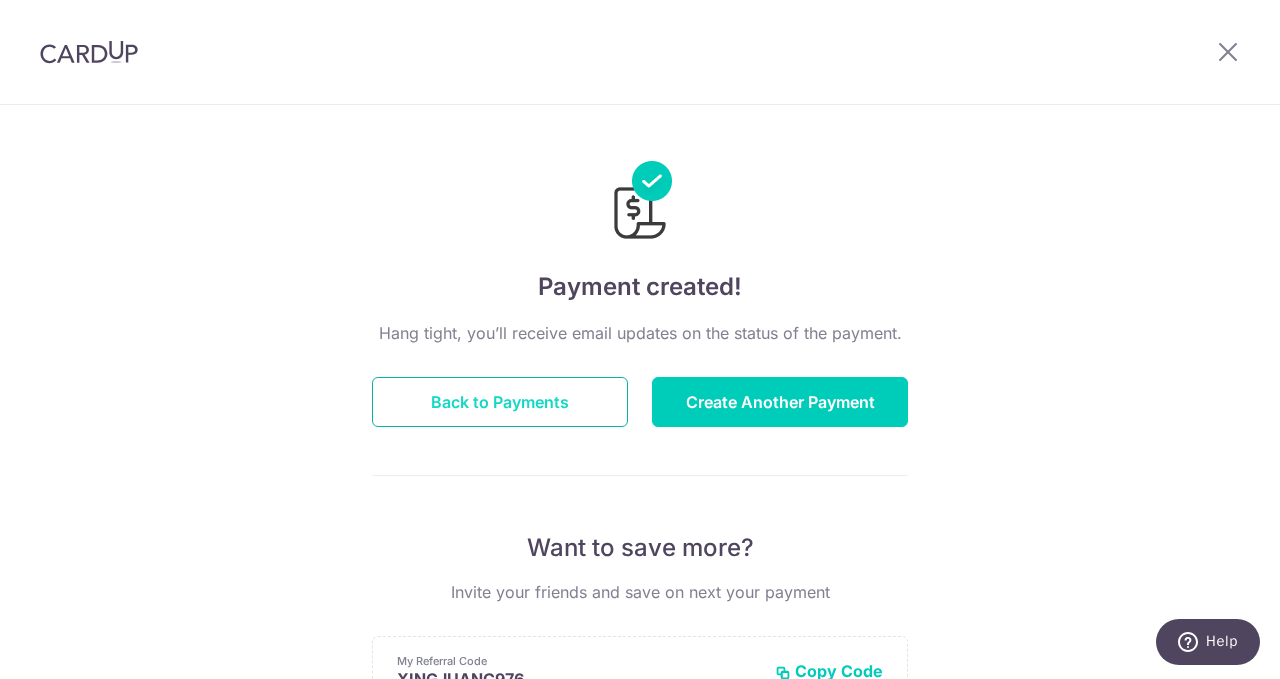 click on "Back to Payments" at bounding box center [500, 402] 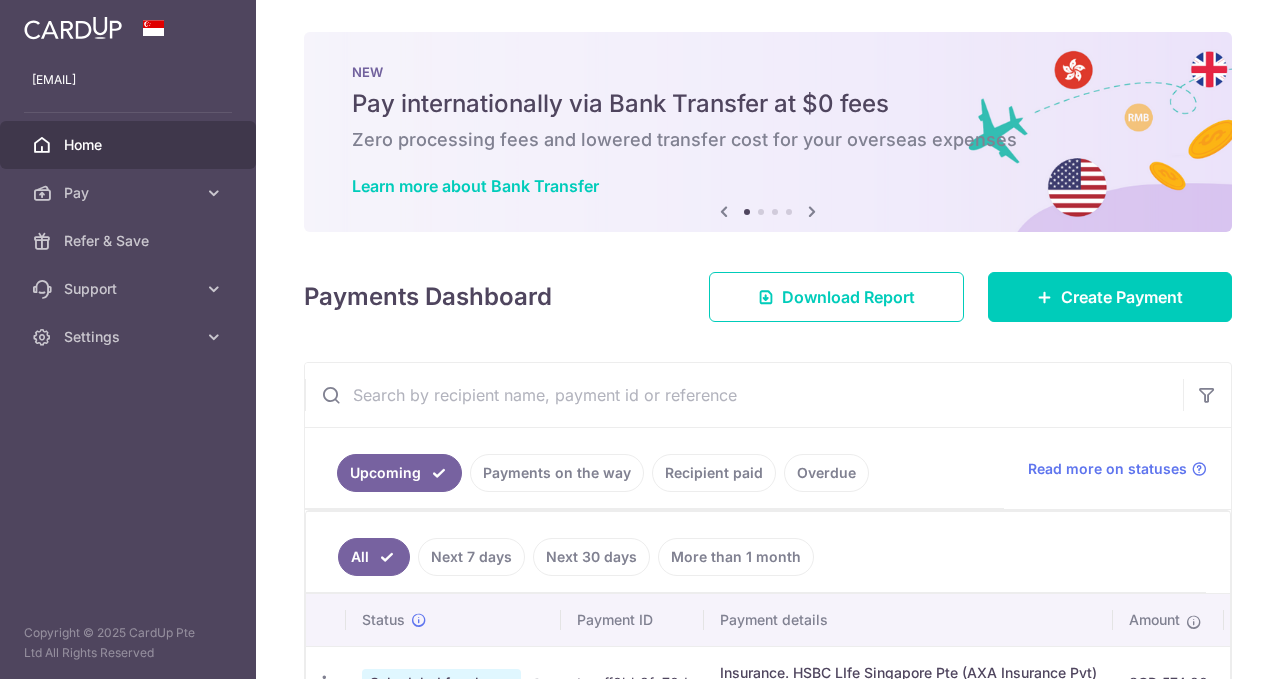 scroll, scrollTop: 0, scrollLeft: 0, axis: both 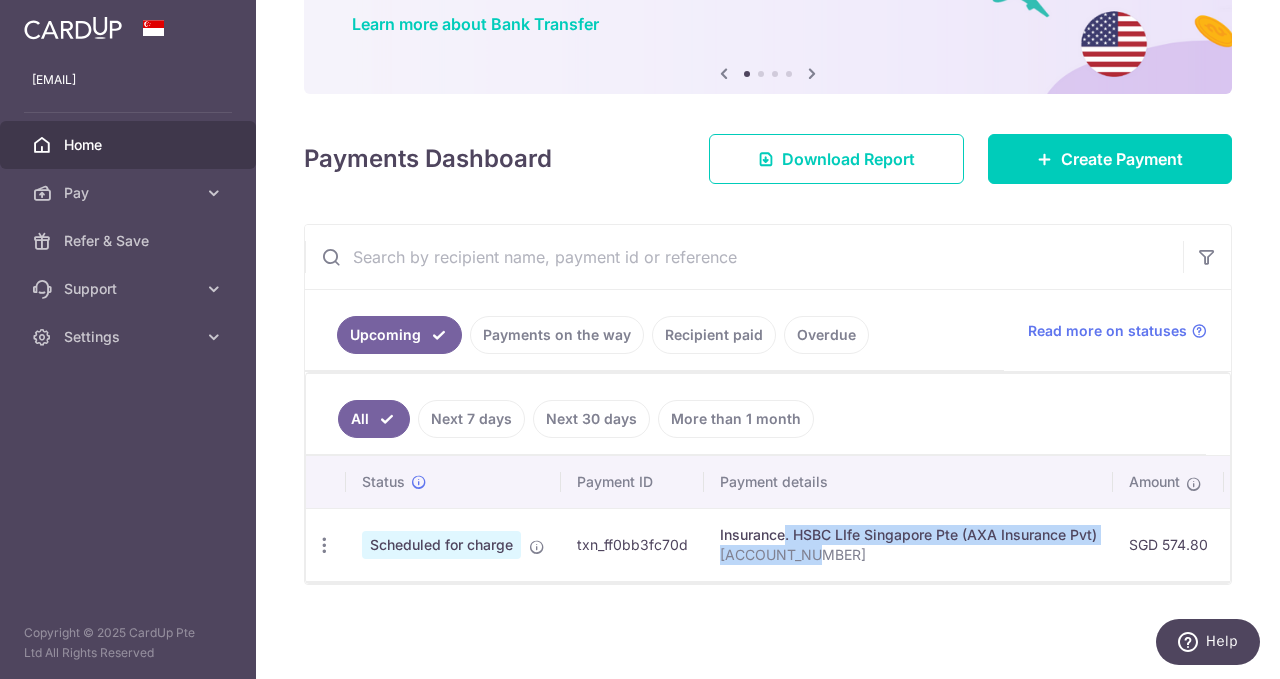 drag, startPoint x: 716, startPoint y: 530, endPoint x: 836, endPoint y: 553, distance: 122.18429 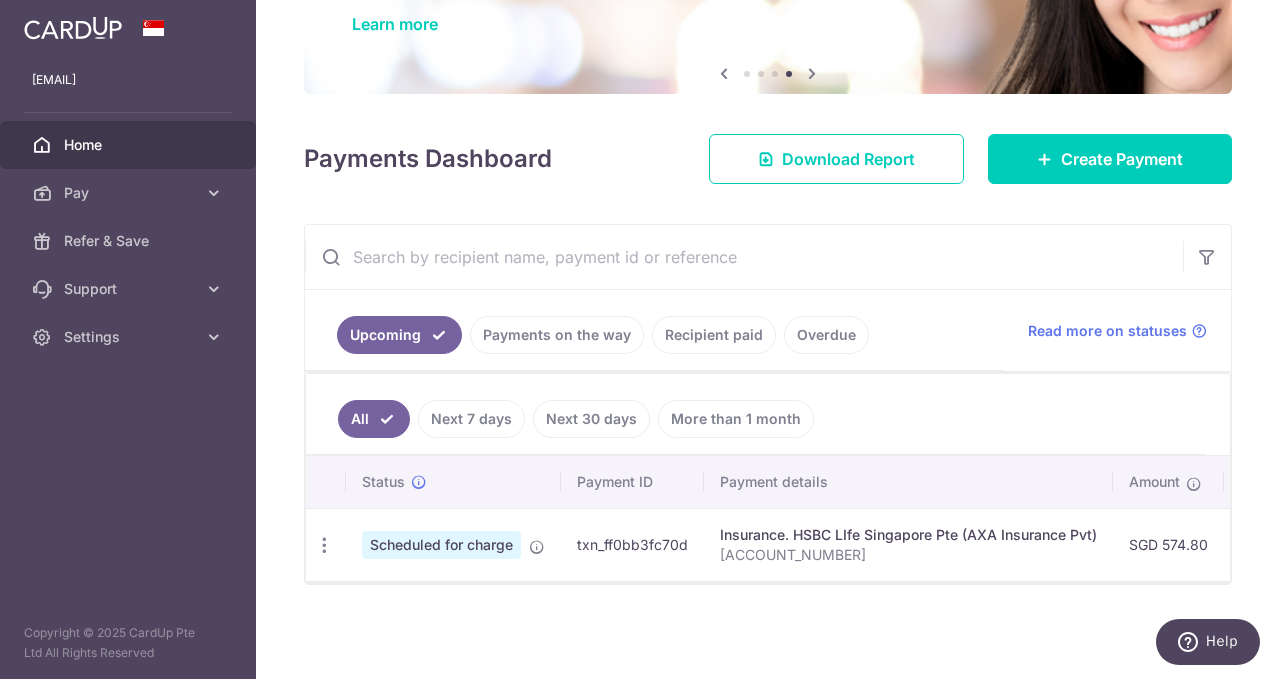 click on "Overdue" at bounding box center [826, 335] 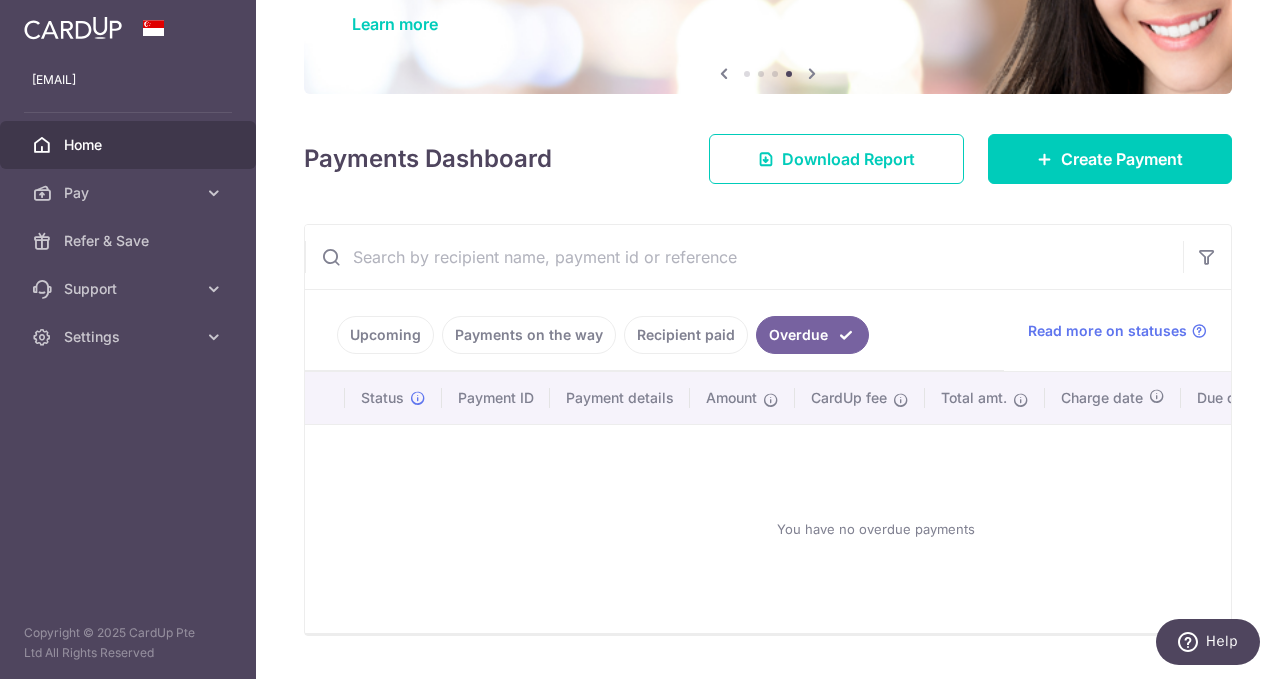 click on "Recipient paid" at bounding box center (686, 335) 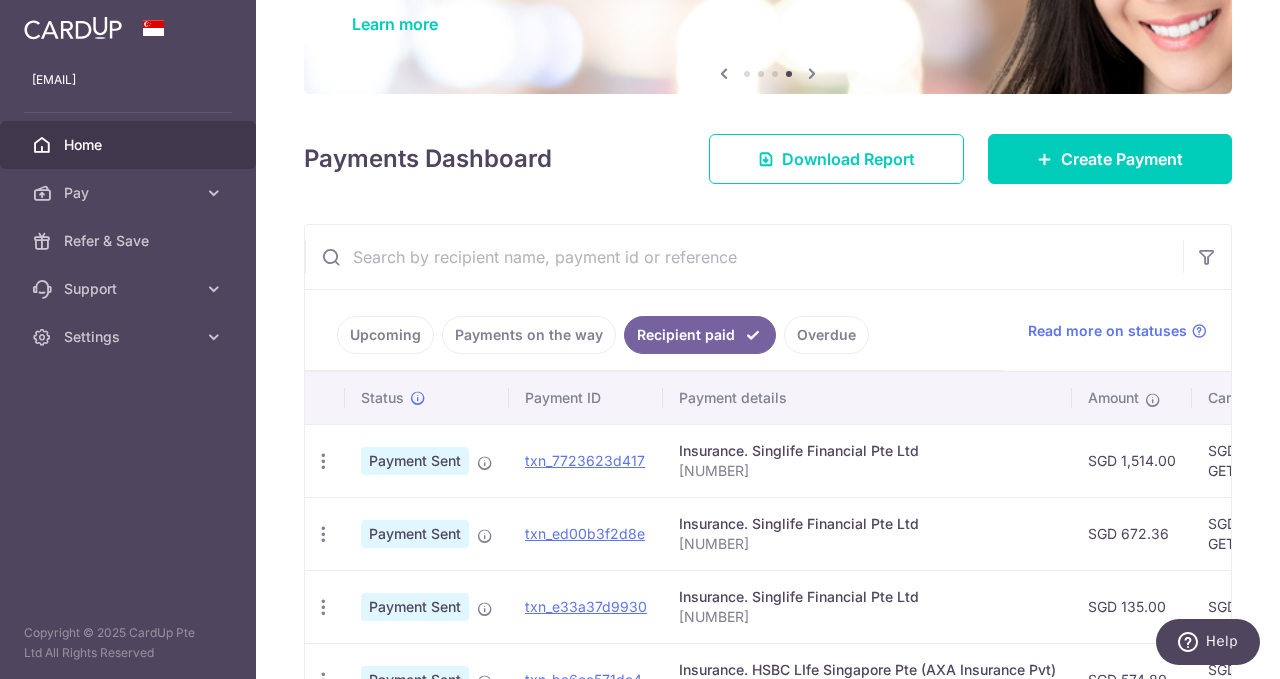 scroll, scrollTop: 296, scrollLeft: 0, axis: vertical 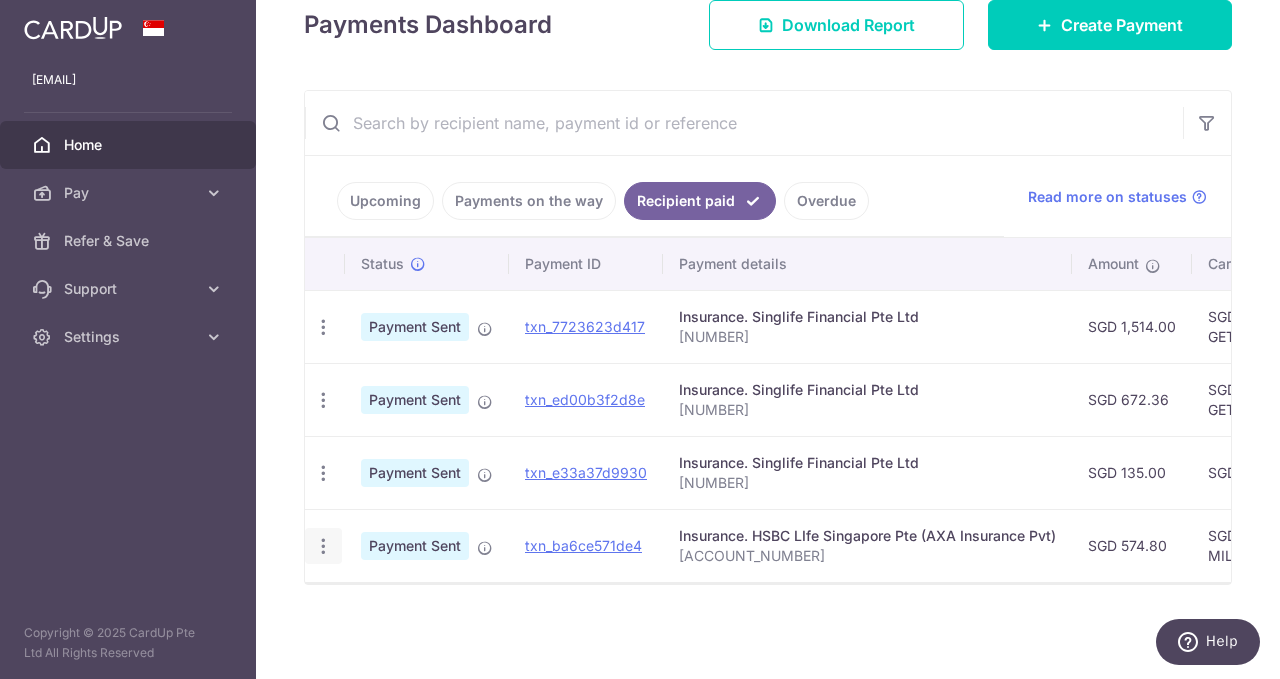 click at bounding box center (323, 327) 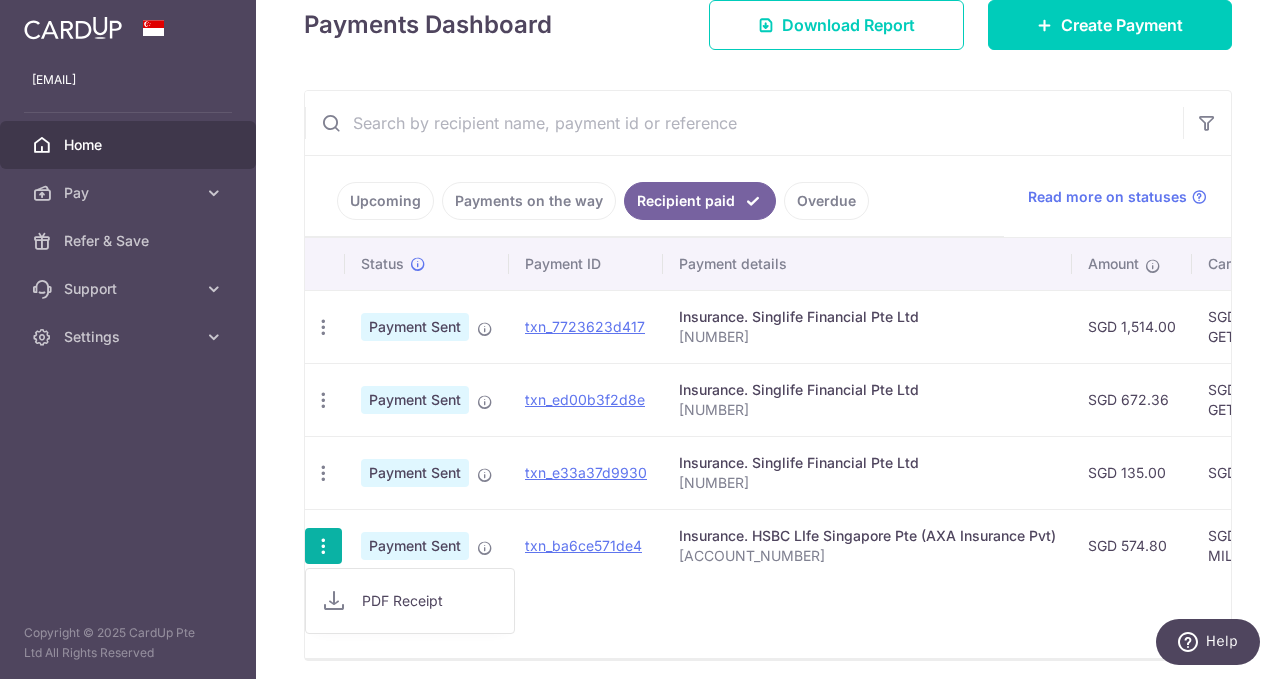 click at bounding box center (323, 546) 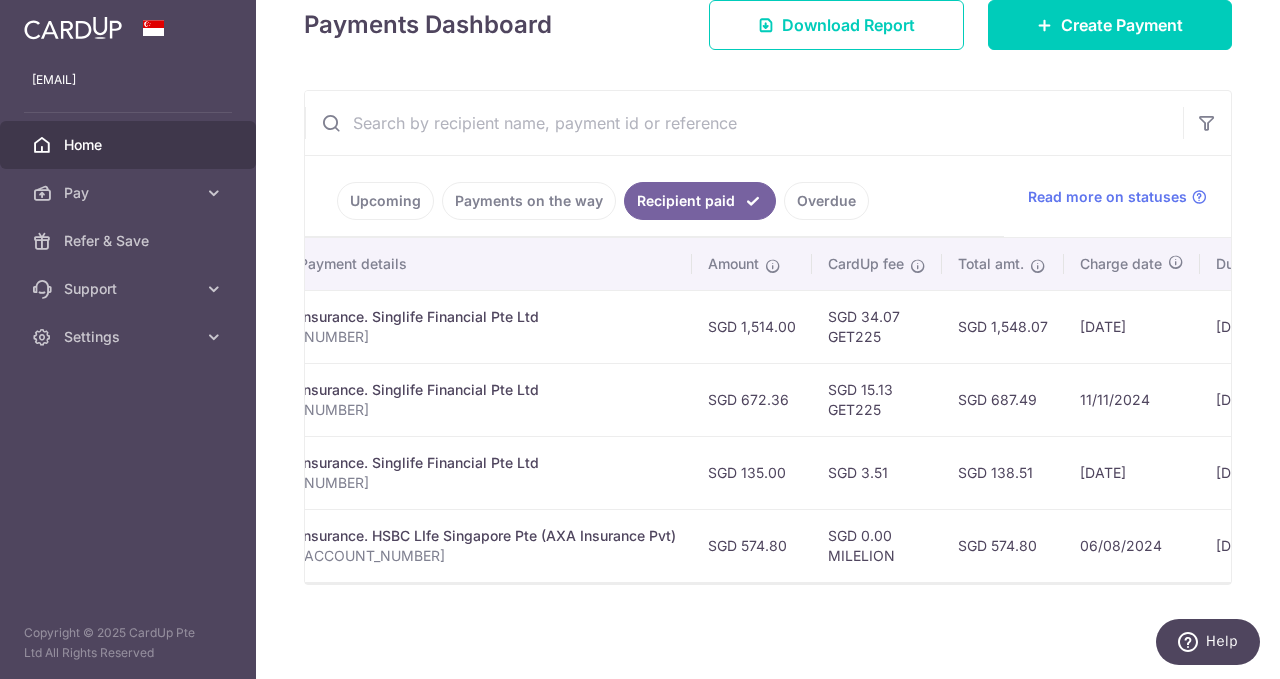 scroll, scrollTop: 0, scrollLeft: 0, axis: both 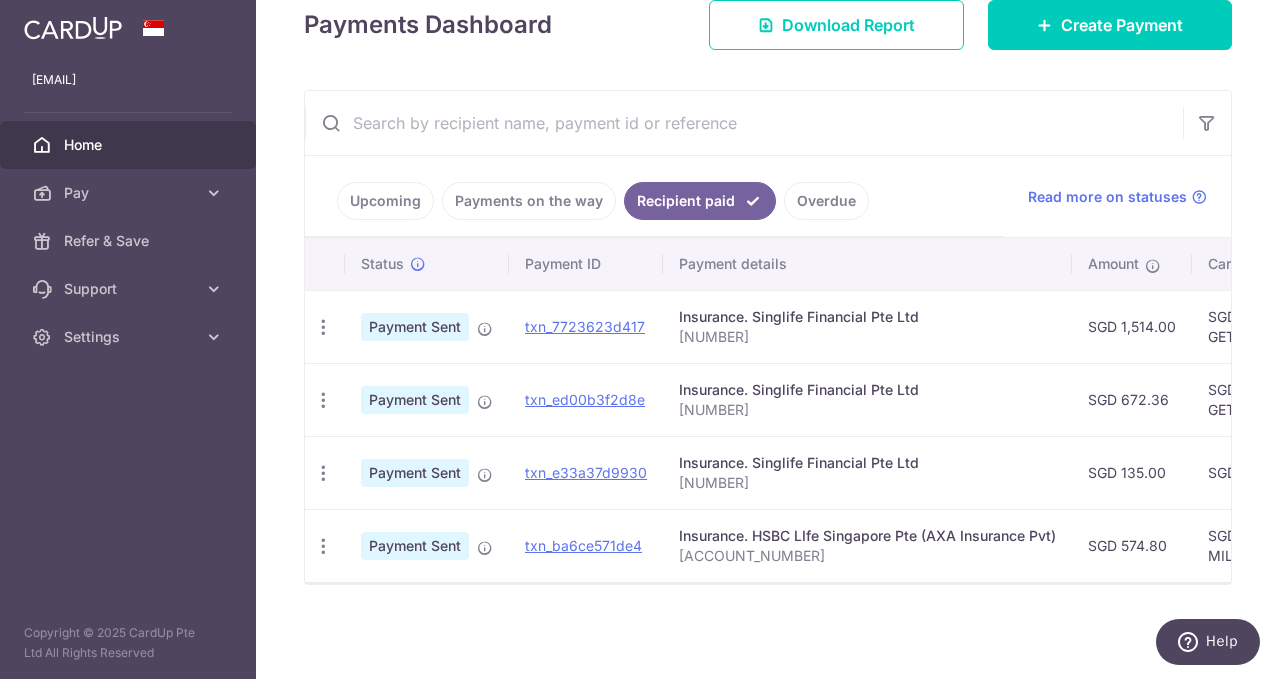 click on "Payments on the way" at bounding box center [529, 201] 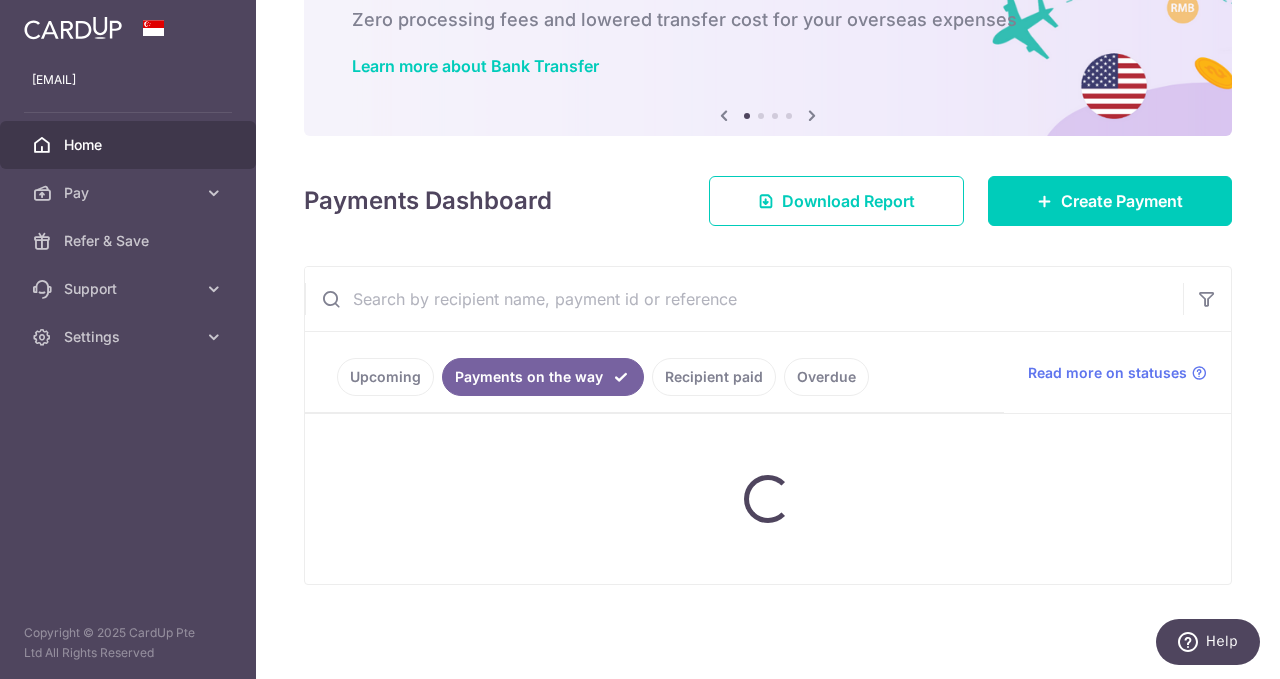 scroll, scrollTop: 213, scrollLeft: 0, axis: vertical 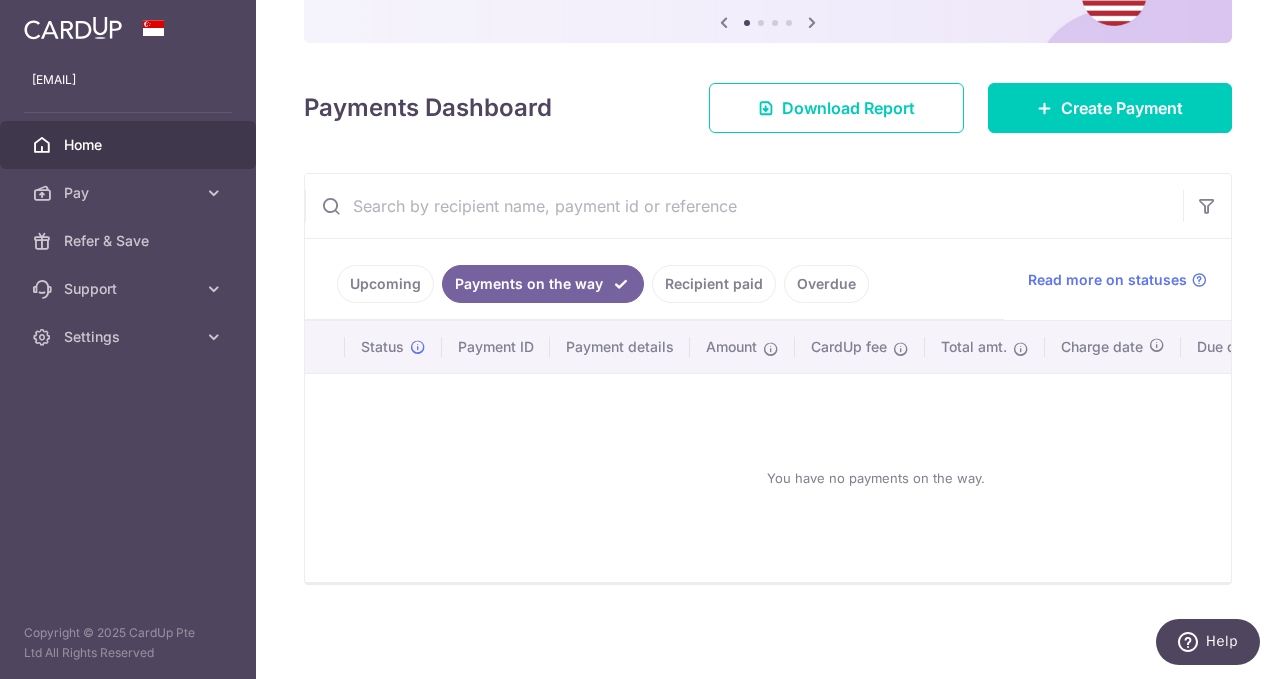 click on "Upcoming" at bounding box center (385, 284) 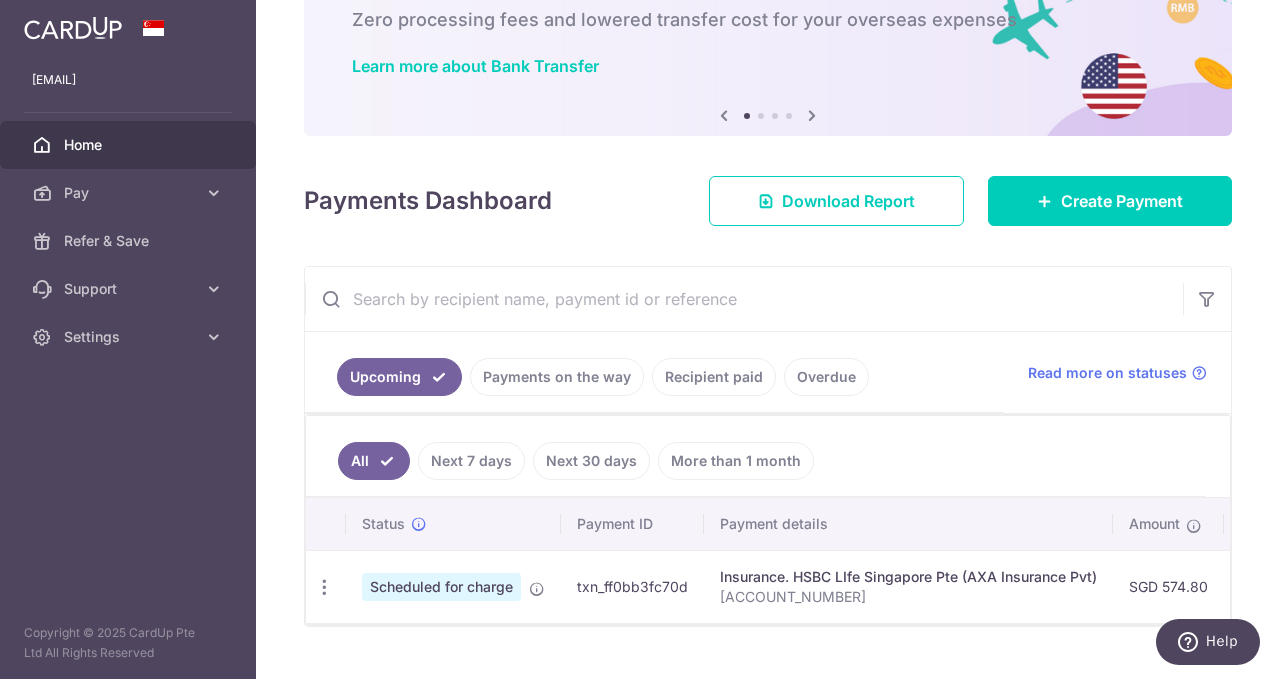 scroll, scrollTop: 162, scrollLeft: 0, axis: vertical 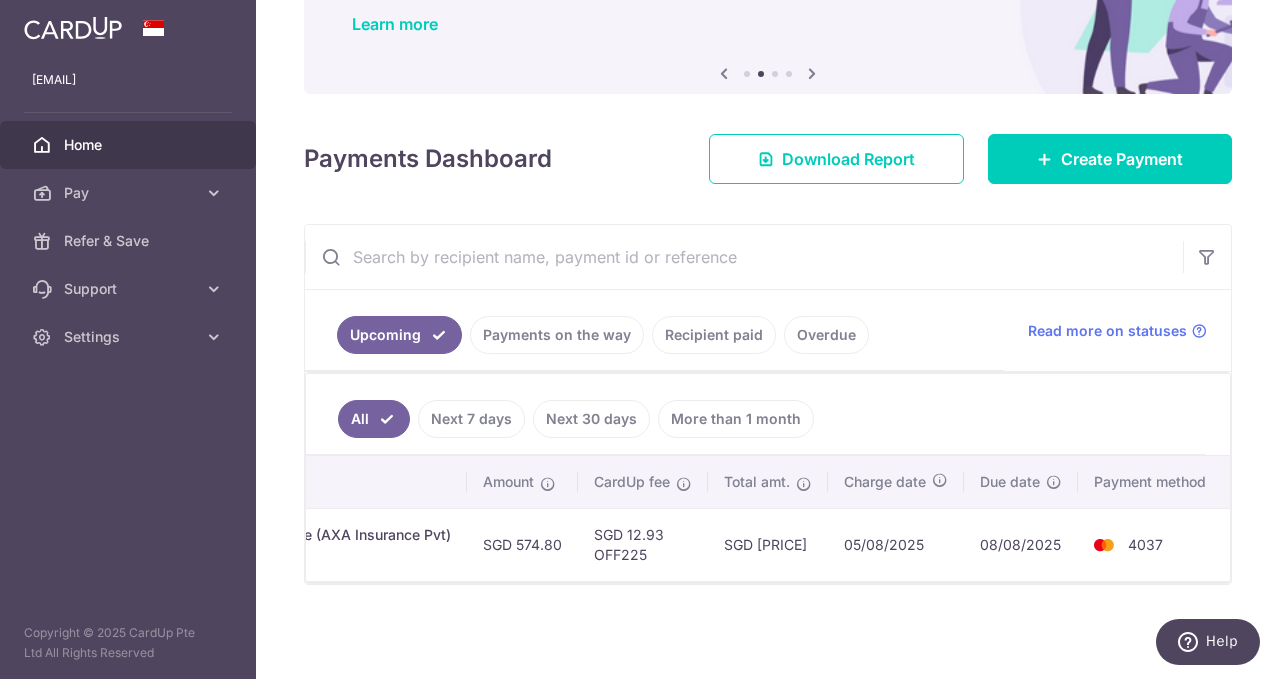 click on "Recipient paid" at bounding box center [714, 335] 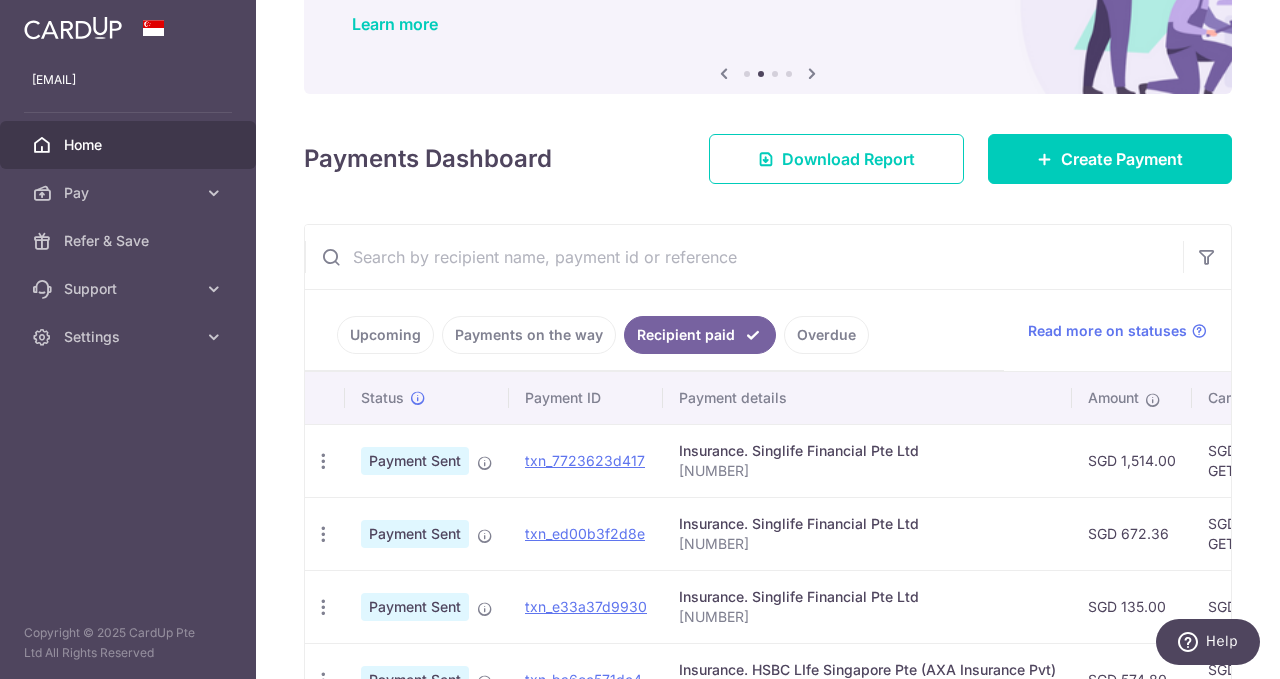 scroll, scrollTop: 296, scrollLeft: 0, axis: vertical 